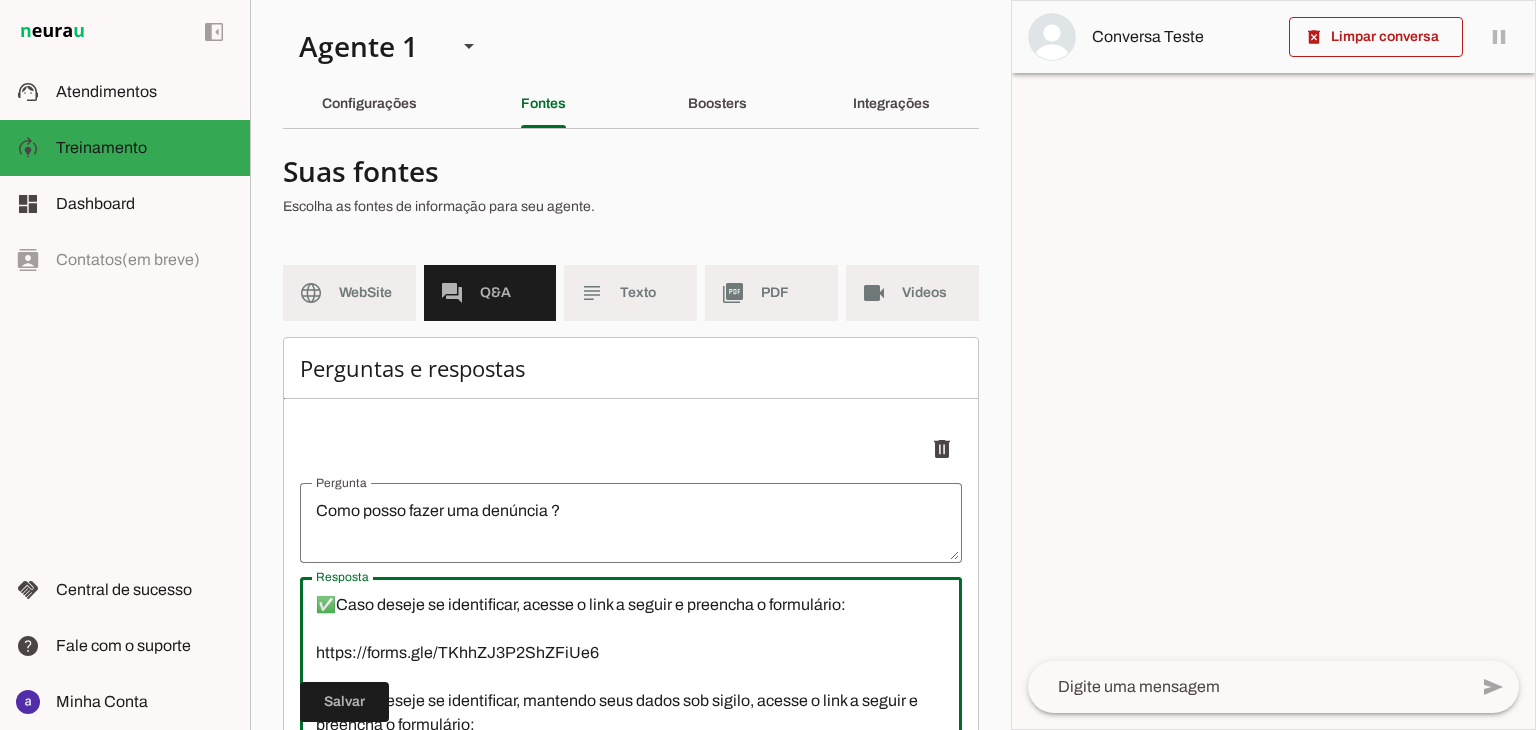 scroll, scrollTop: 0, scrollLeft: 0, axis: both 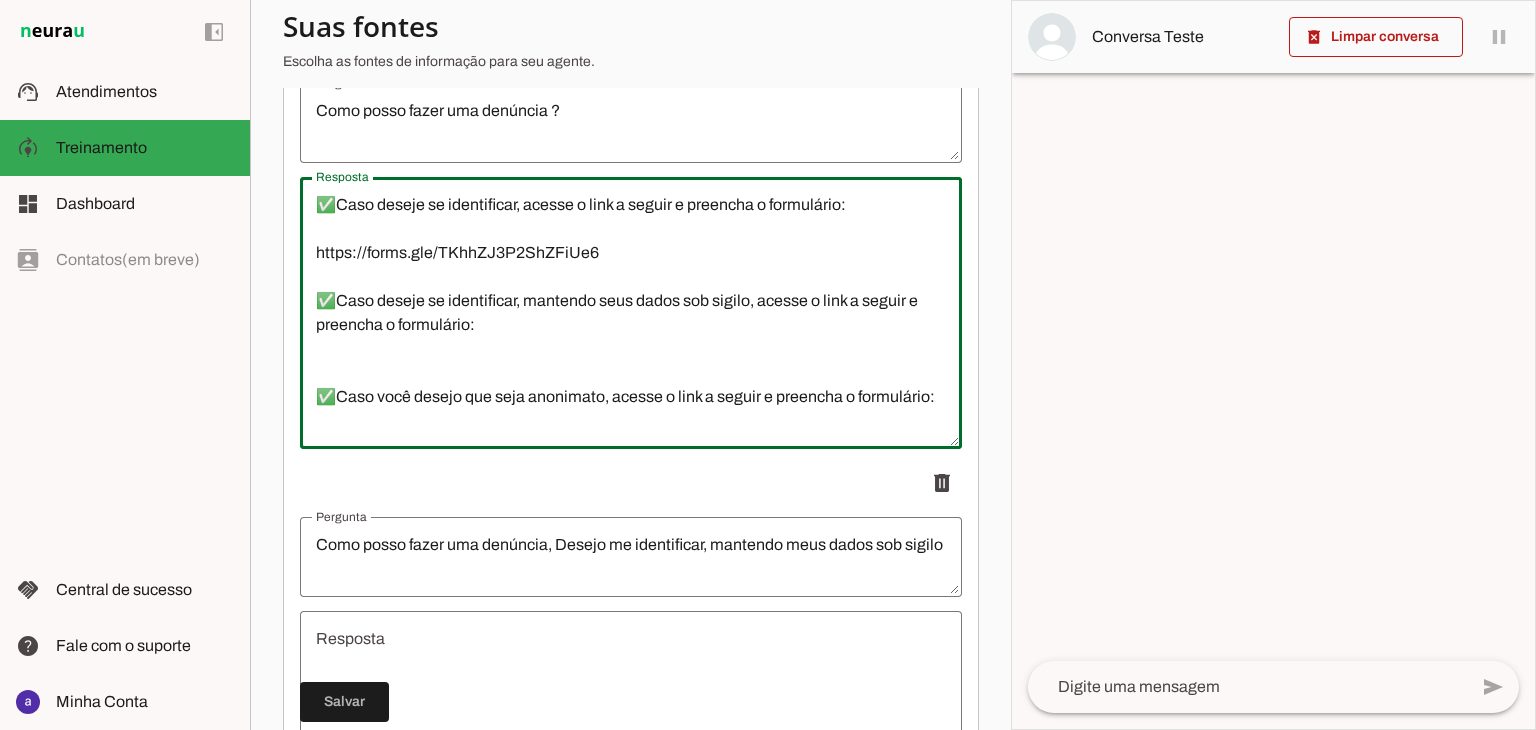 click on "✅Caso deseje se identificar, acesse o link a seguir e preencha o formulário:
https://forms.gle/TKhhZJ3P2ShZFiUe6
✅Caso deseje se identificar, mantendo seus dados sob sigilo, acesse o link a seguir e preencha o formulário:
✅Caso você desejo que seja anonimato, acesse o link a seguir e preencha o formulário:" at bounding box center [631, 313] 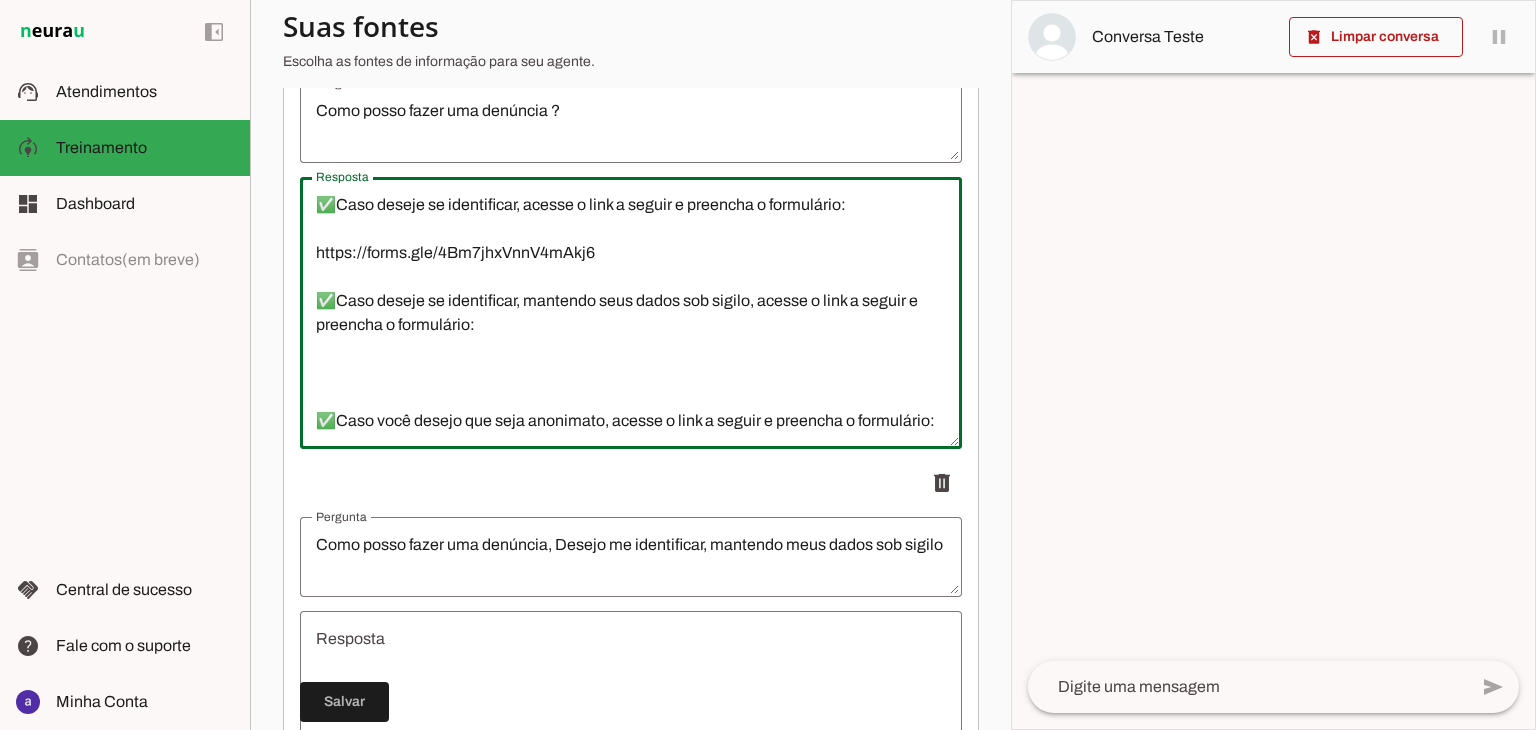 click on "✅Caso deseje se identificar, acesse o link a seguir e preencha o formulário:
https://forms.gle/4Bm7jhxVnnV4mAkj6
✅Caso deseje se identificar, mantendo seus dados sob sigilo, acesse o link a seguir e preencha o formulário:
✅Caso você desejo que seja anonimato, acesse o link a seguir e preencha o formulário:" at bounding box center (631, 313) 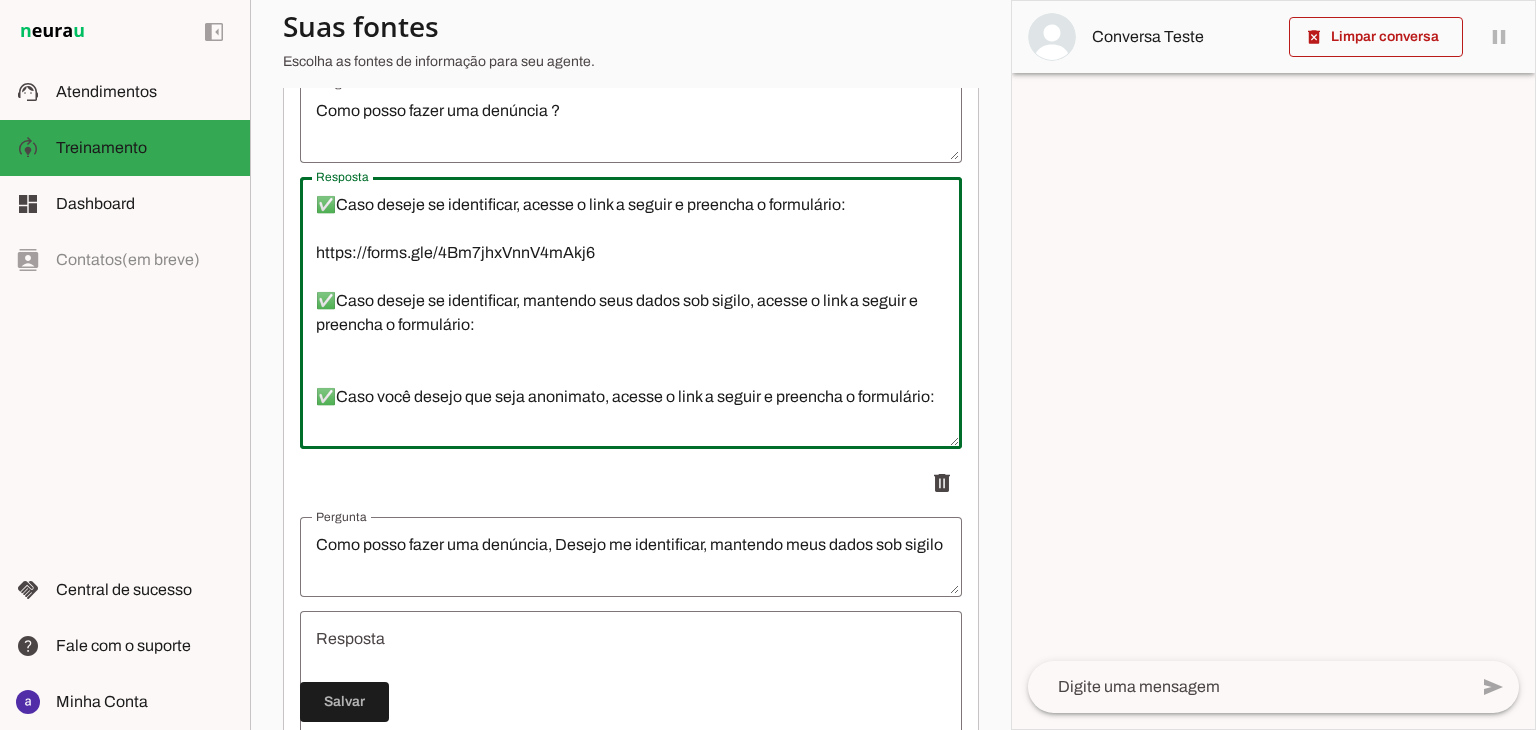 scroll, scrollTop: 48, scrollLeft: 0, axis: vertical 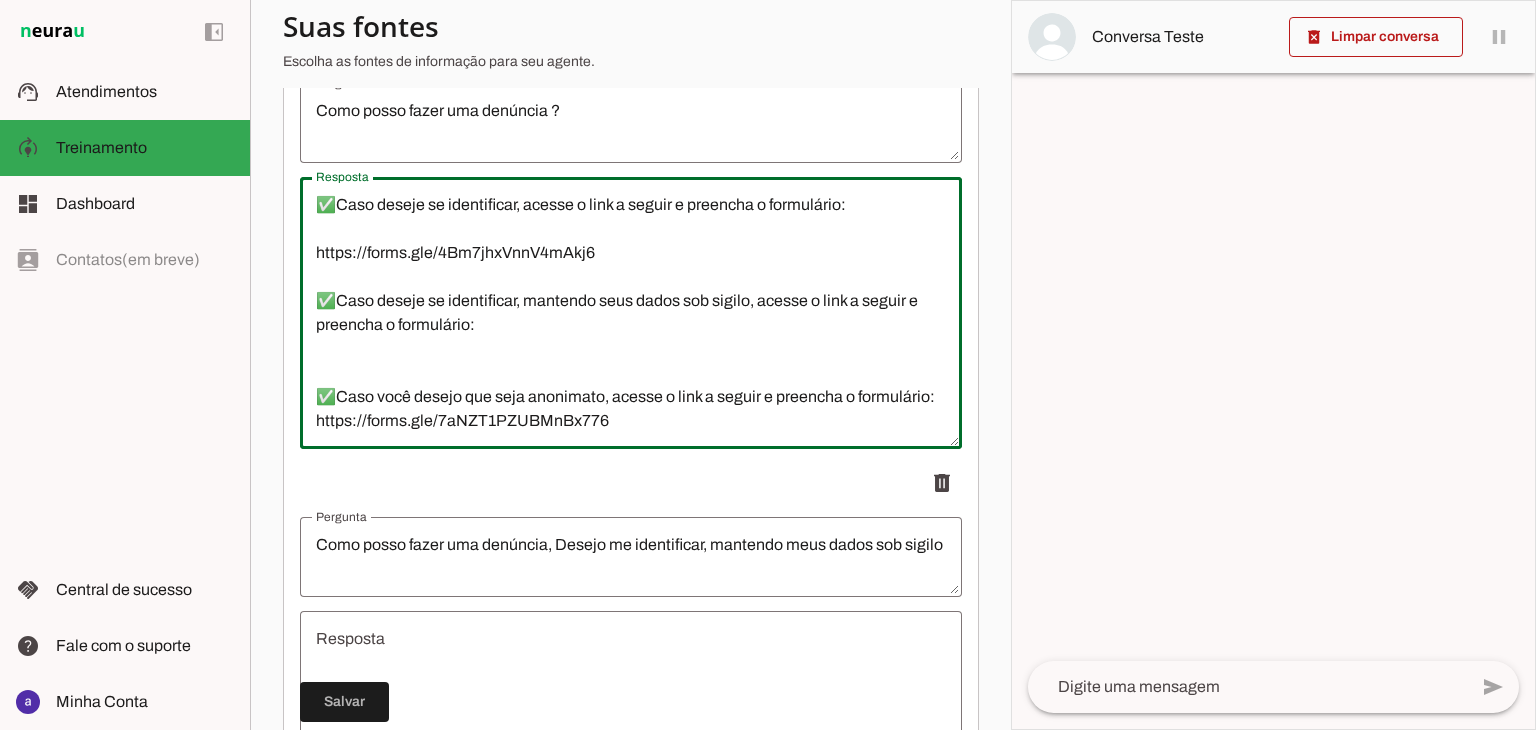 click on "✅Caso deseje se identificar, acesse o link a seguir e preencha o formulário:
https://forms.gle/4Bm7jhxVnnV4mAkj6
✅Caso deseje se identificar, mantendo seus dados sob sigilo, acesse o link a seguir e preencha o formulário:
✅Caso você desejo que seja anonimato, acesse o link a seguir e preencha o formulário:
https://forms.gle/7aNZT1PZUBMnBx776" at bounding box center [631, 313] 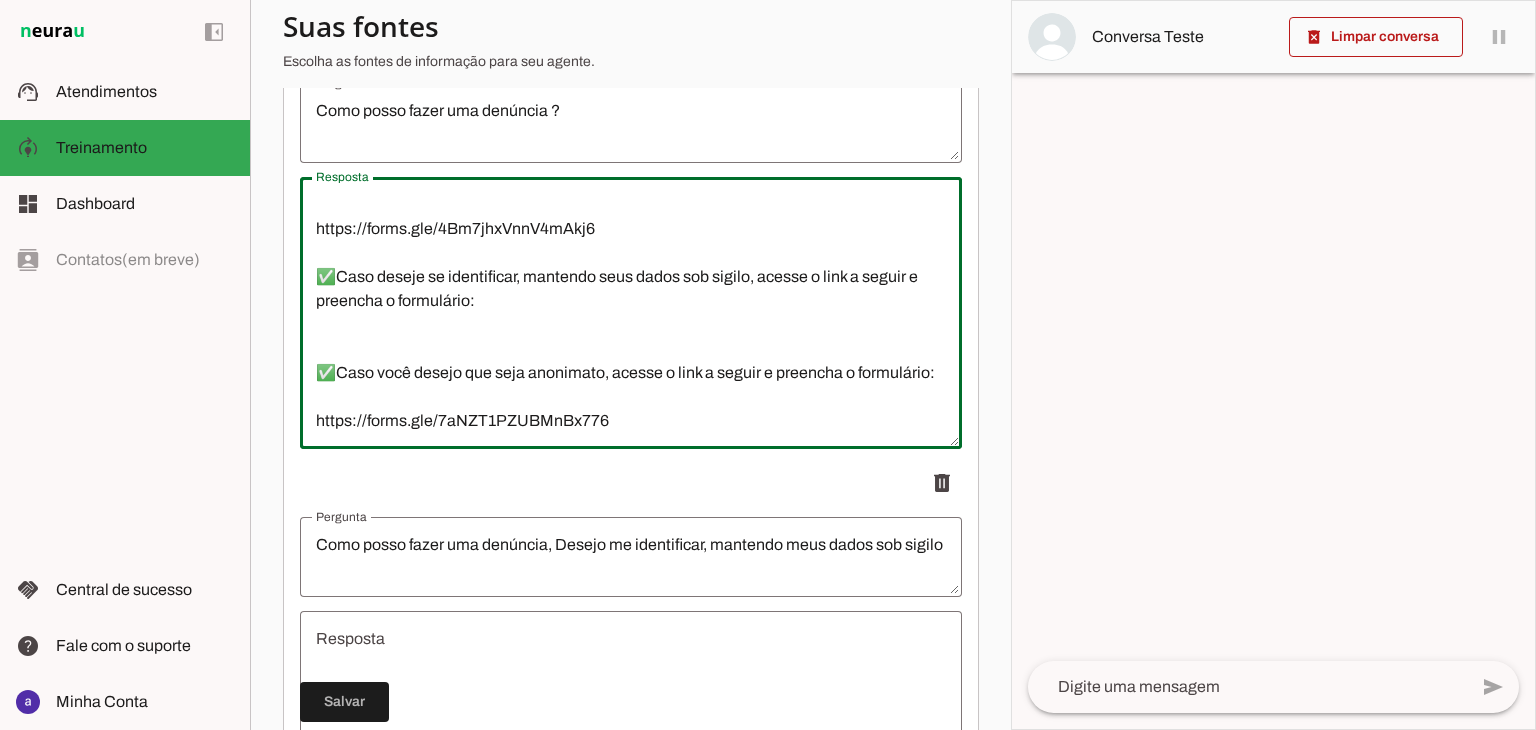 click on "✅Caso deseje se identificar, acesse o link a seguir e preencha o formulário:
https://forms.gle/4Bm7jhxVnnV4mAkj6
✅Caso deseje se identificar, mantendo seus dados sob sigilo, acesse o link a seguir e preencha o formulário:
✅Caso você desejo que seja anonimato, acesse o link a seguir e preencha o formulário:
https://forms.gle/7aNZT1PZUBMnBx776" at bounding box center [631, 313] 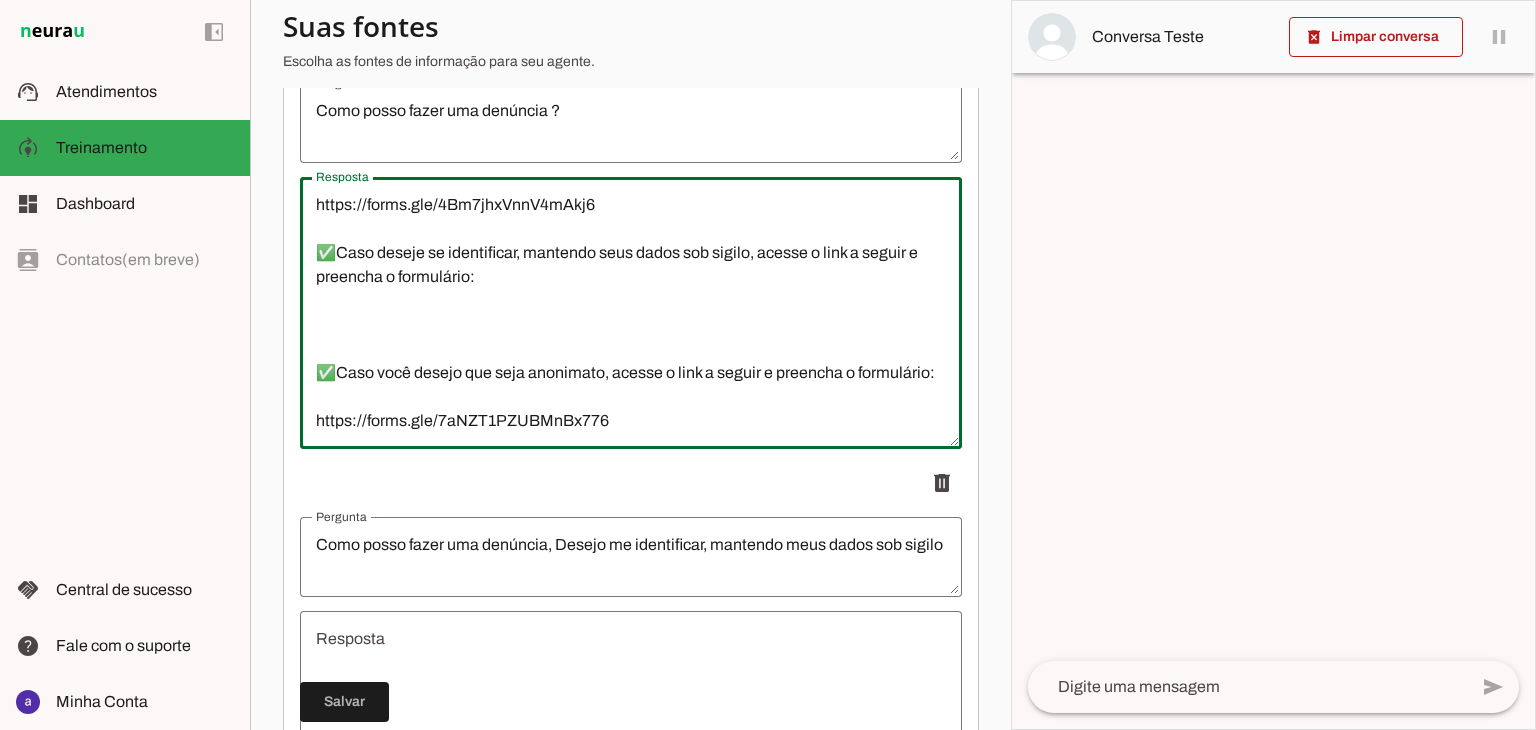 type on "✅Caso deseje se identificar, acesse o link a seguir e preencha o formulário:
https://forms.gle/4Bm7jhxVnnV4mAkj6
✅Caso deseje se identificar, mantendo seus dados sob sigilo, acesse o link a seguir e preencha o formulário:
✅Caso você desejo que seja anonimato, acesse o link a seguir e preencha o formulário:
https://forms.gle/7aNZT1PZUBMnBx776" 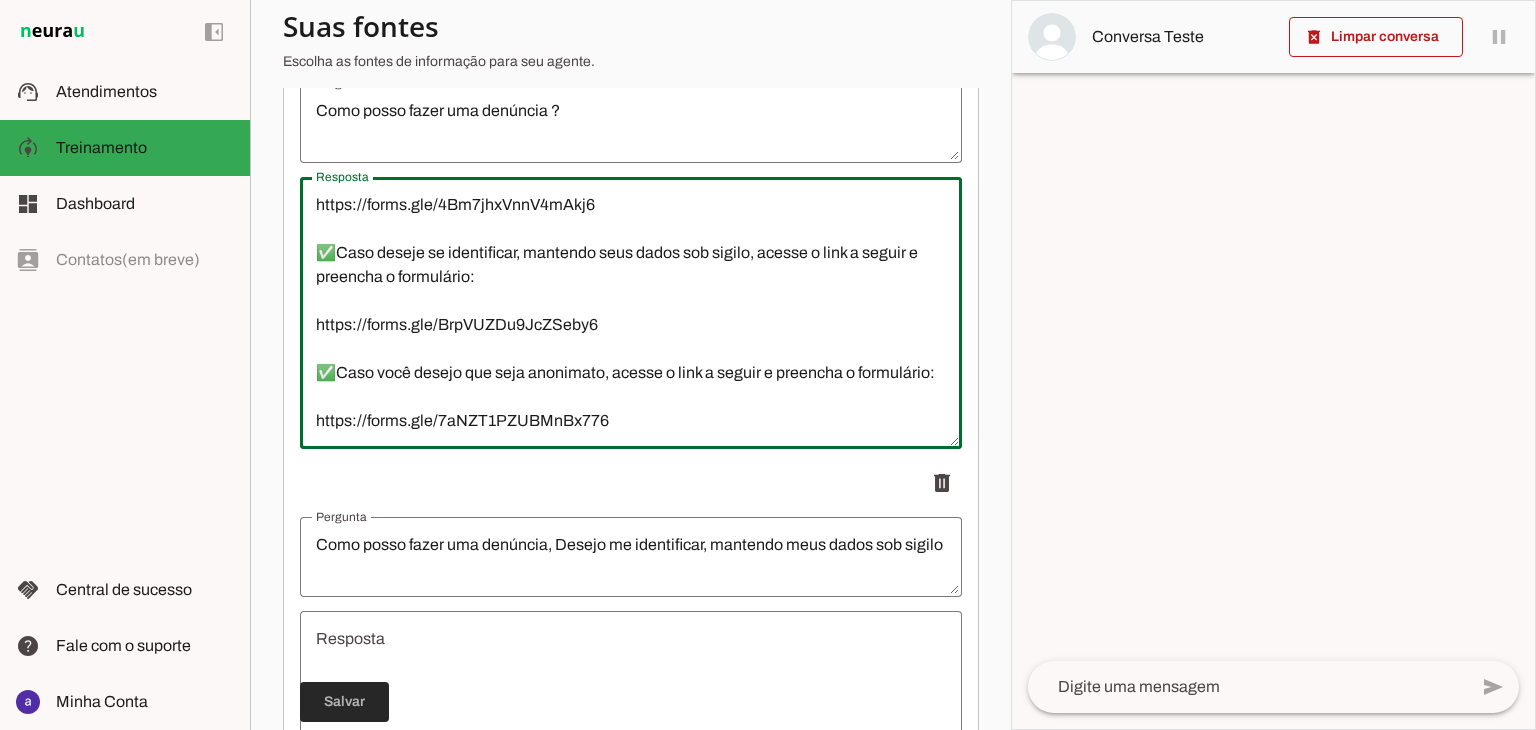 type on "✅Caso deseje se identificar, acesse o link a seguir e preencha o formulário:
https://forms.gle/4Bm7jhxVnnV4mAkj6
✅Caso deseje se identificar, mantendo seus dados sob sigilo, acesse o link a seguir e preencha o formulário:
https://forms.gle/BrpVUZDu9JcZSeby6
✅Caso você desejo que seja anonimato, acesse o link a seguir e preencha o formulário:
https://forms.gle/7aNZT1PZUBMnBx776" 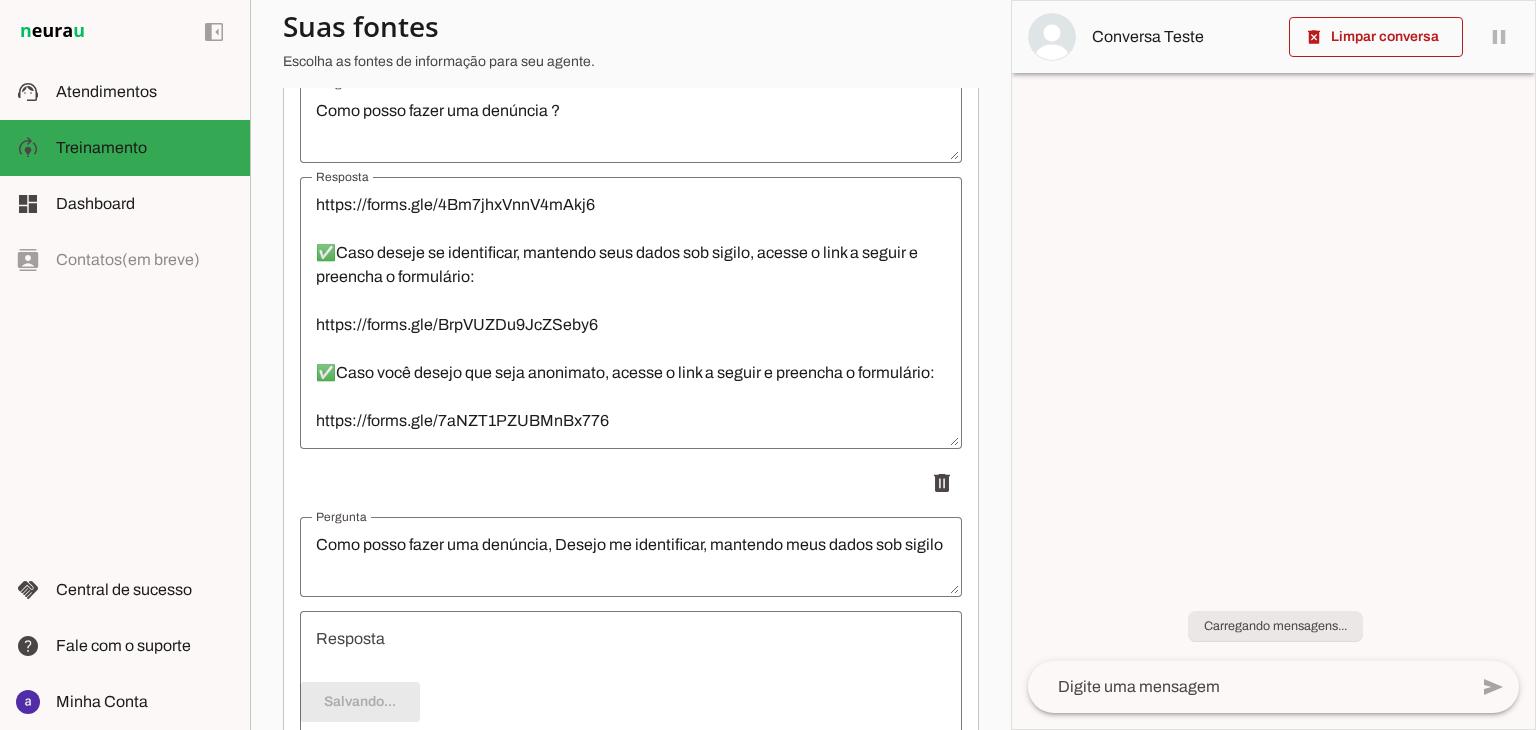 scroll, scrollTop: 96, scrollLeft: 0, axis: vertical 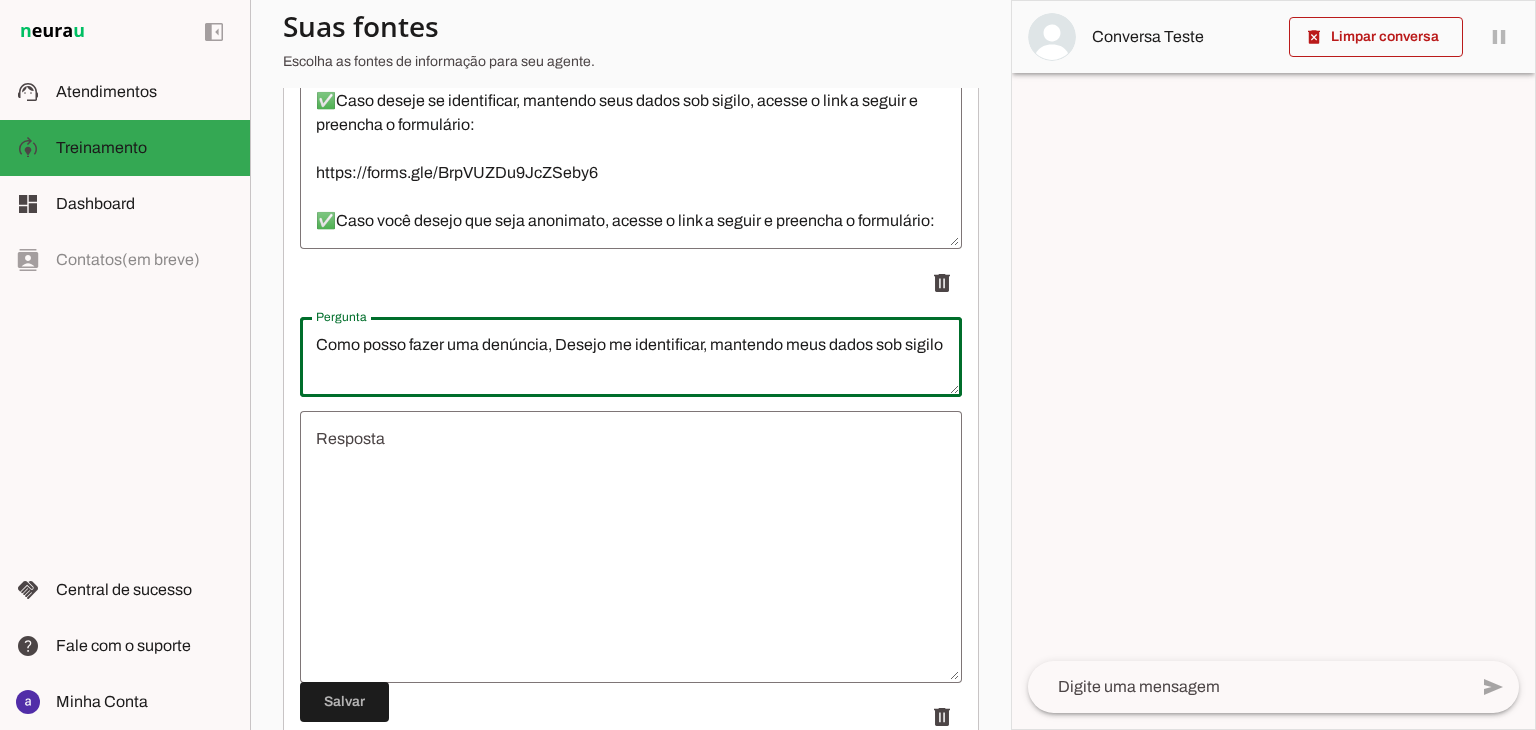 drag, startPoint x: 401, startPoint y: 366, endPoint x: 366, endPoint y: 342, distance: 42.43819 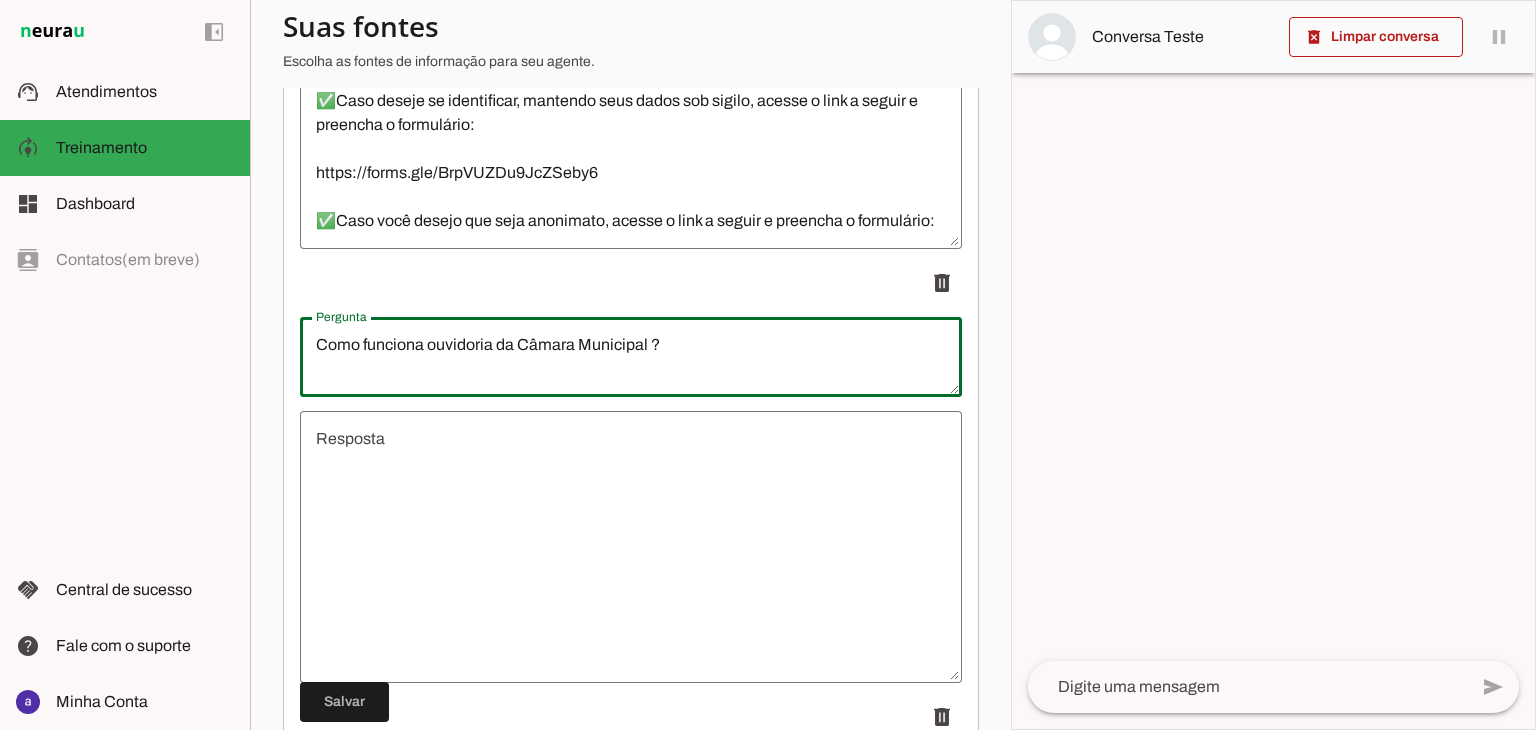 type on "Como funciona ouvidoria da Câmara Municipal ?" 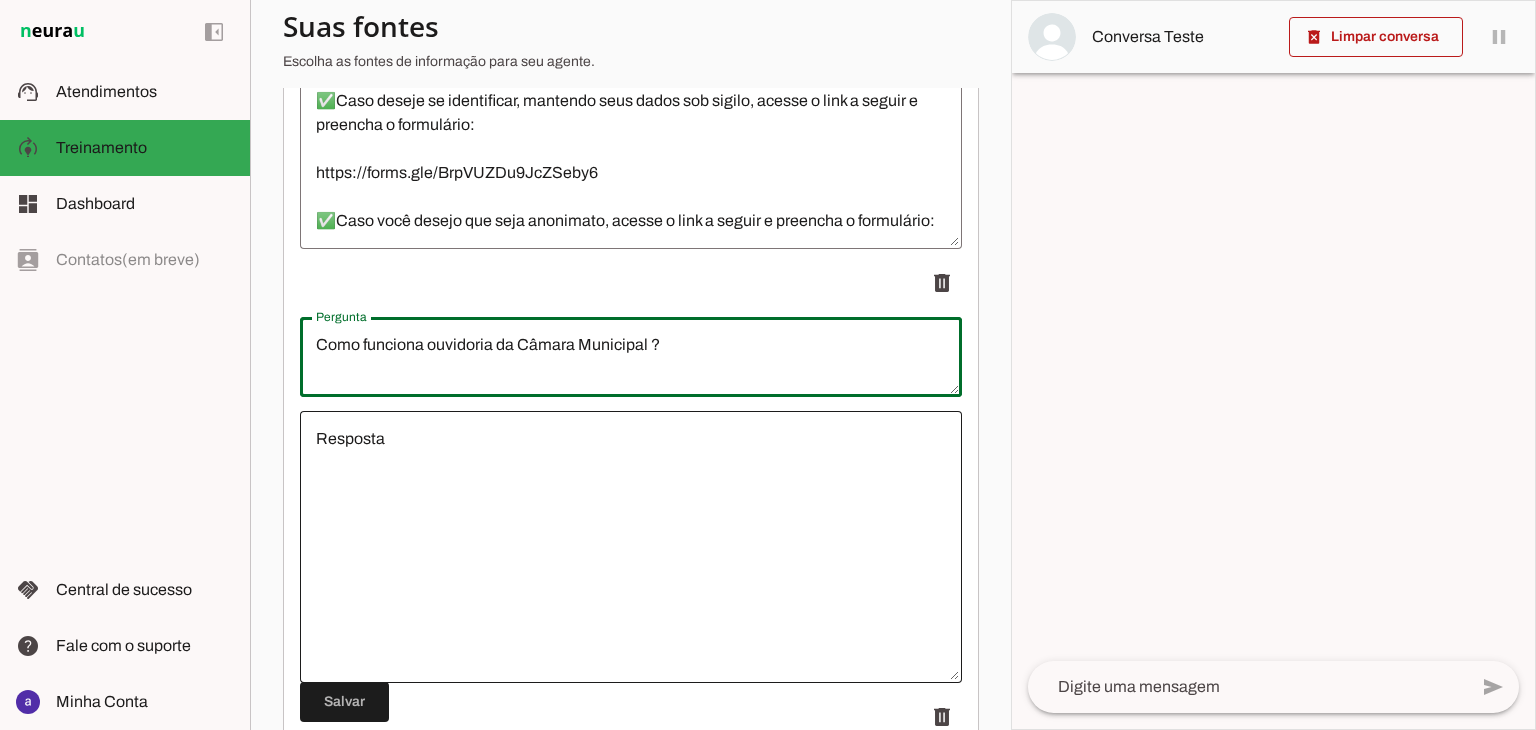 paste on "O que é um Projeto de Lei de Iniciativa Popular?" 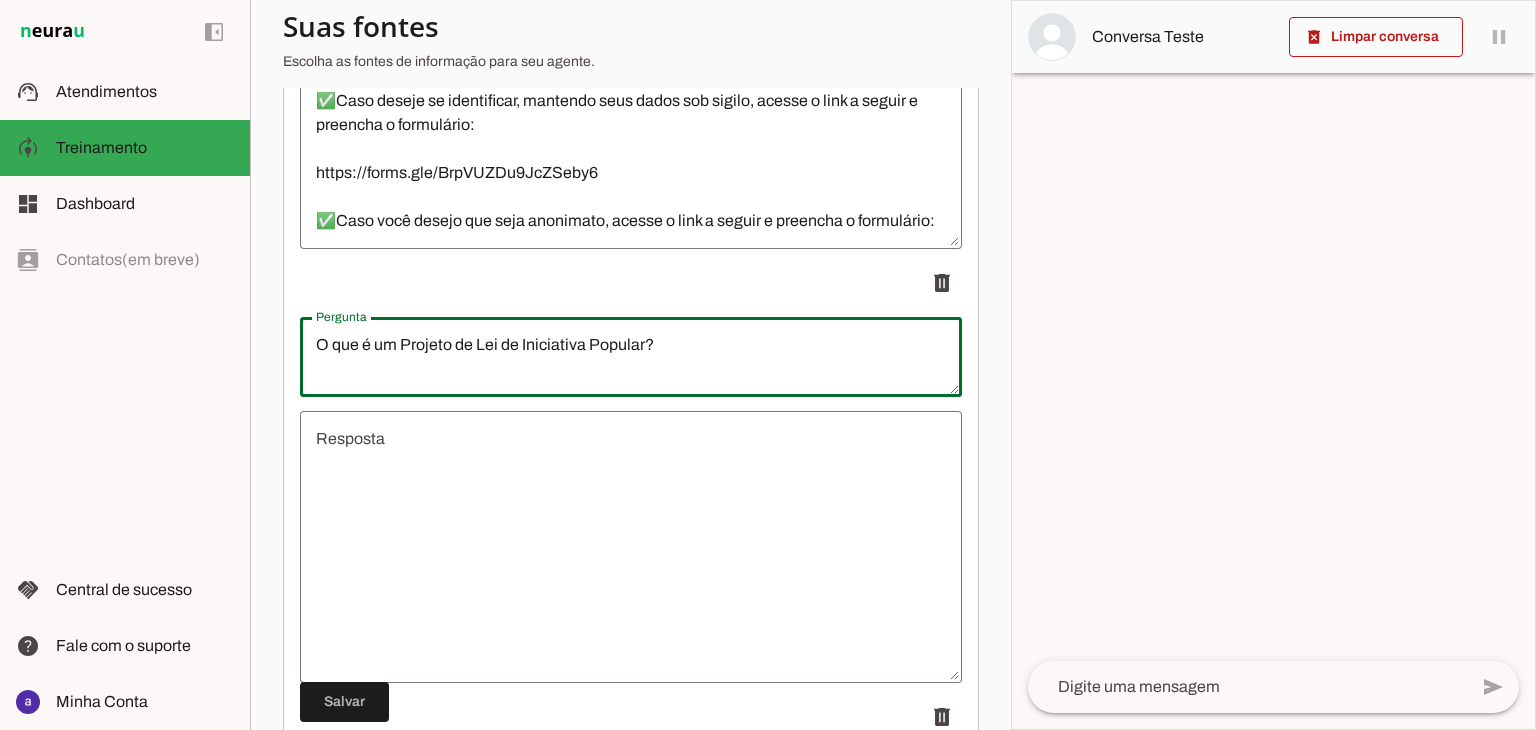 type on "O que é um Projeto de Lei de Iniciativa Popular?" 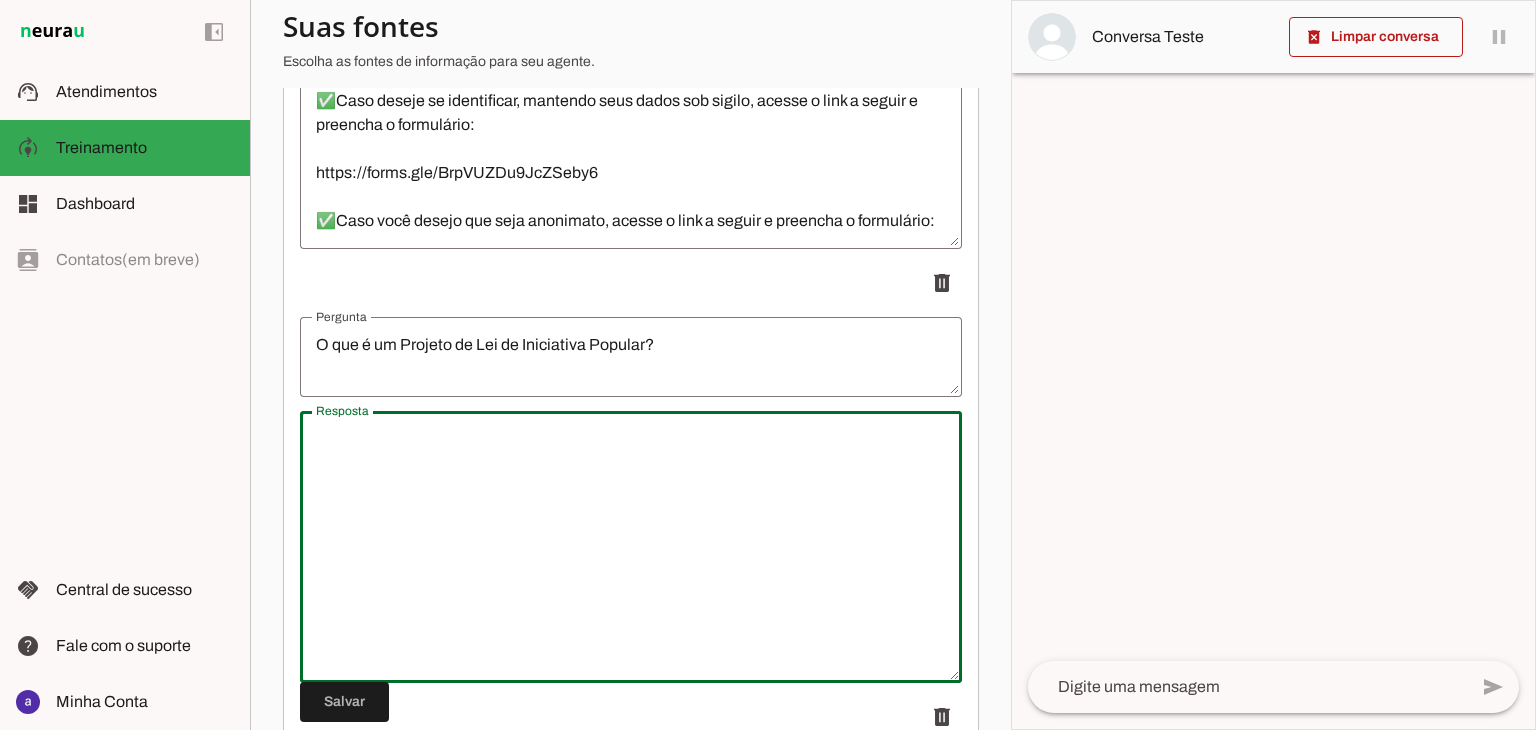 paste on "Projeto de iniciativa da população que conte com pelo menos 5% da assinatura do eleitorado do município em que um determinado tema é encaminhado como um projeto de lei para discussão da Câmara Municipal" 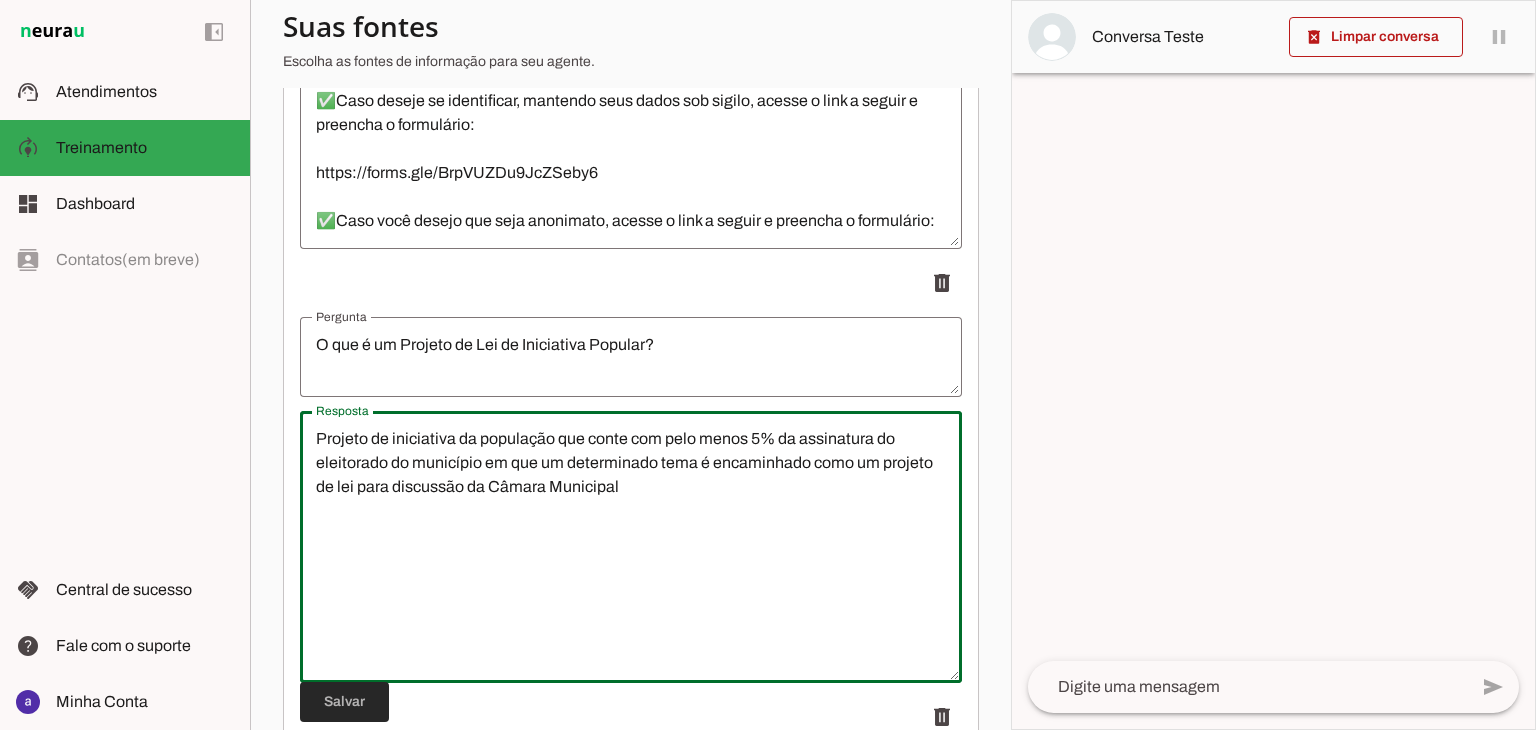 type on "Projeto de iniciativa da população que conte com pelo menos 5% da assinatura do eleitorado do município em que um determinado tema é encaminhado como um projeto de lei para discussão da Câmara Municipal" 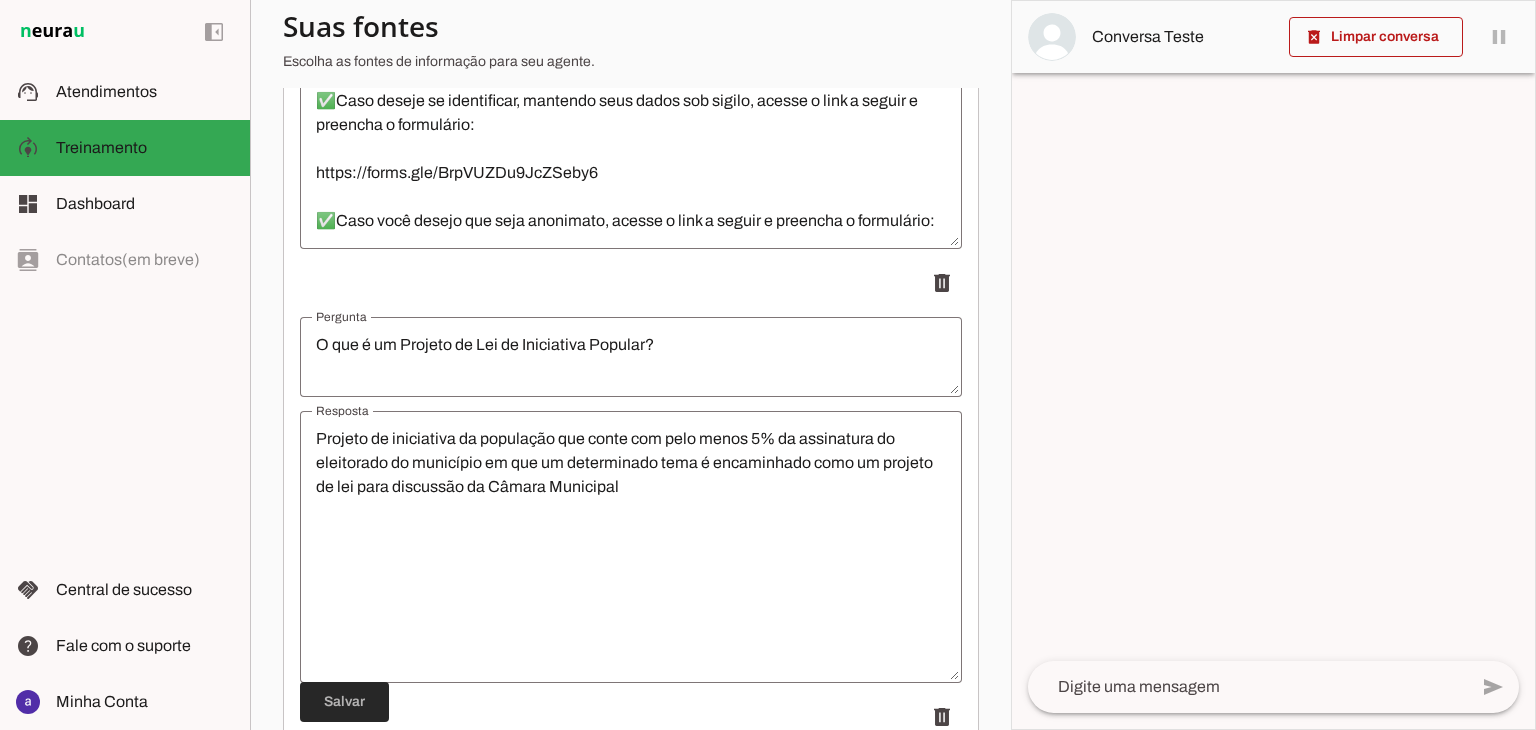 click at bounding box center (344, 702) 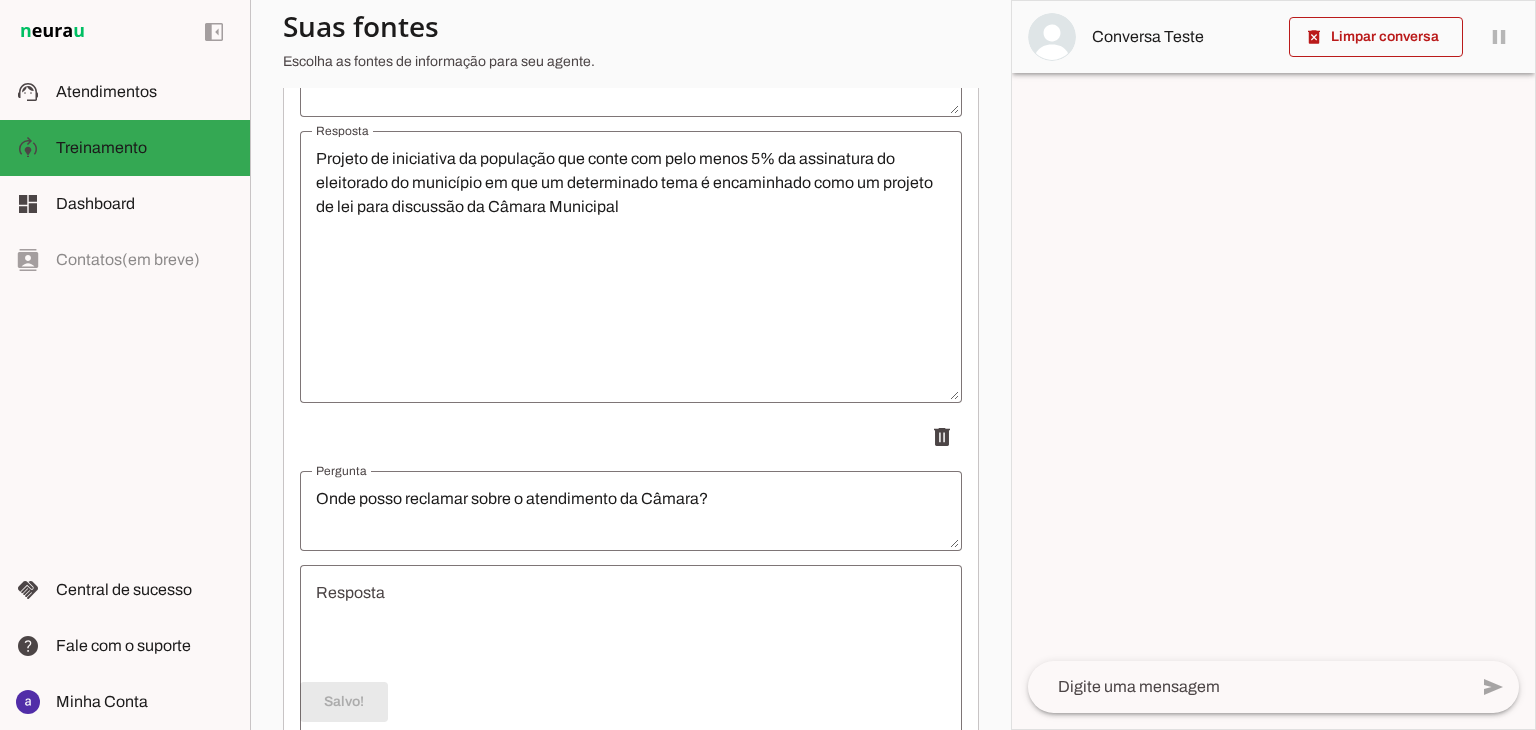scroll, scrollTop: 900, scrollLeft: 0, axis: vertical 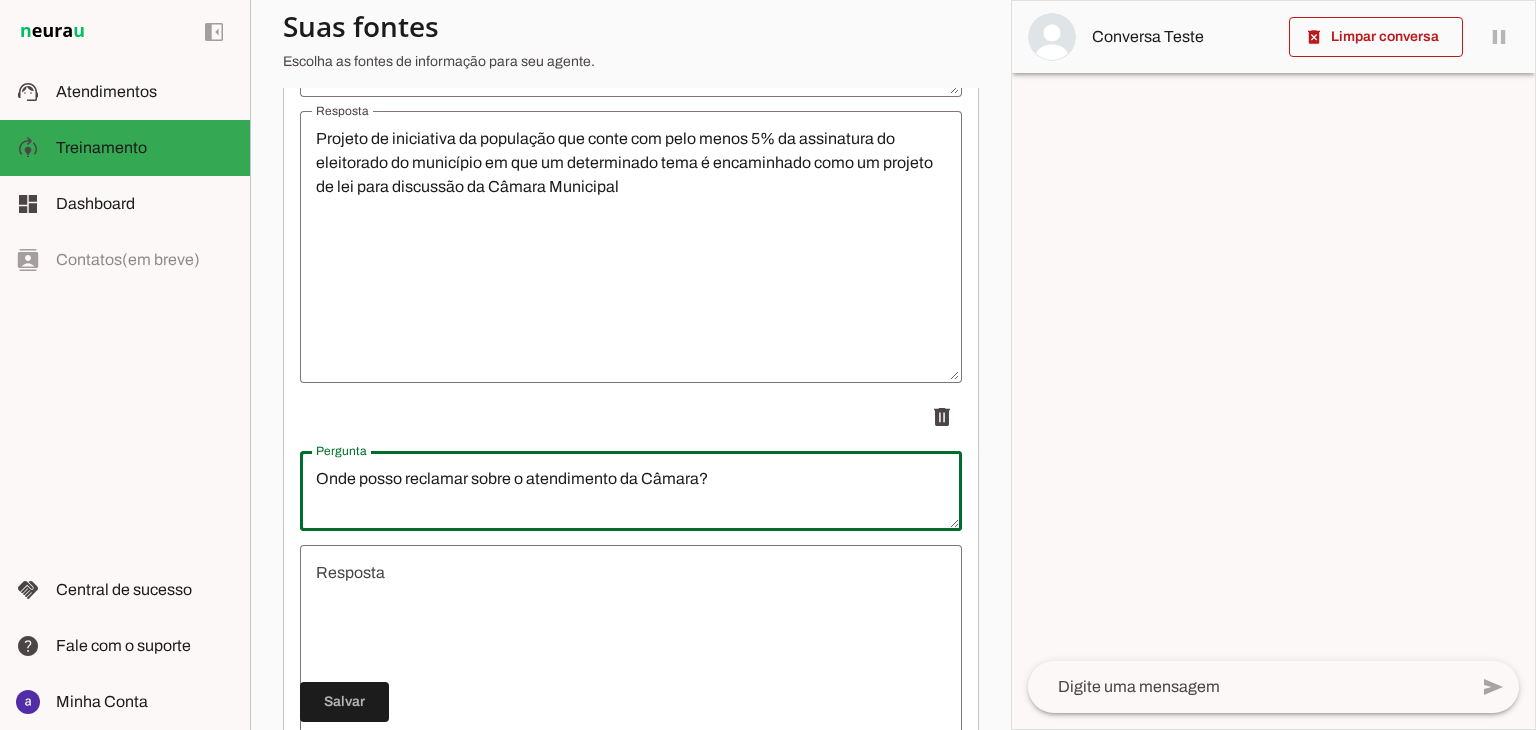 drag, startPoint x: 738, startPoint y: 479, endPoint x: 265, endPoint y: 454, distance: 473.66022 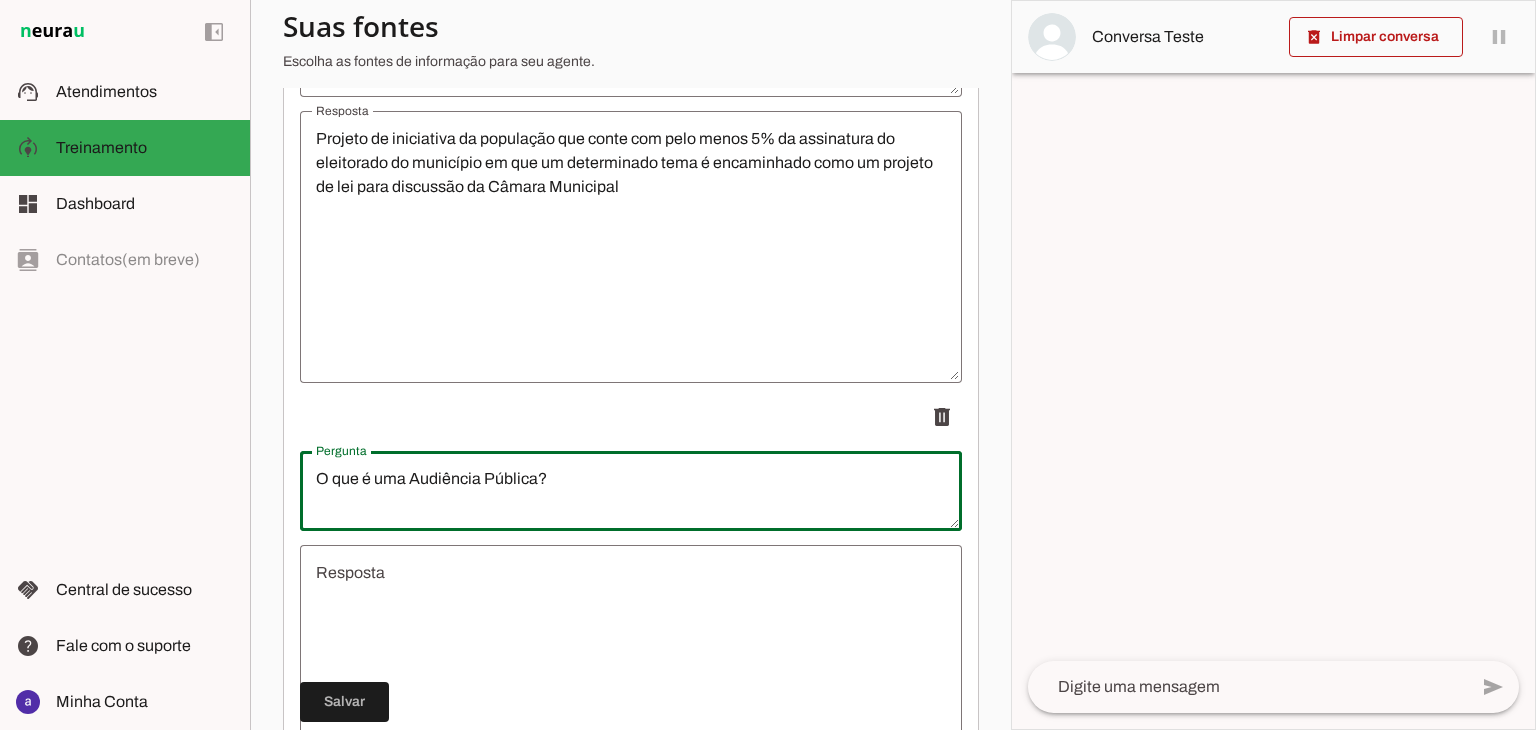 type on "O que é uma Audiência Pública?" 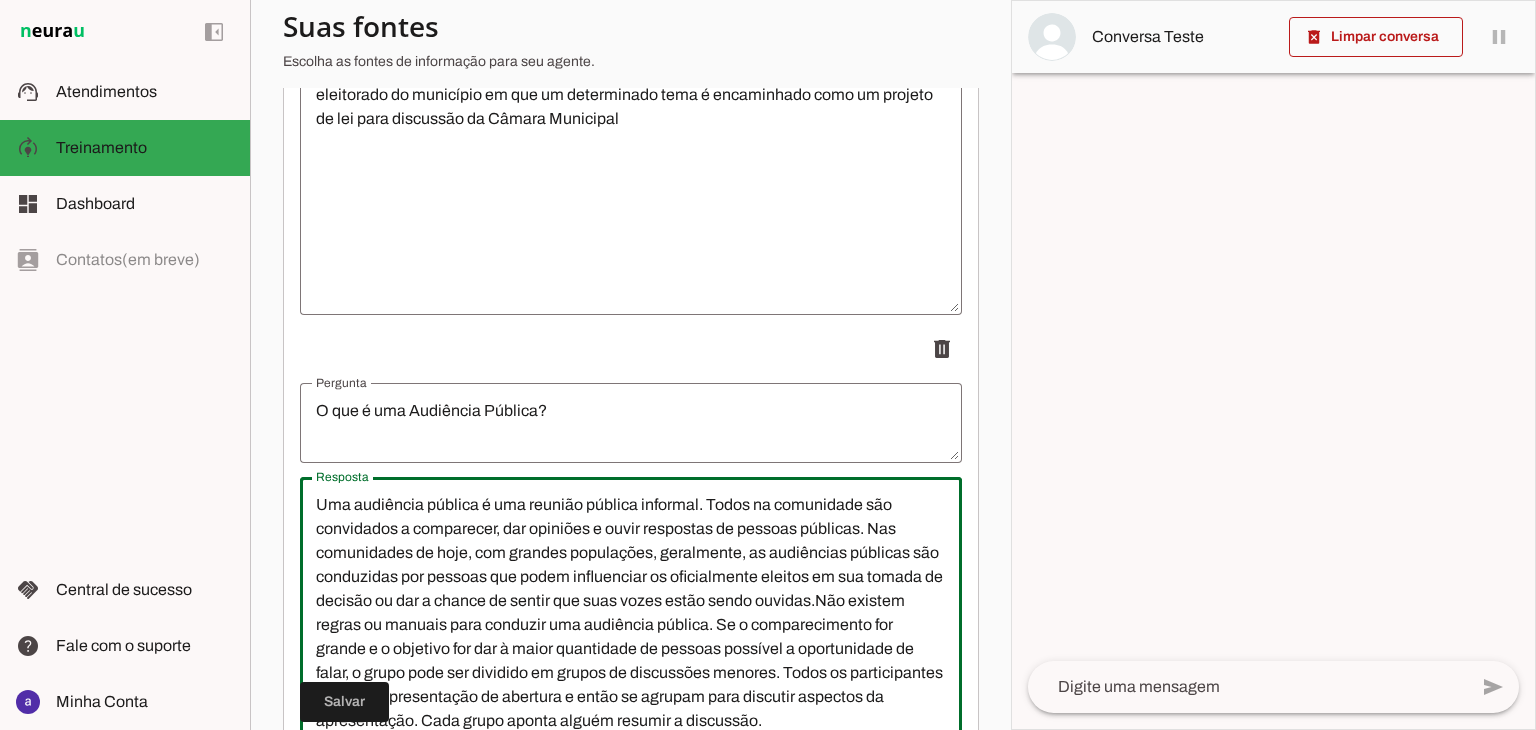 scroll, scrollTop: 1268, scrollLeft: 0, axis: vertical 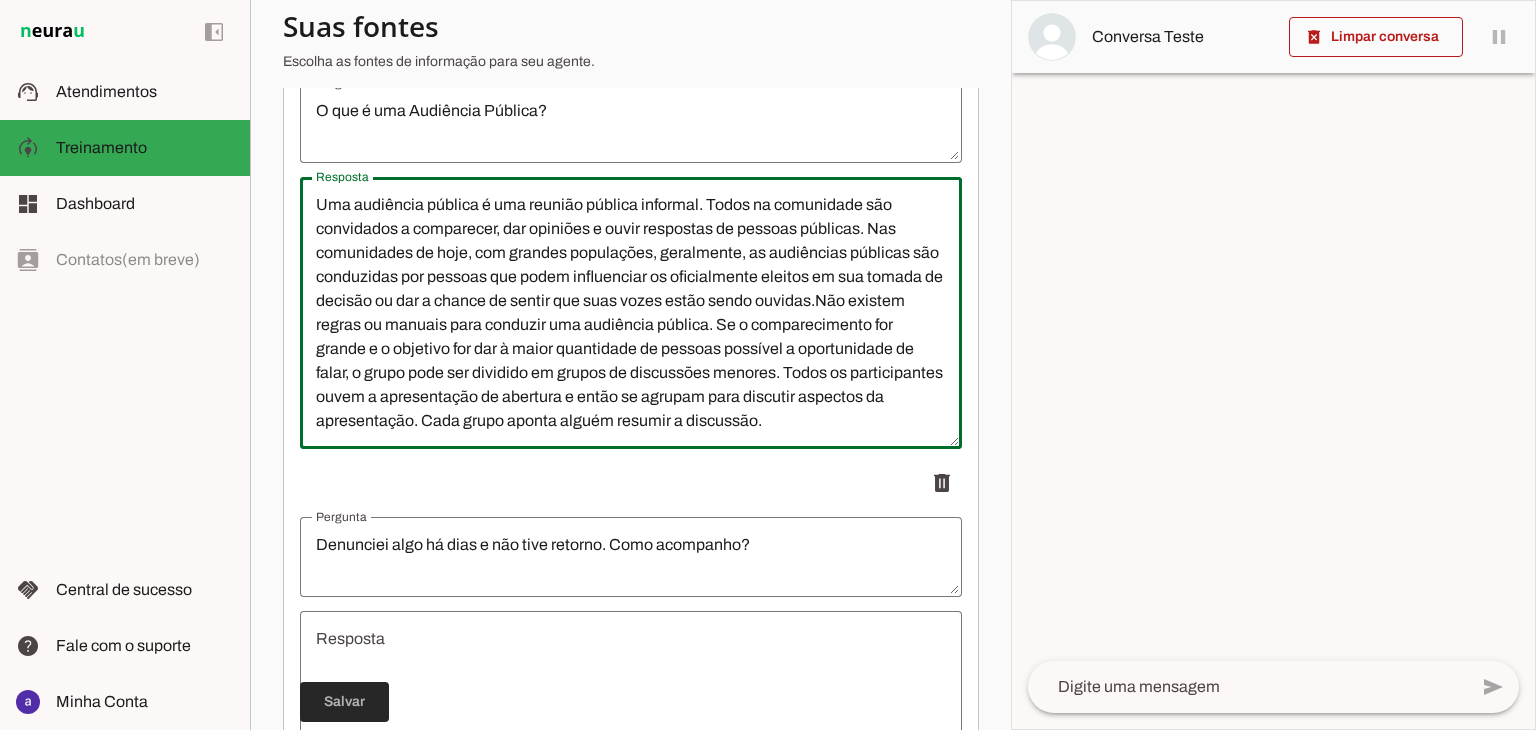 type on "Uma audiência pública é uma reunião pública informal. Todos na comunidade são convidados a comparecer, dar opiniões e ouvir respostas de pessoas públicas. Nas comunidades de hoje, com grandes populações, geralmente, as audiências públicas são conduzidas por pessoas que podem influenciar os oficialmente eleitos em sua tomada de decisão ou dar a chance de sentir que suas vozes estão sendo ouvidas.Não existem regras ou manuais para conduzir uma audiência pública. Se o comparecimento for grande e o objetivo for dar à maior quantidade de pessoas possível a oportunidade de falar, o grupo pode ser dividido em grupos de discussões menores. Todos os participantes ouvem a apresentação de abertura e então se agrupam para discutir aspectos da apresentação. Cada grupo aponta alguém resumir a discussão." 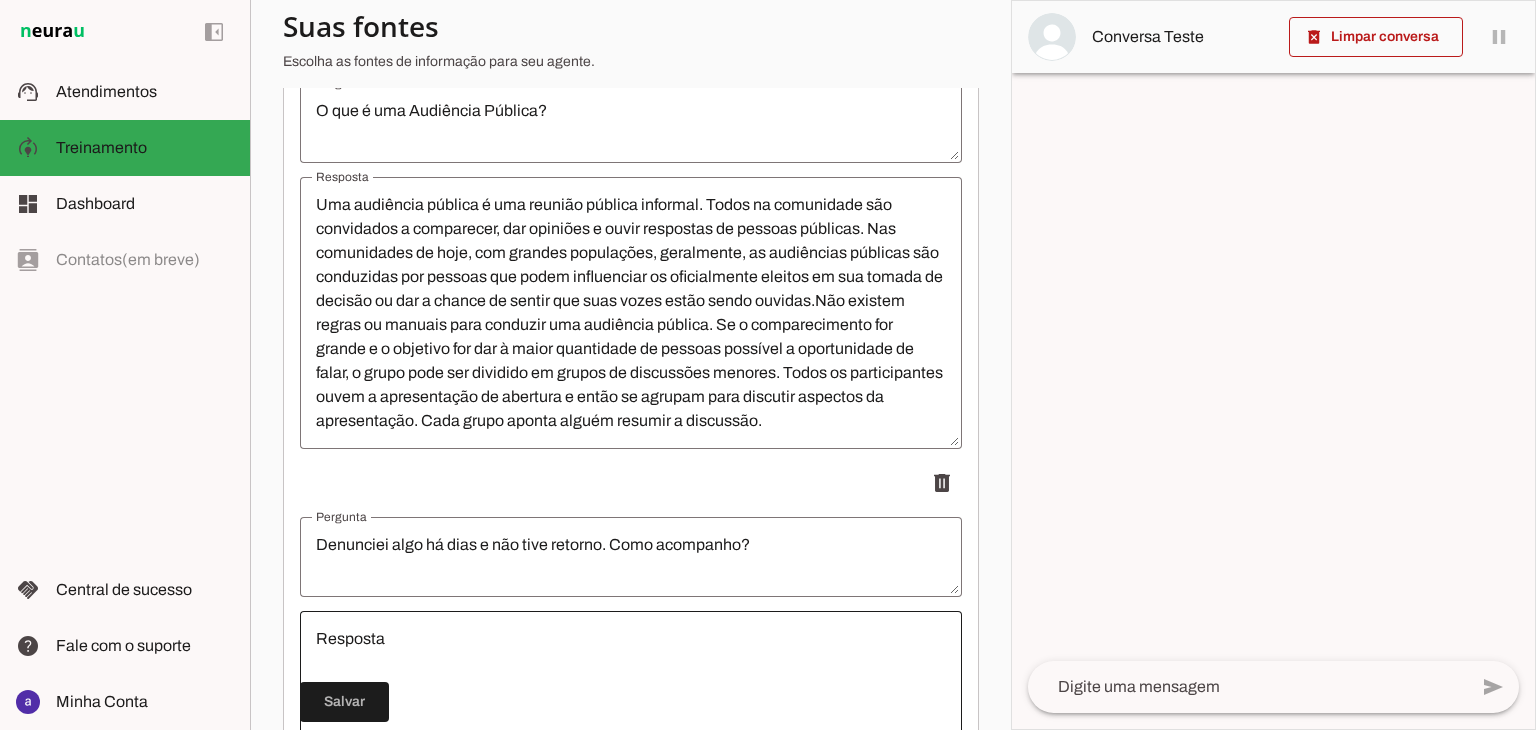 click at bounding box center [631, 747] 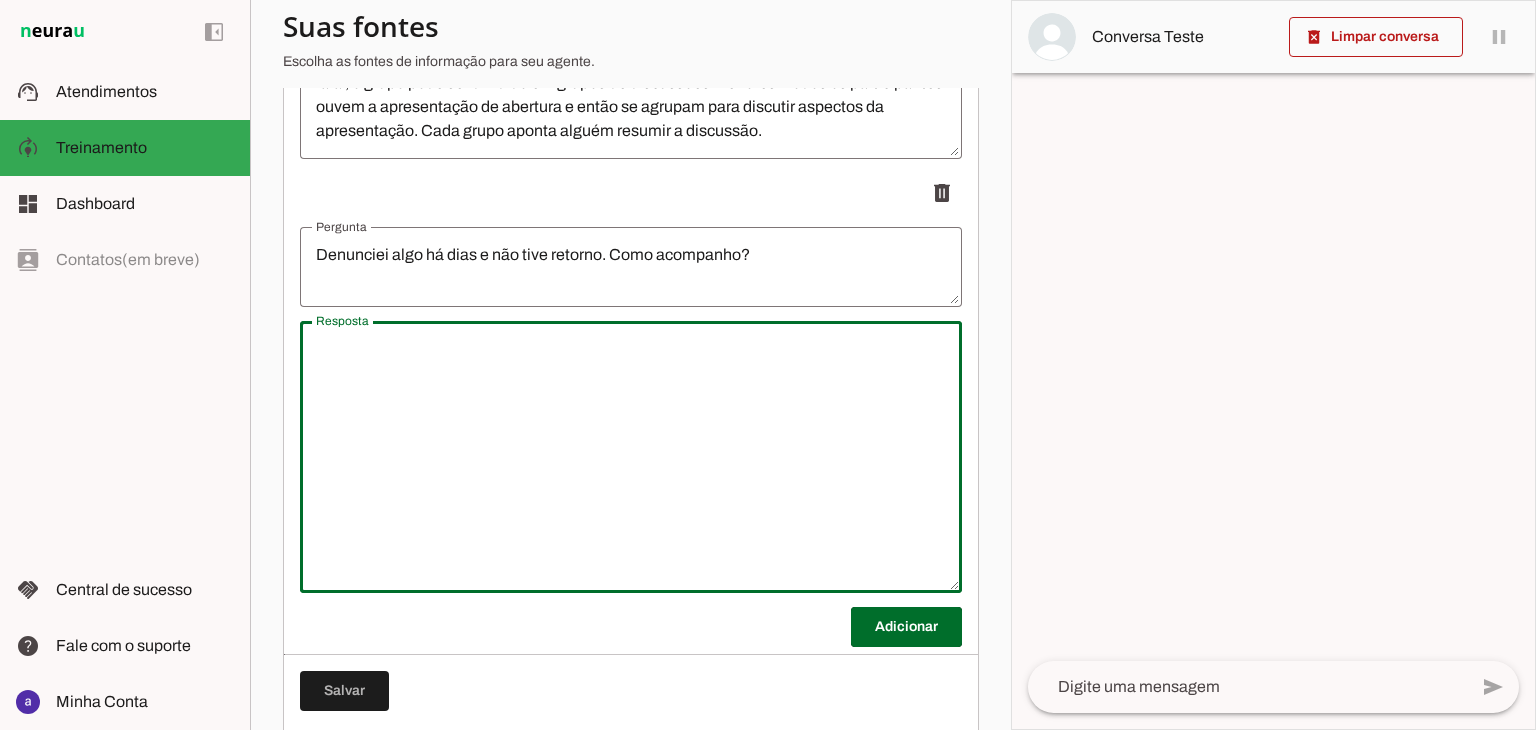 scroll, scrollTop: 1568, scrollLeft: 0, axis: vertical 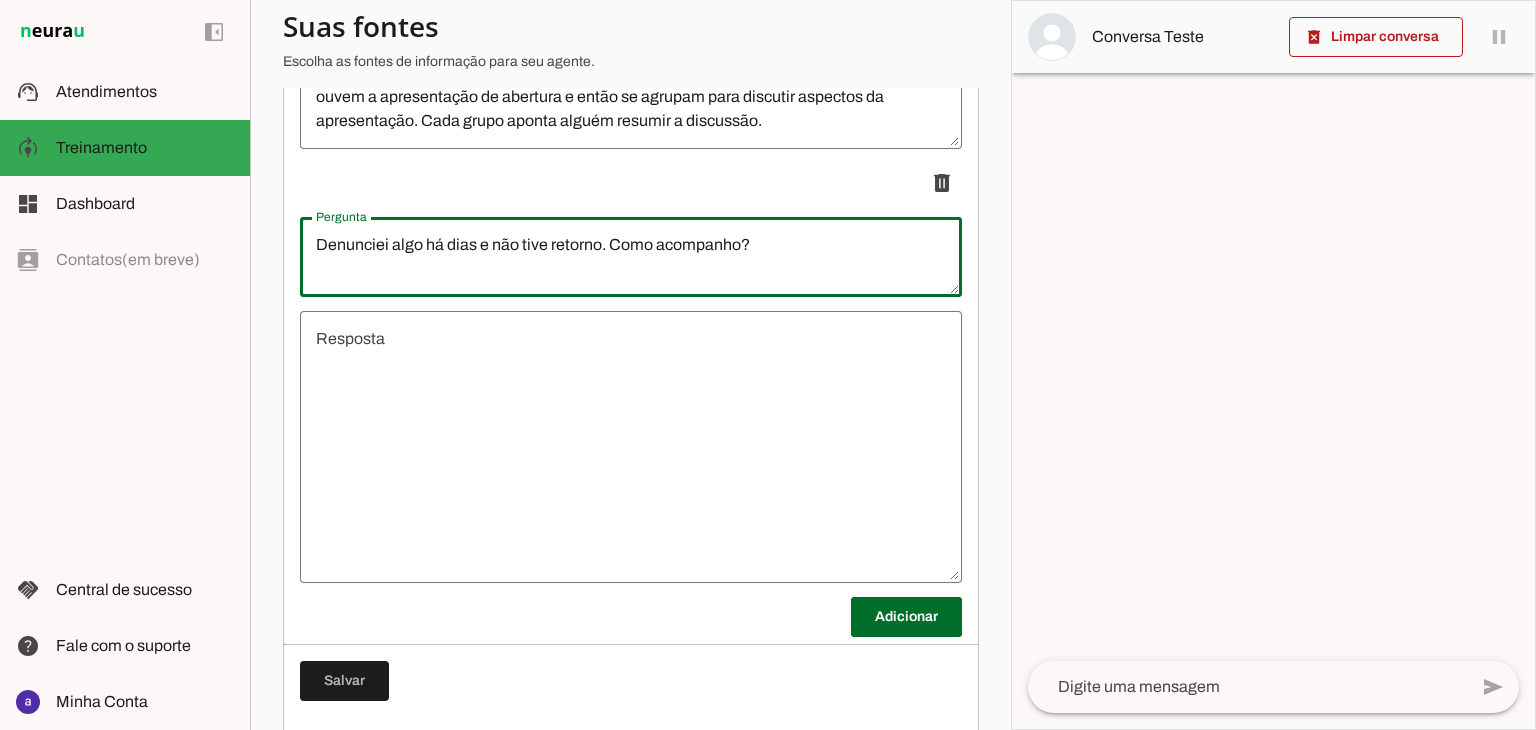 drag, startPoint x: 586, startPoint y: 256, endPoint x: 254, endPoint y: 253, distance: 332.01355 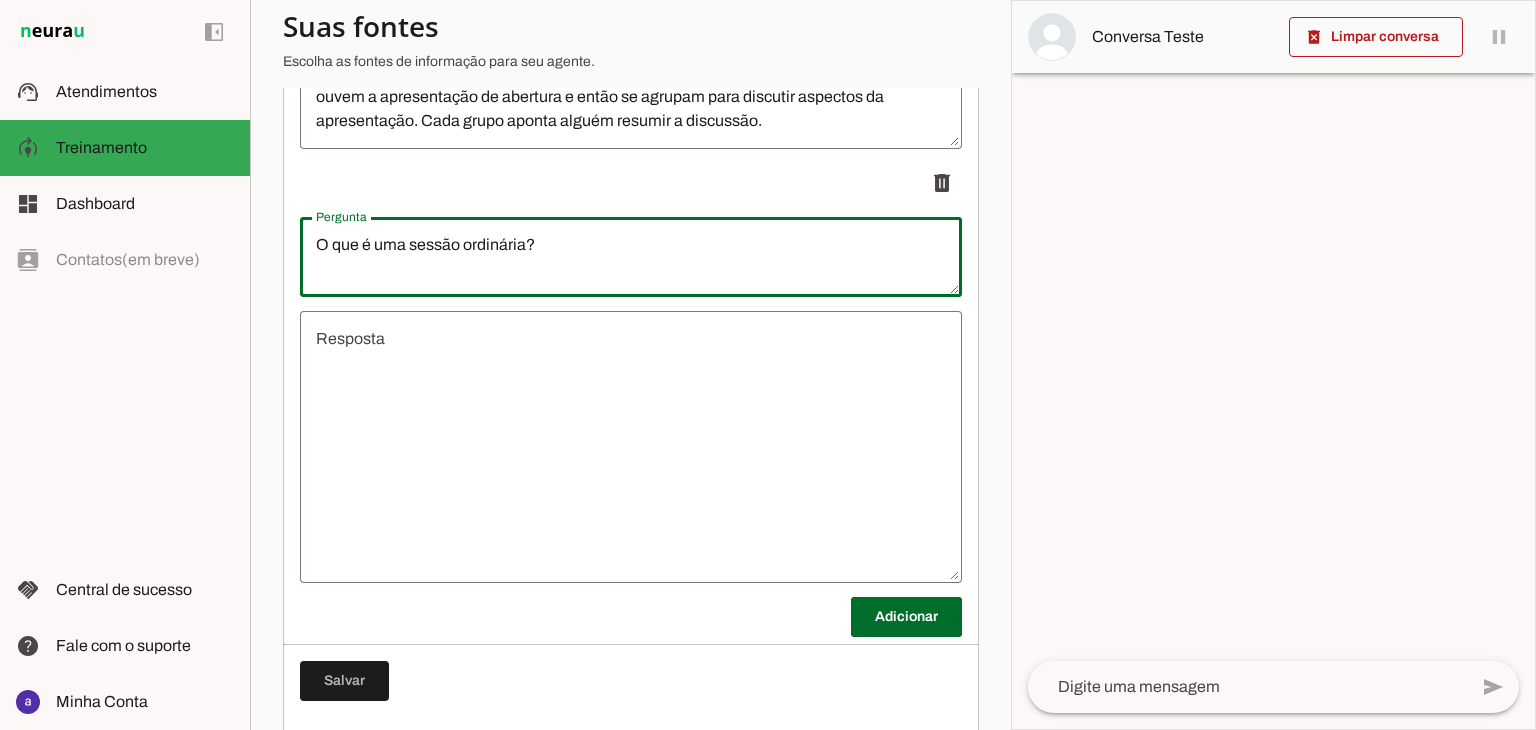 type on "O que é uma sessão ordinária?" 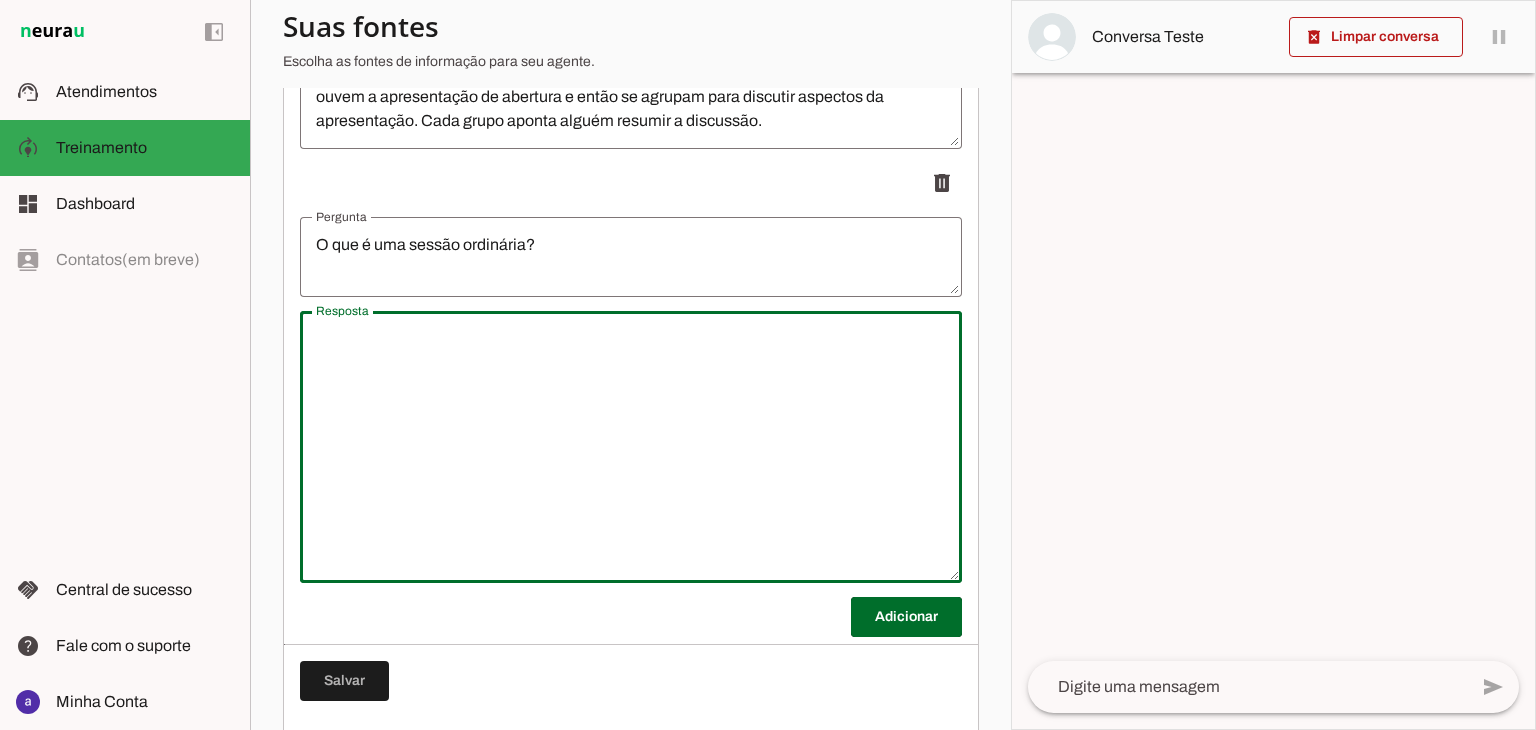 paste on "A Sessão Ordinária da Câmara tem a duração de quatro horas, podendo ser prorrogada por um prazo máximo também de quatro horas. É dividida em: - Expediente - nele o 1º secretário lê os projetos iniciais, moções, ofícios, requerimentos e indicações. É no expediente que os vereadores fazem sua inscrição para fazer uso da tribuna. - Ordem do Dia - após o expediente, inicia-se a ordem do dia, caso tenha matéria a ser votada. É nesse período que os vereadores discutem e votam os projetos de lei, projetos de resolução, moções e requerimentos. A duração da ordem do dia é de duas horas, podendo ser prorrogada." 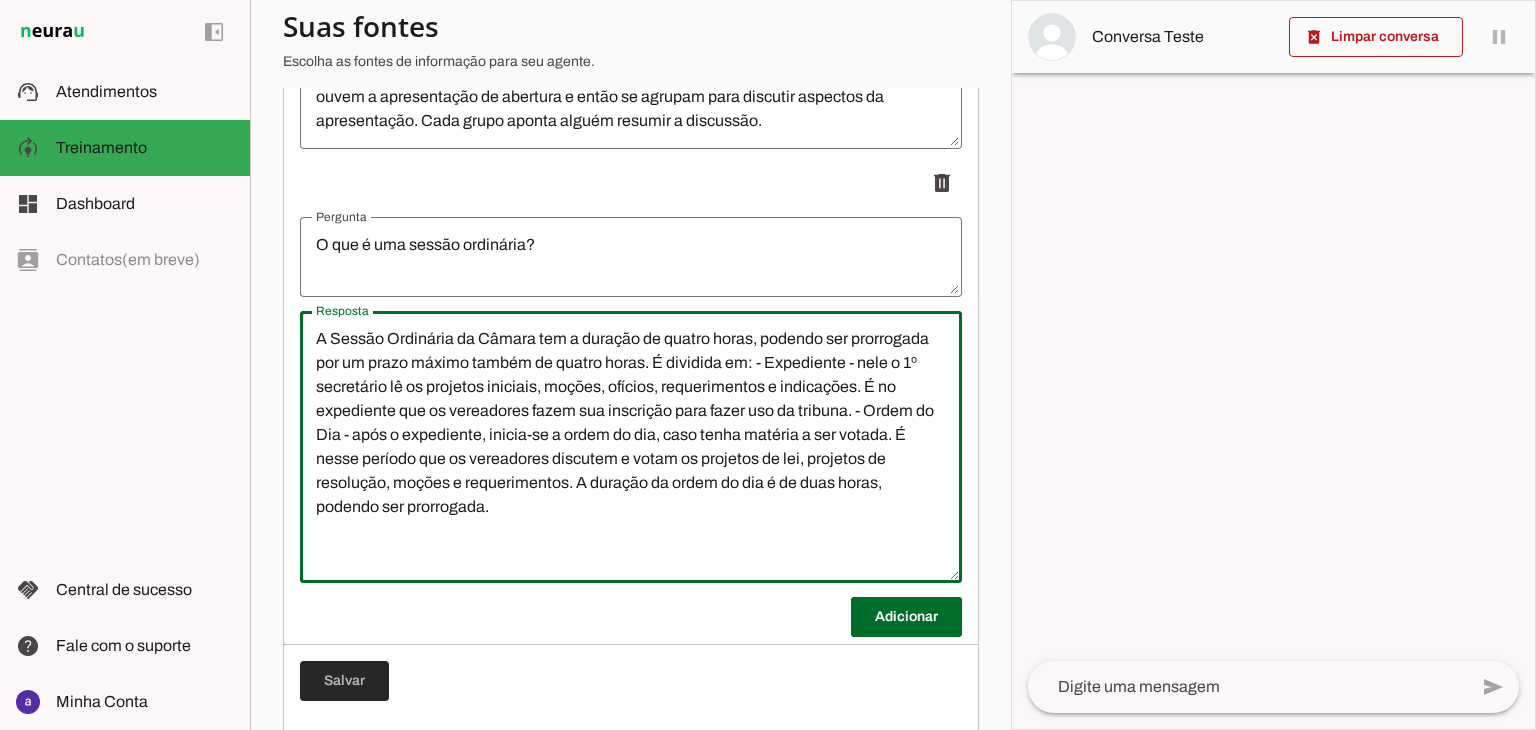 type on "A Sessão Ordinária da Câmara tem a duração de quatro horas, podendo ser prorrogada por um prazo máximo também de quatro horas. É dividida em: - Expediente - nele o 1º secretário lê os projetos iniciais, moções, ofícios, requerimentos e indicações. É no expediente que os vereadores fazem sua inscrição para fazer uso da tribuna. - Ordem do Dia - após o expediente, inicia-se a ordem do dia, caso tenha matéria a ser votada. É nesse período que os vereadores discutem e votam os projetos de lei, projetos de resolução, moções e requerimentos. A duração da ordem do dia é de duas horas, podendo ser prorrogada." 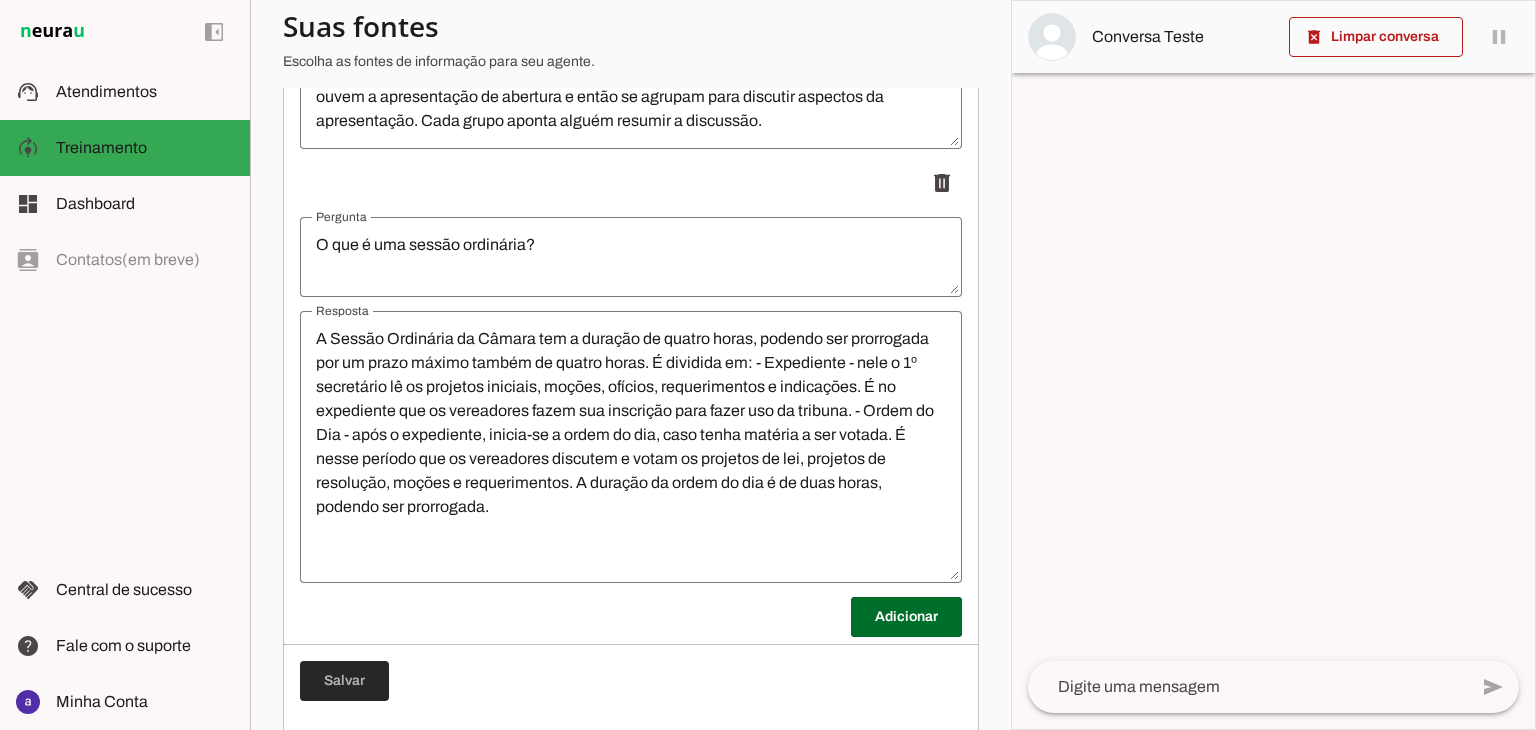click at bounding box center (344, 681) 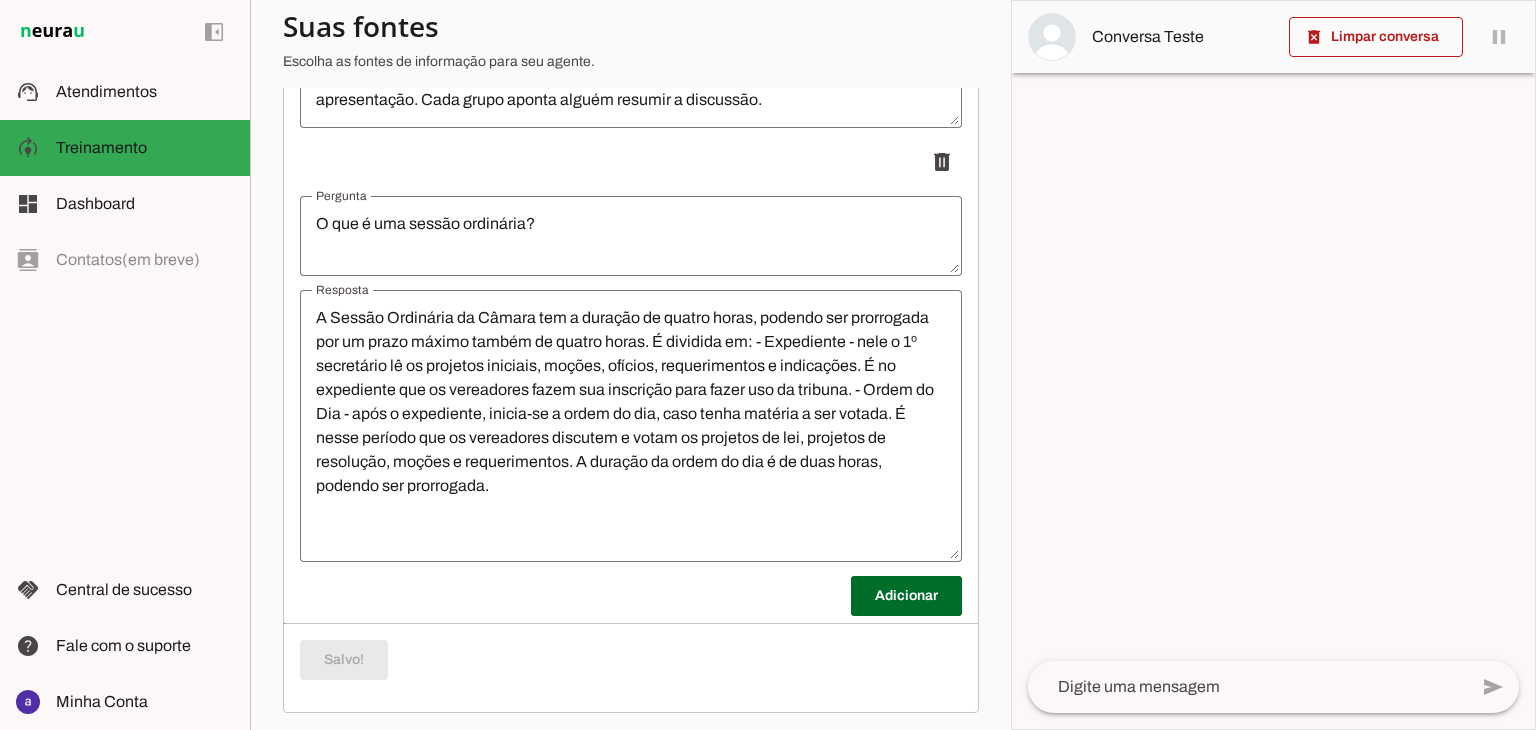 scroll, scrollTop: 1596, scrollLeft: 0, axis: vertical 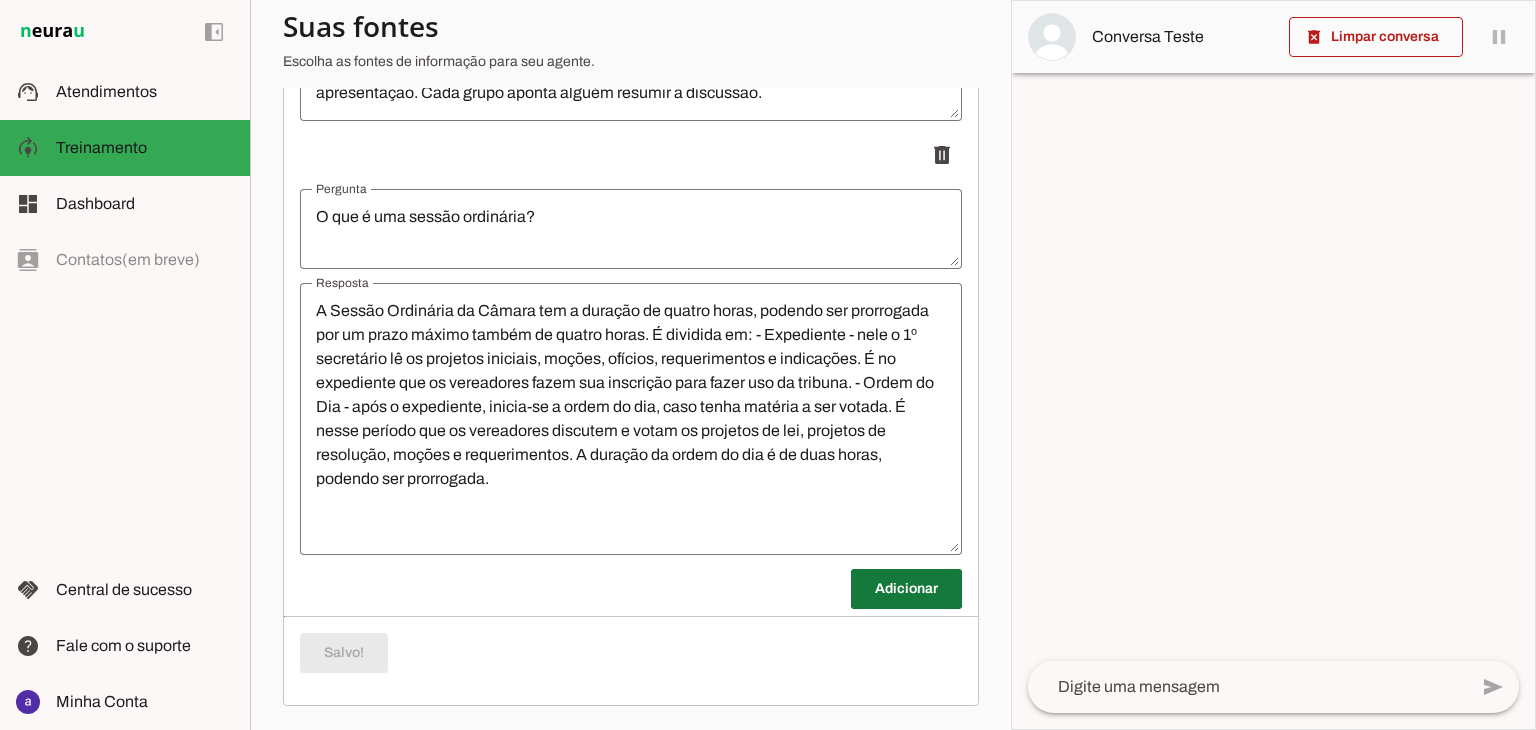 click at bounding box center (906, 589) 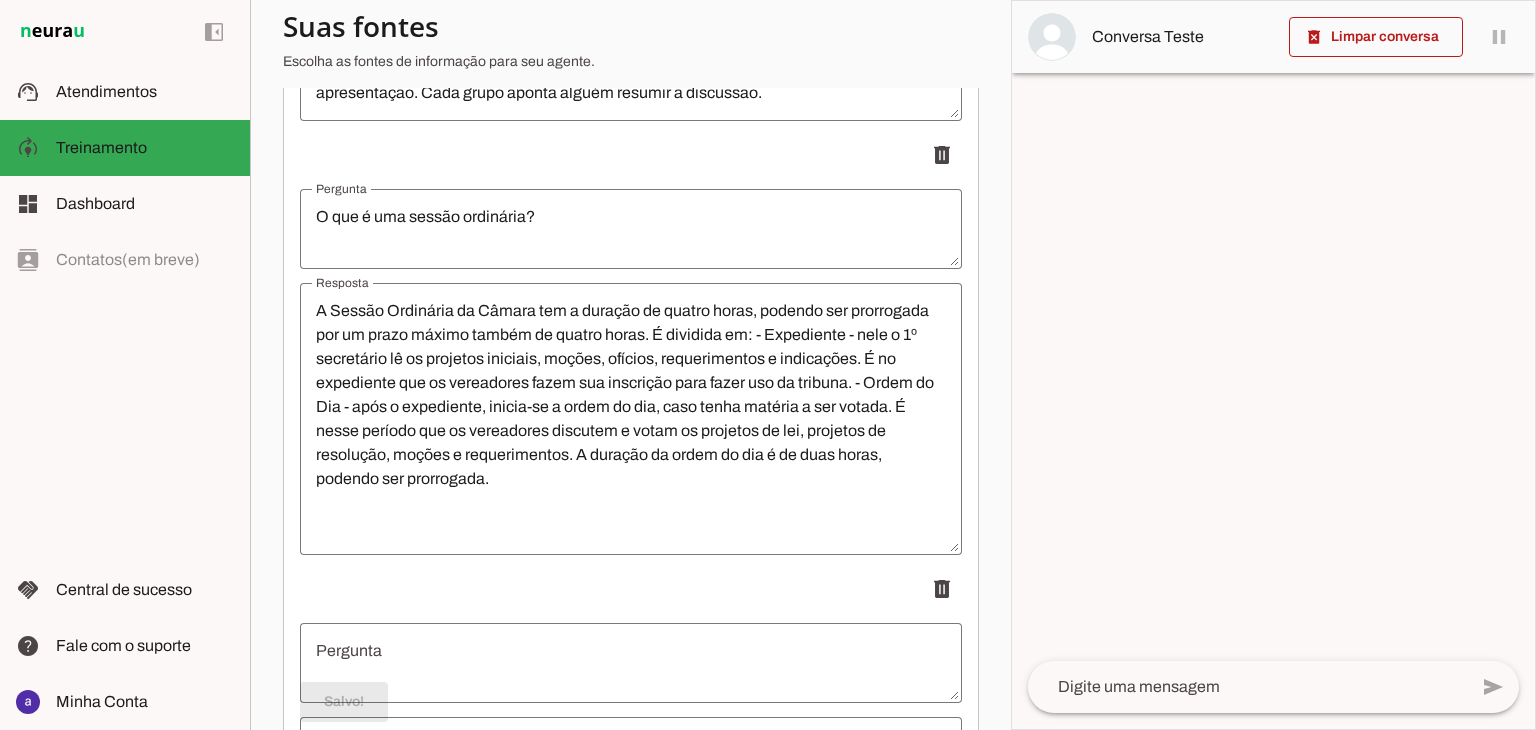 scroll, scrollTop: 1796, scrollLeft: 0, axis: vertical 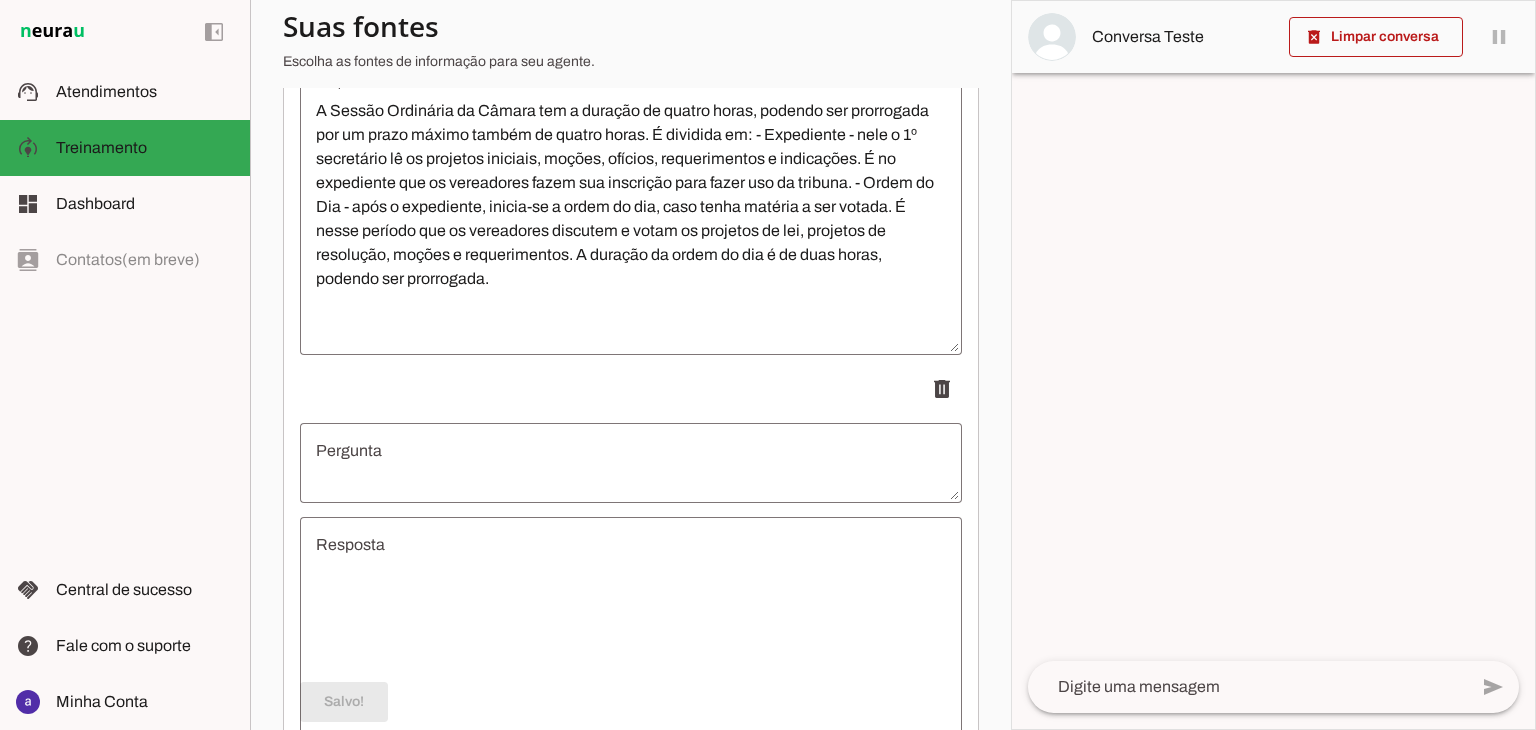 click at bounding box center [631, 463] 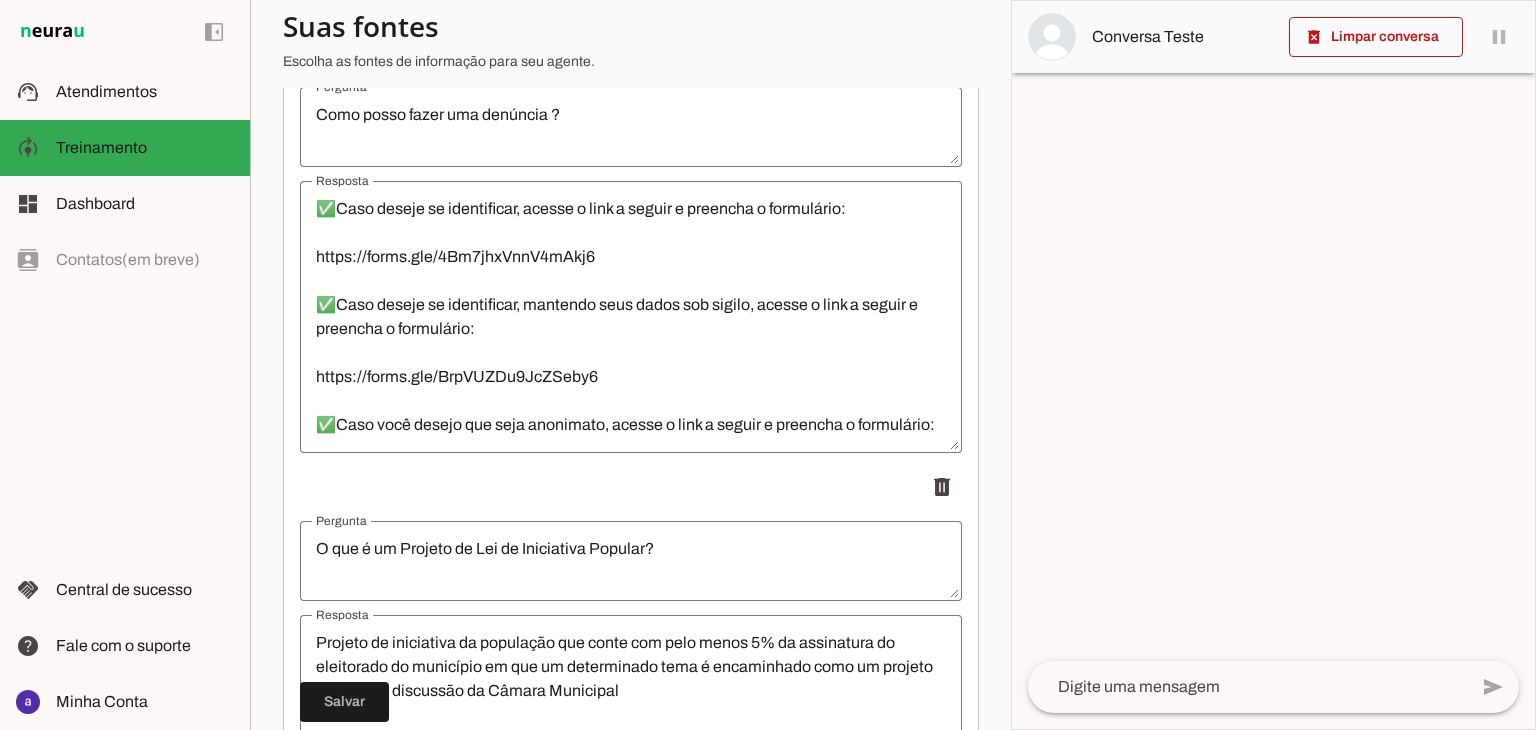 scroll, scrollTop: 296, scrollLeft: 0, axis: vertical 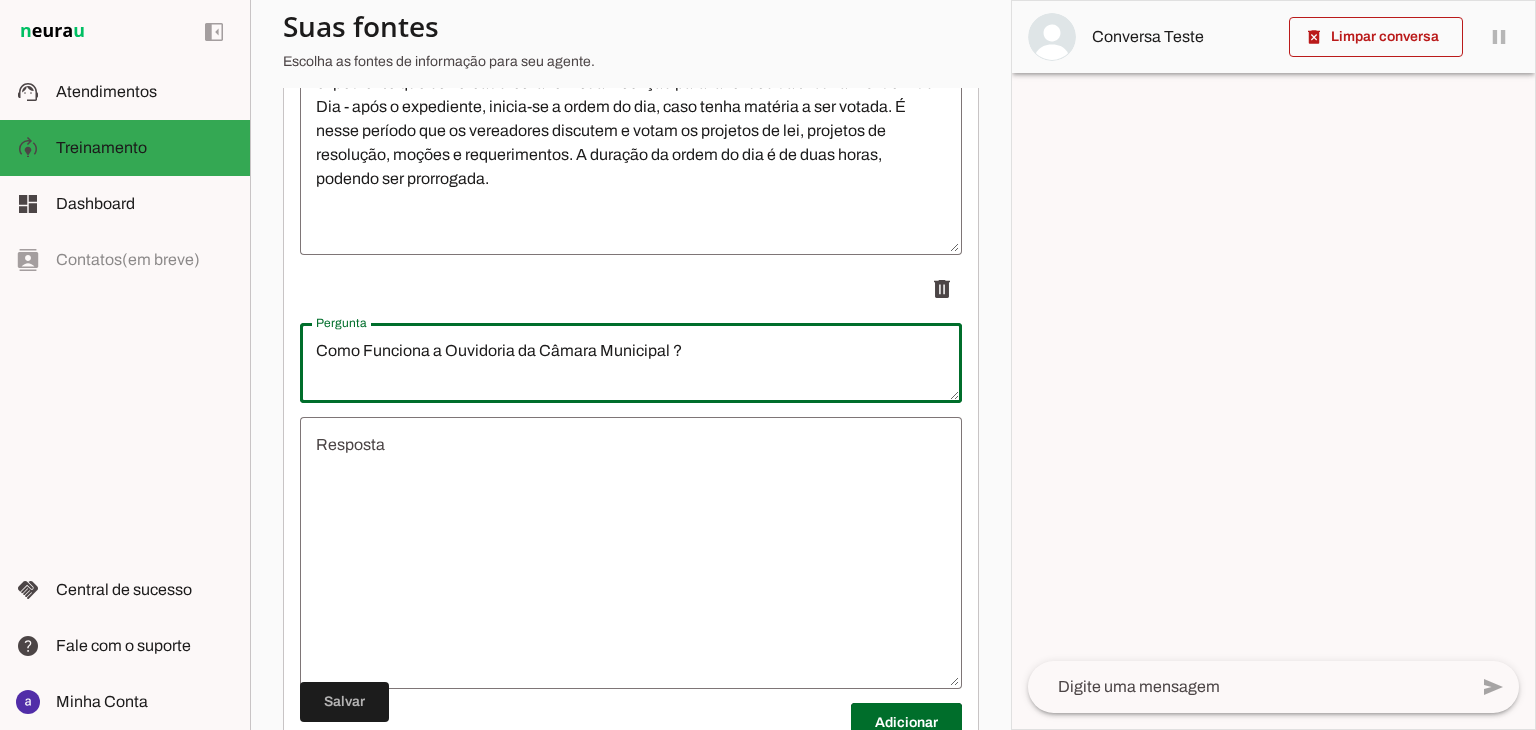 type on "Como Funciona a Ouvidoria da Câmara Municipal ?" 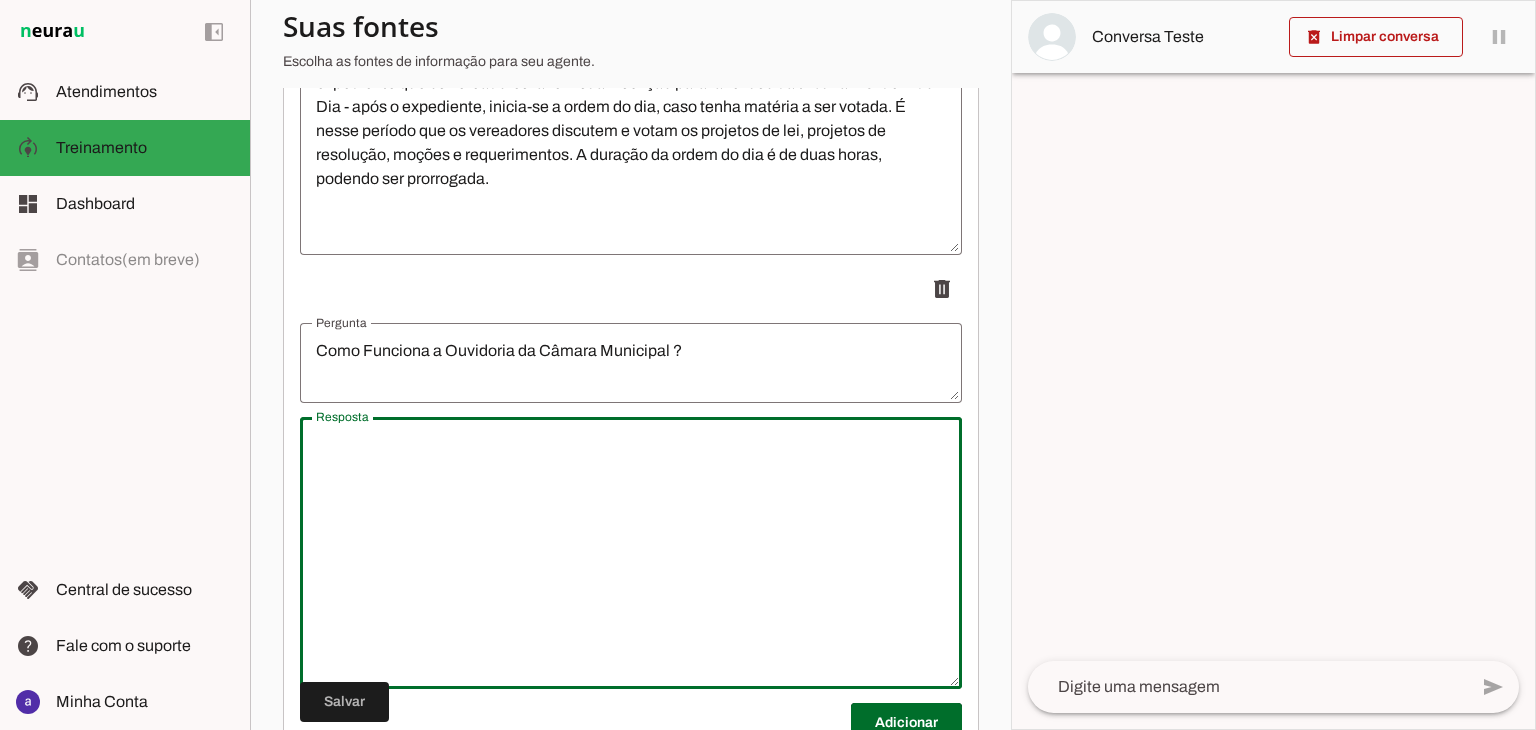 click at bounding box center (631, 553) 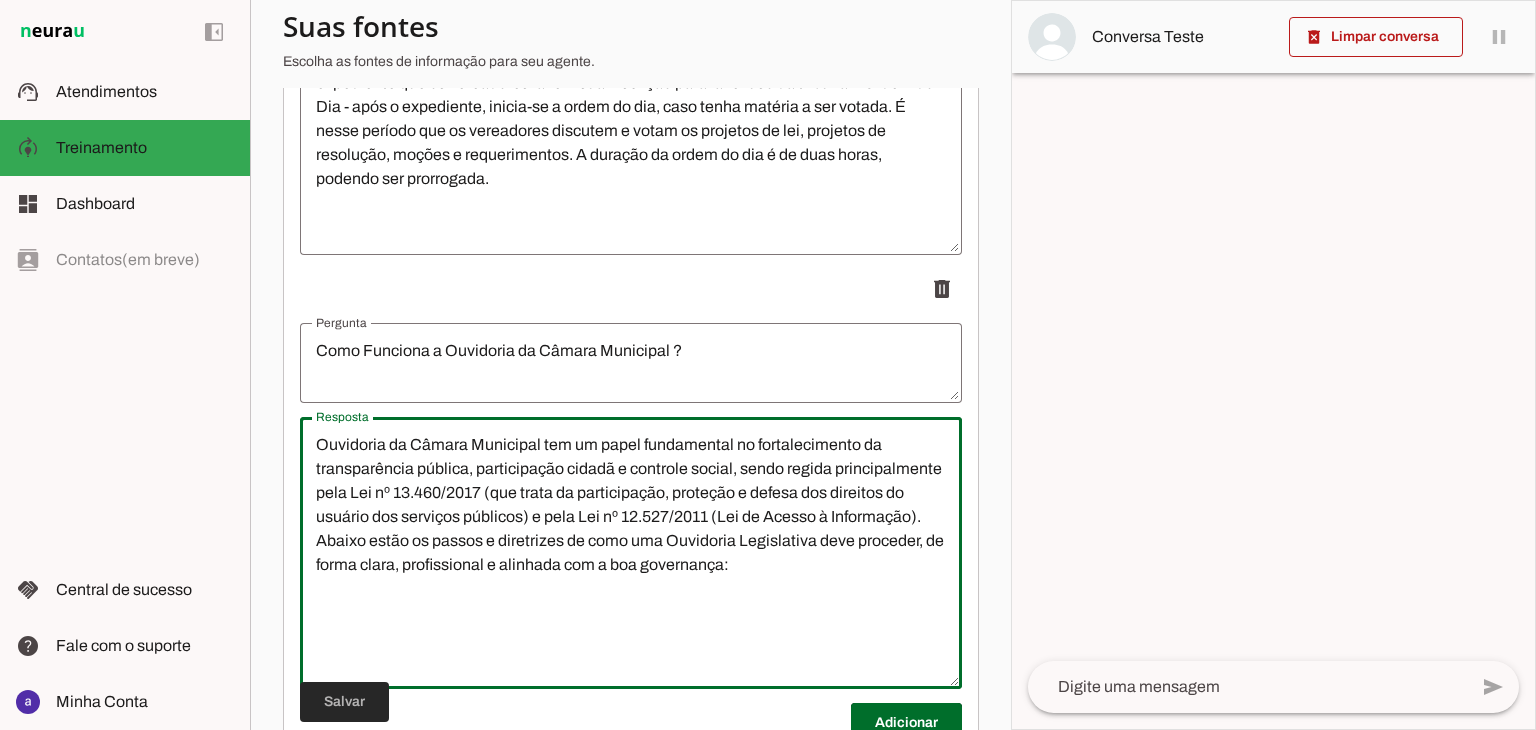 type on "Ouvidoria da Câmara Municipal tem um papel fundamental no fortalecimento da transparência pública, participação cidadã e controle social, sendo regida principalmente pela Lei nº 13.460/2017 (que trata da participação, proteção e defesa dos direitos do usuário dos serviços públicos) e pela Lei nº 12.527/2011 (Lei de Acesso à Informação). Abaixo estão os passos e diretrizes de como uma Ouvidoria Legislativa deve proceder, de forma clara, profissional e alinhada com a boa governança:" 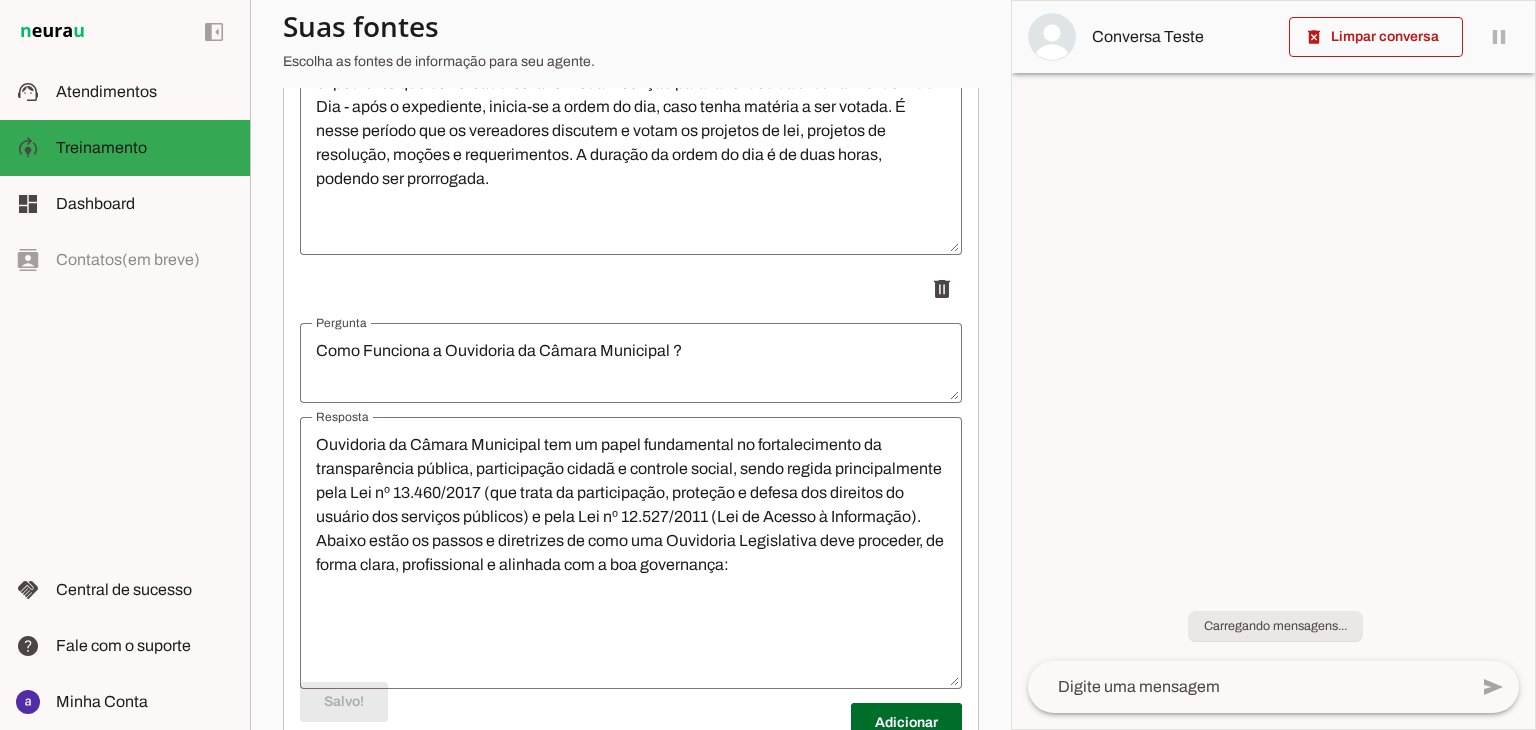 scroll, scrollTop: 96, scrollLeft: 0, axis: vertical 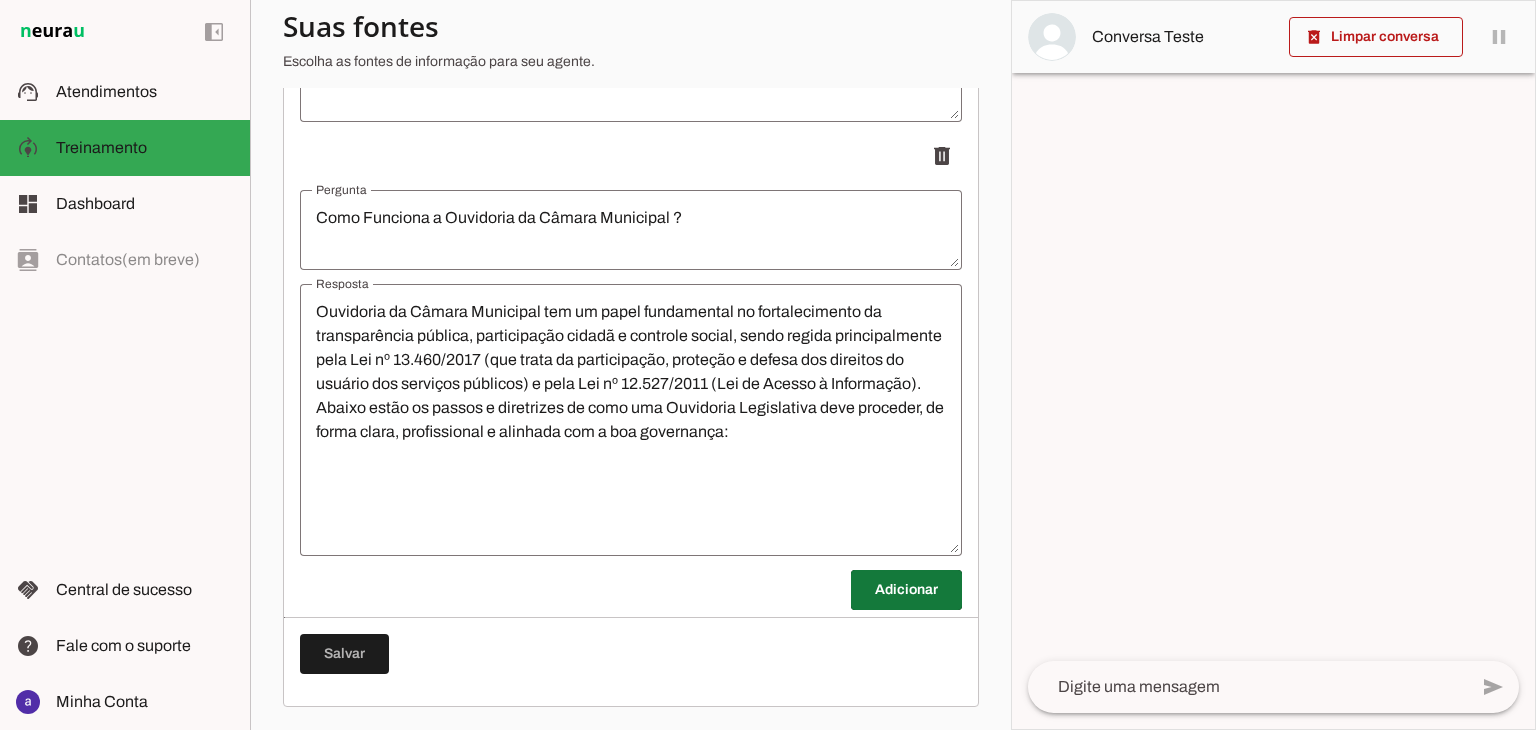 click at bounding box center (906, 590) 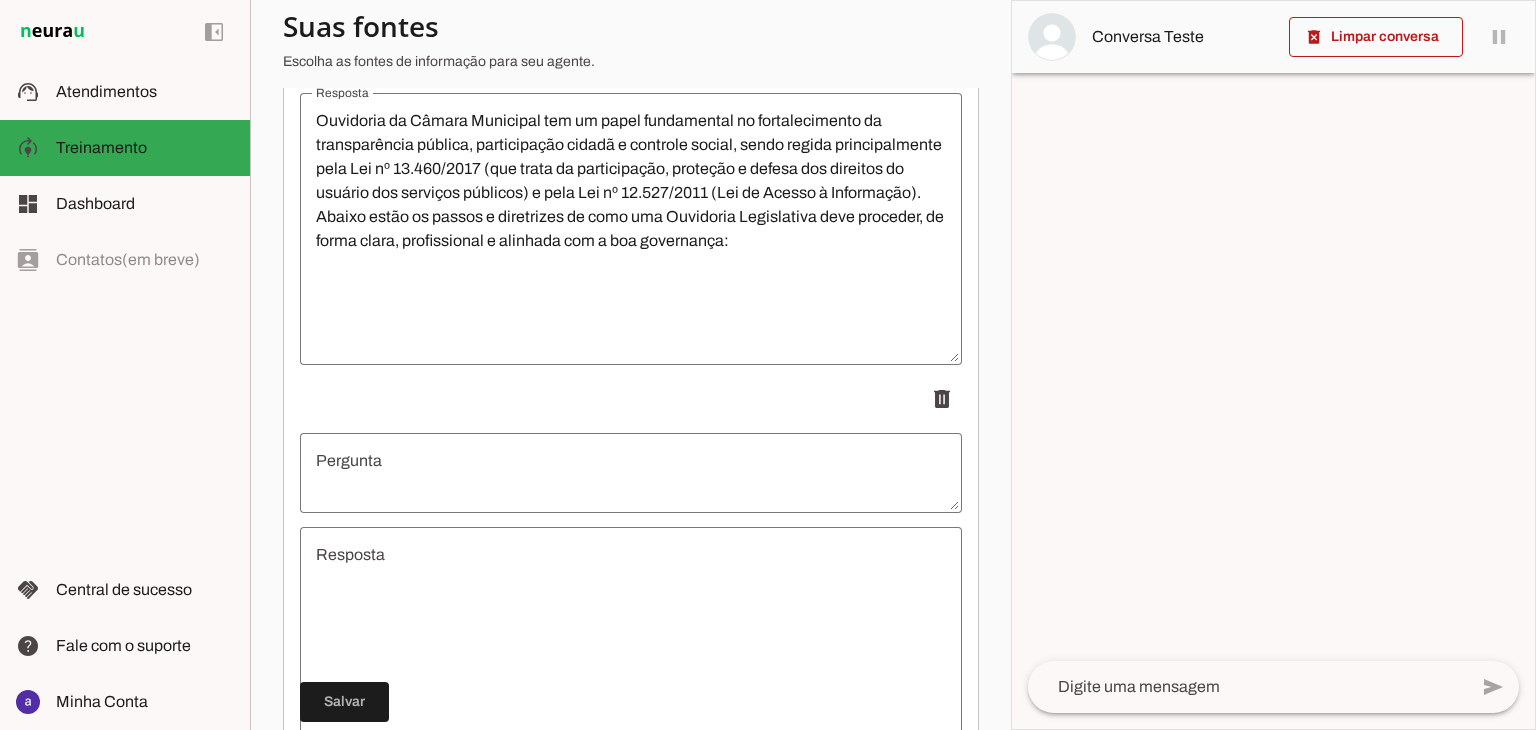 scroll, scrollTop: 2329, scrollLeft: 0, axis: vertical 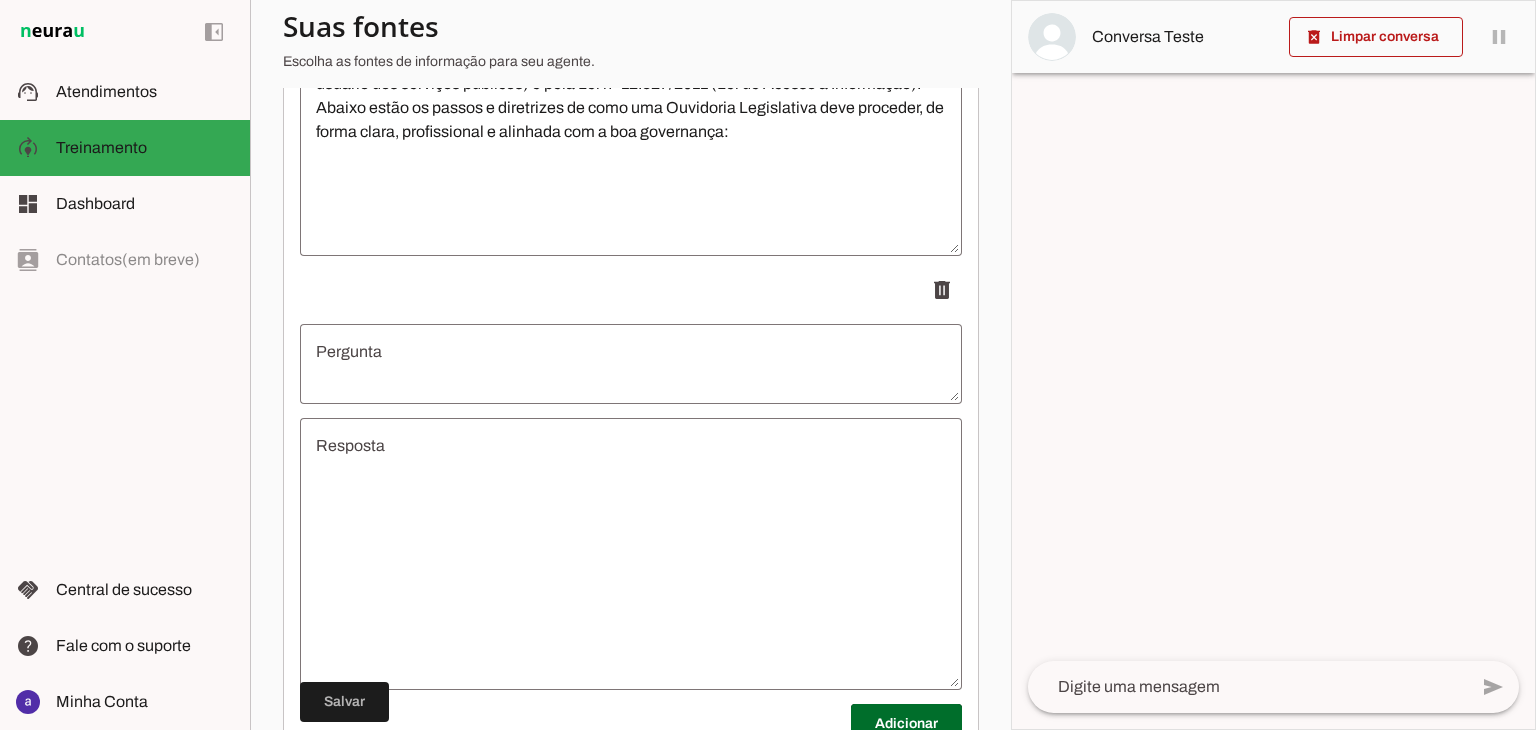 click at bounding box center [631, 364] 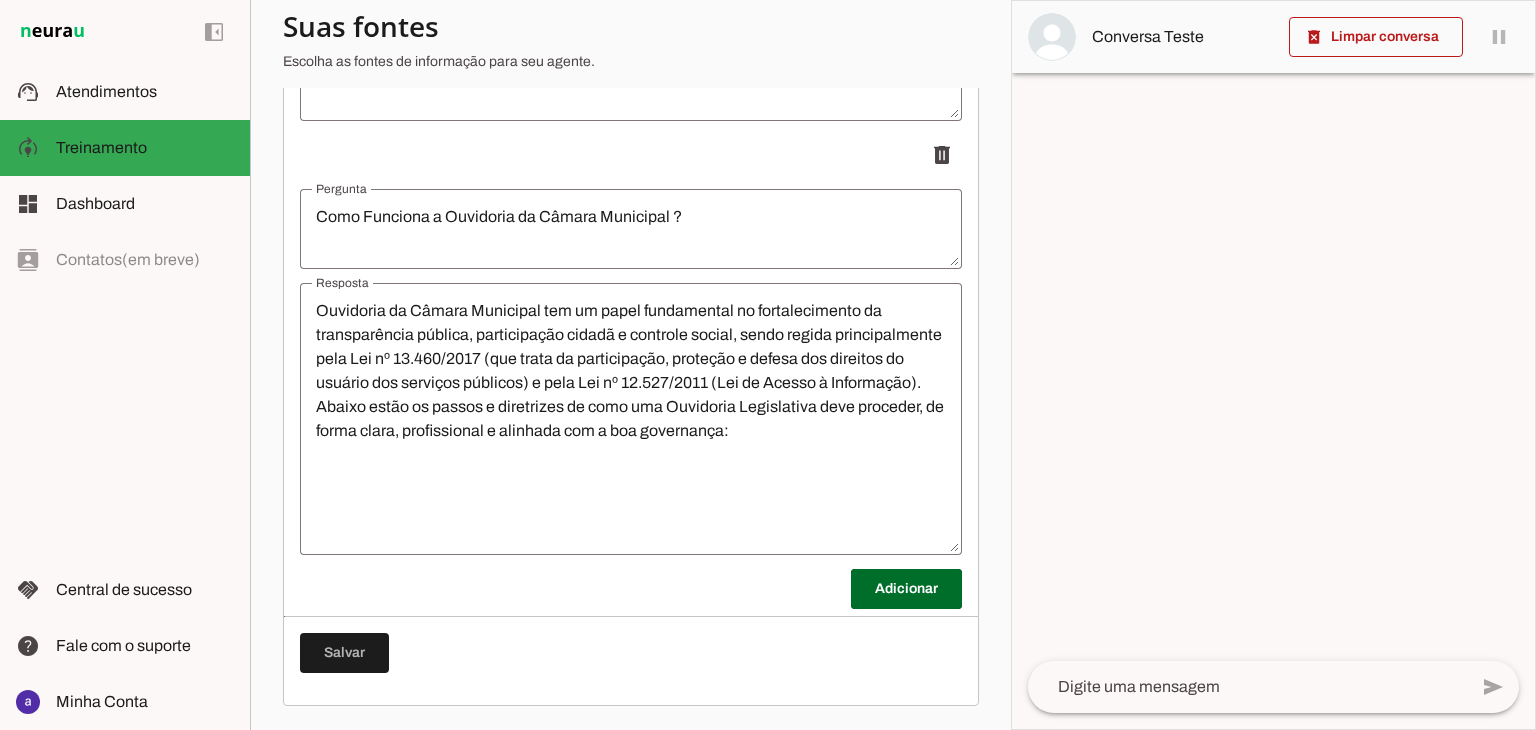 scroll, scrollTop: 2029, scrollLeft: 0, axis: vertical 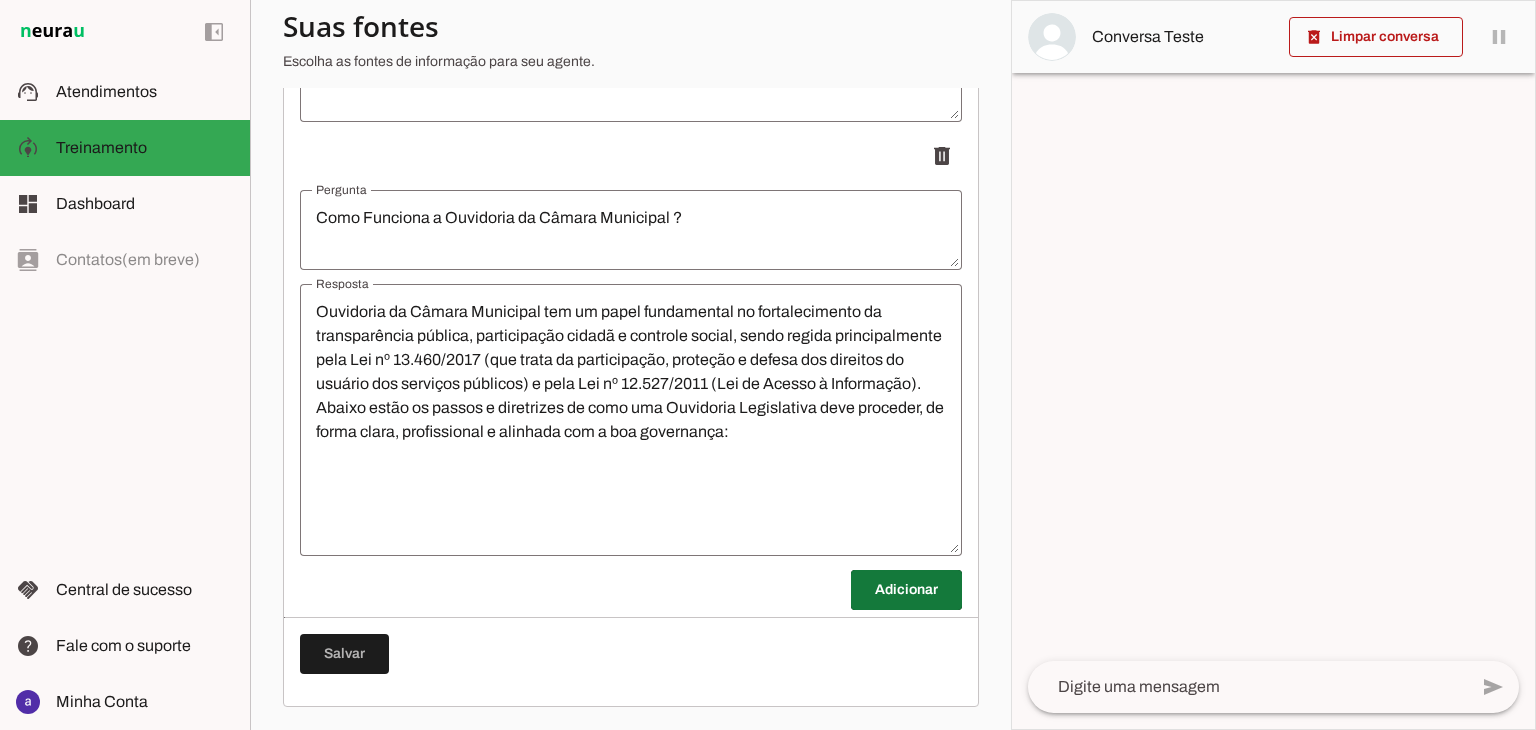 click at bounding box center (906, 590) 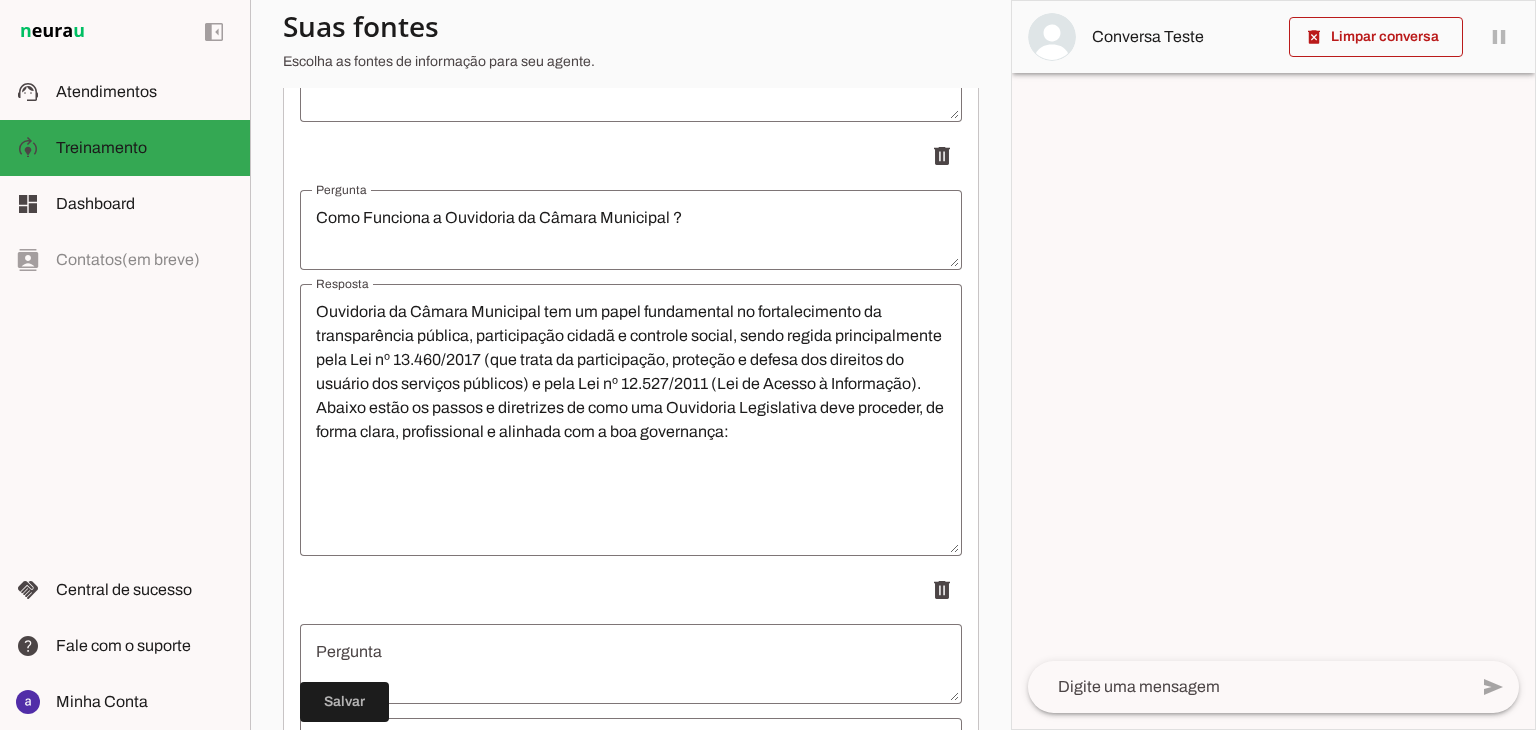 scroll, scrollTop: 2229, scrollLeft: 0, axis: vertical 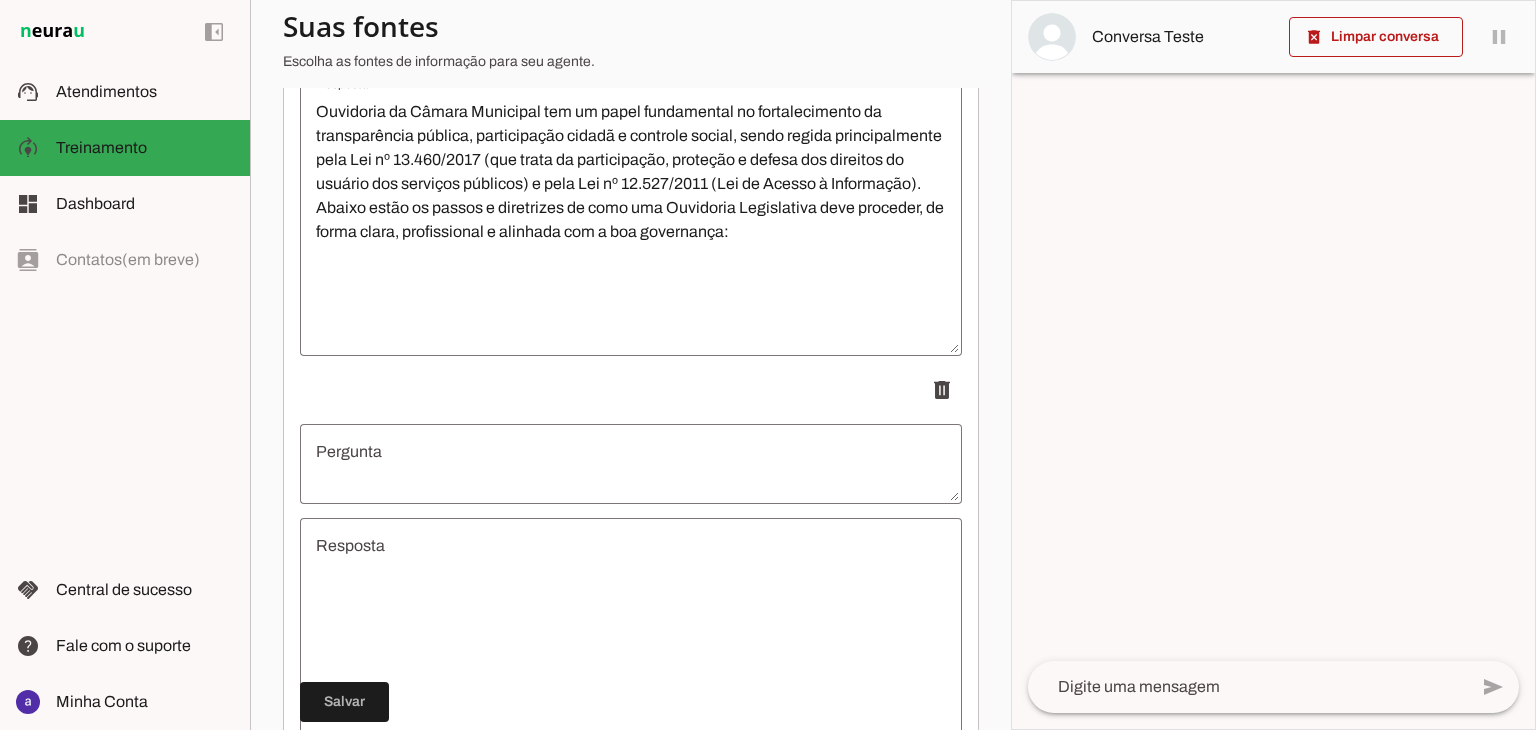 click at bounding box center [631, 464] 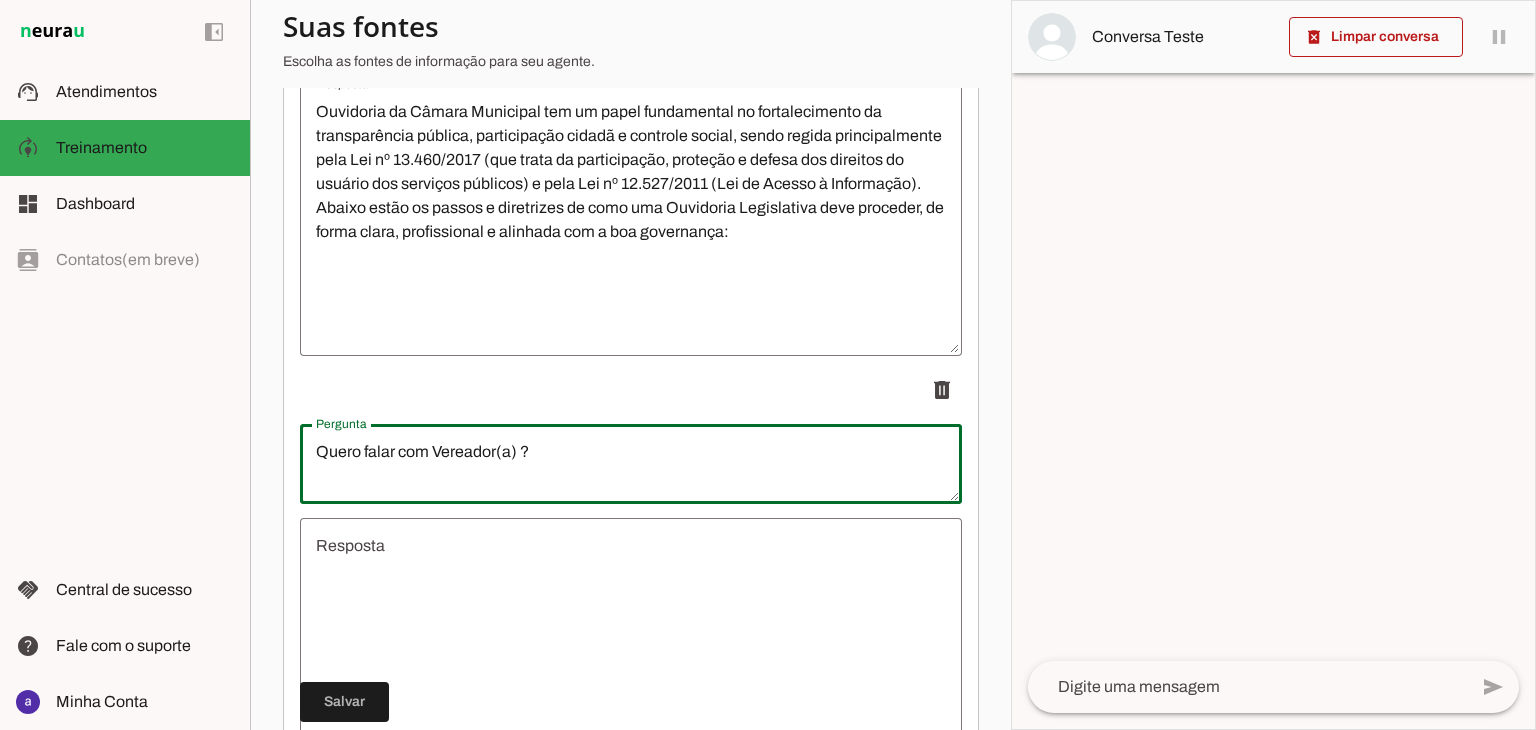 click on "Quero falar com Vereador(a) ?" at bounding box center [631, 464] 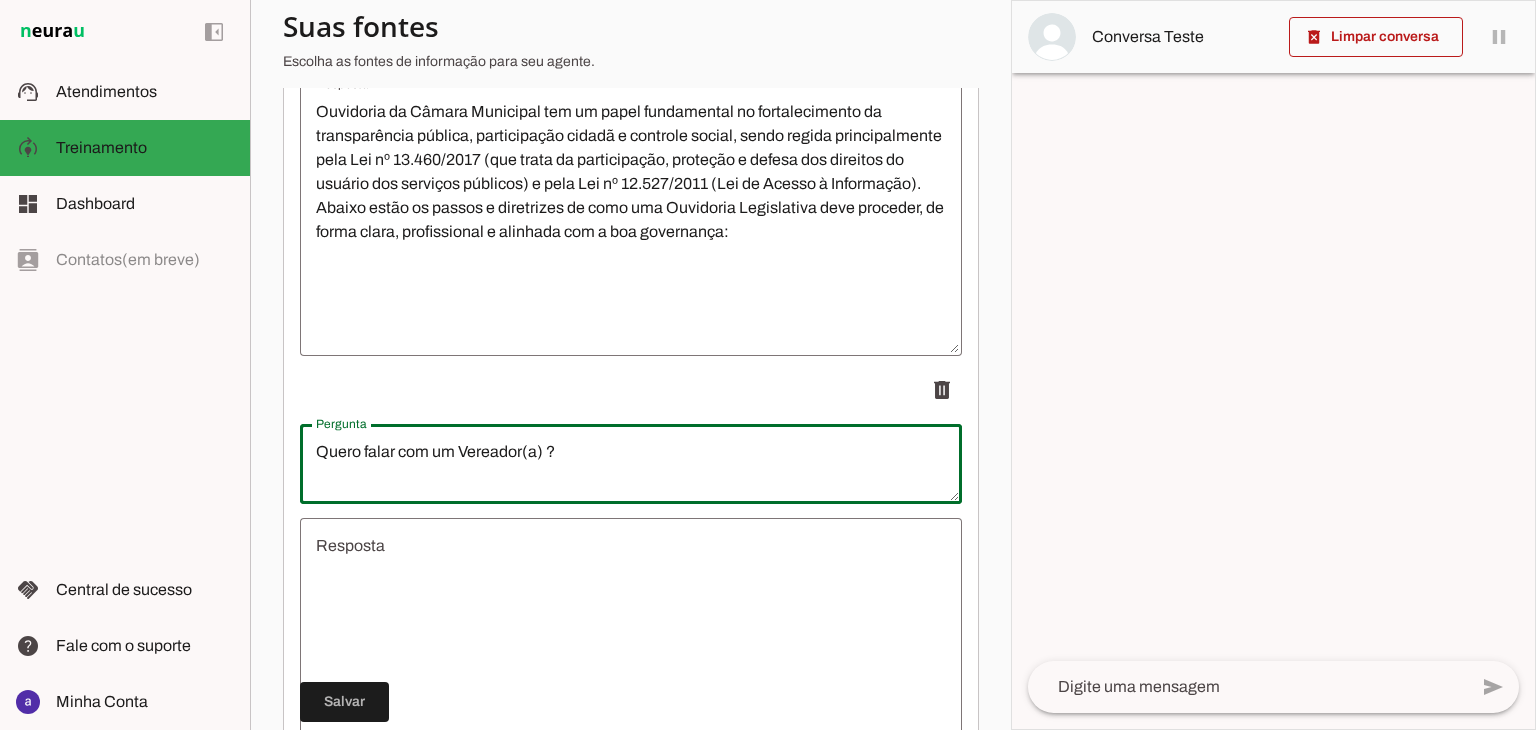 type on "Quero falar com um Vereador(a) ?" 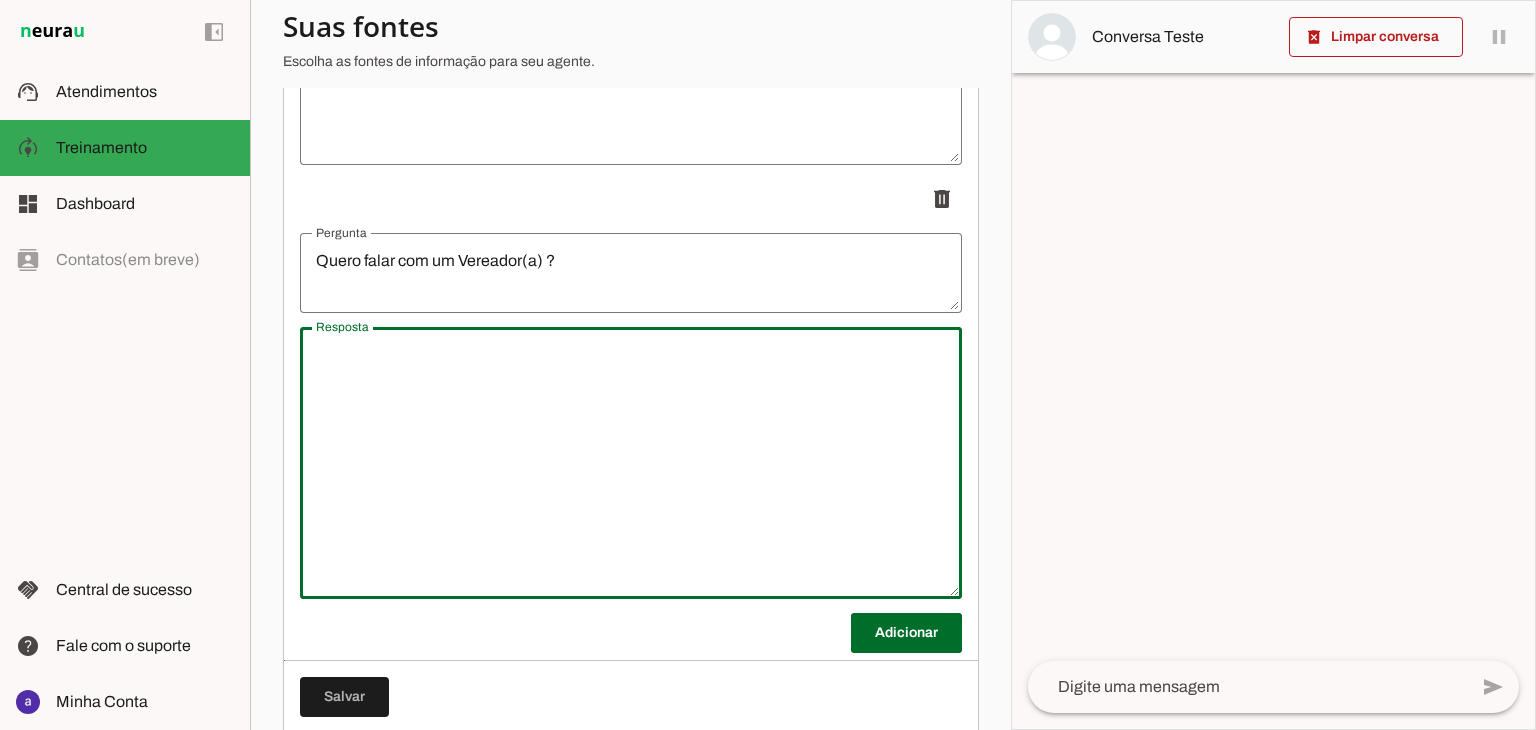 scroll, scrollTop: 2429, scrollLeft: 0, axis: vertical 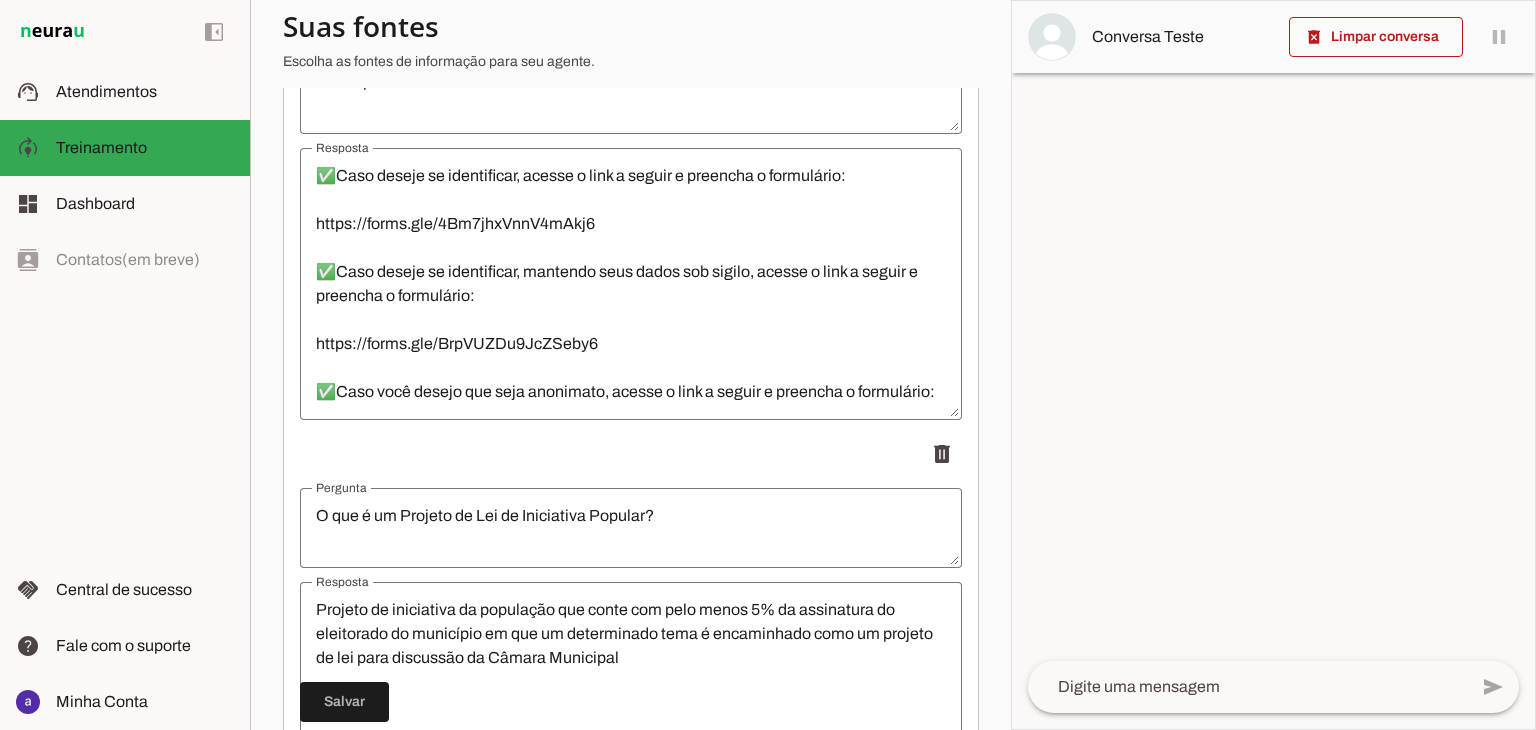 type on "Segue link" 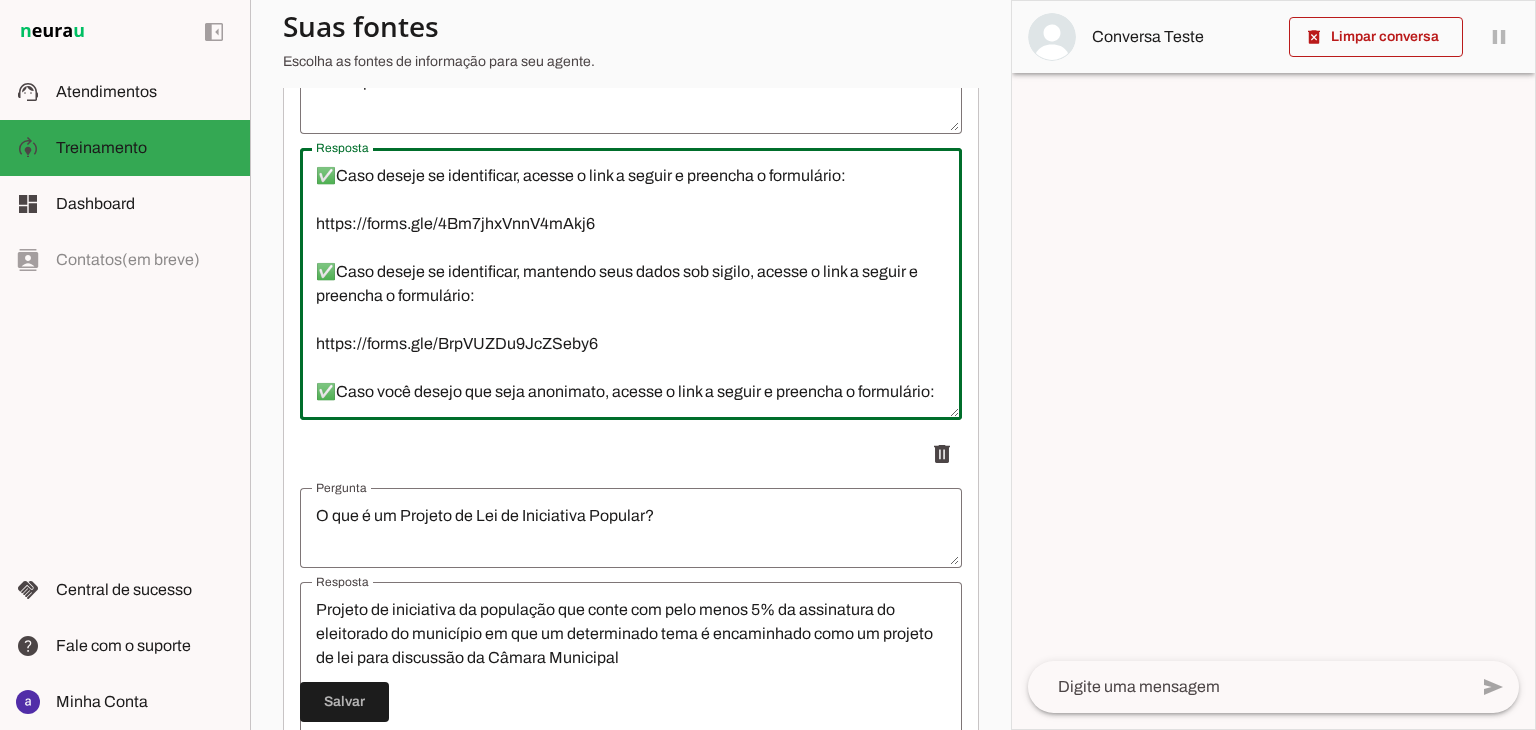 drag, startPoint x: 843, startPoint y: 180, endPoint x: 308, endPoint y: 169, distance: 535.1131 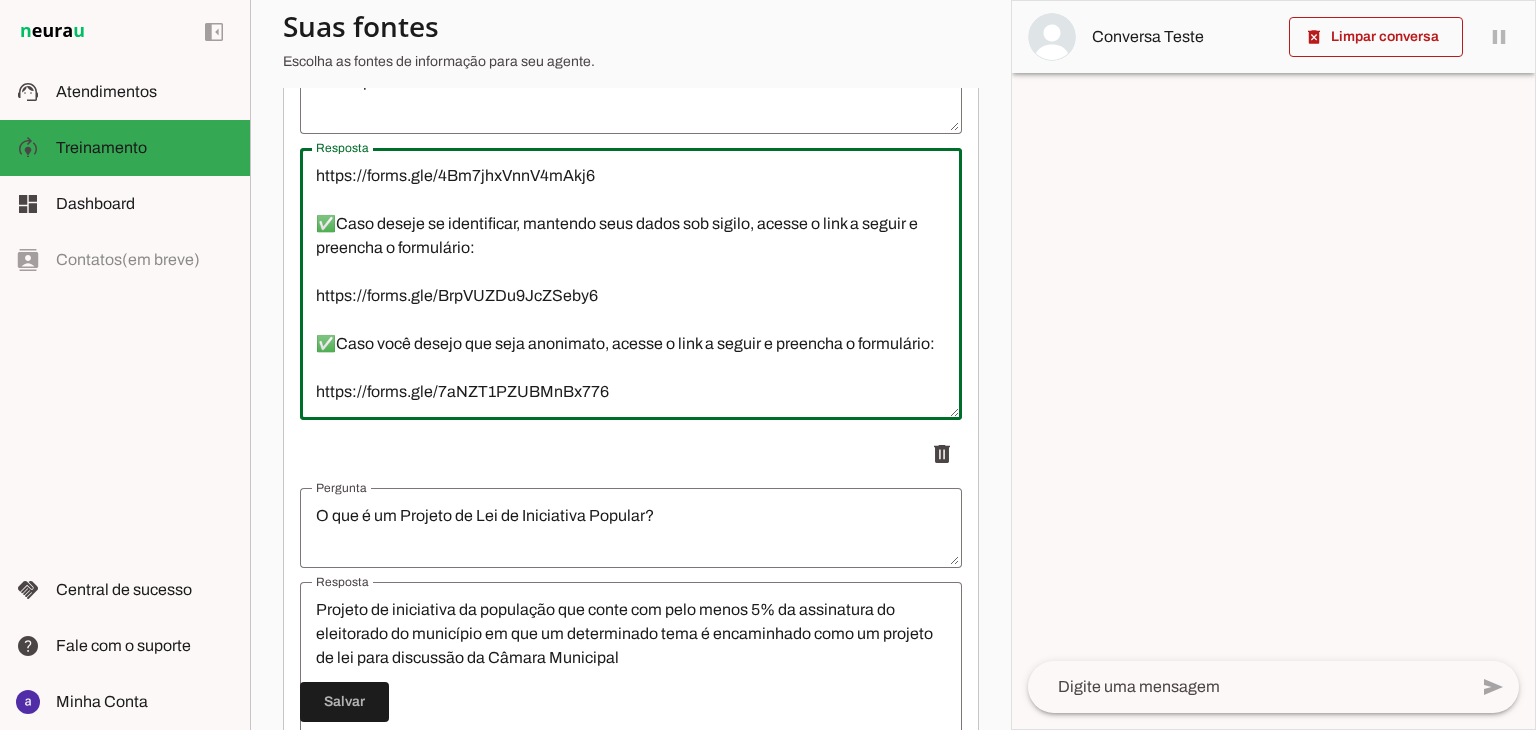scroll, scrollTop: 96, scrollLeft: 0, axis: vertical 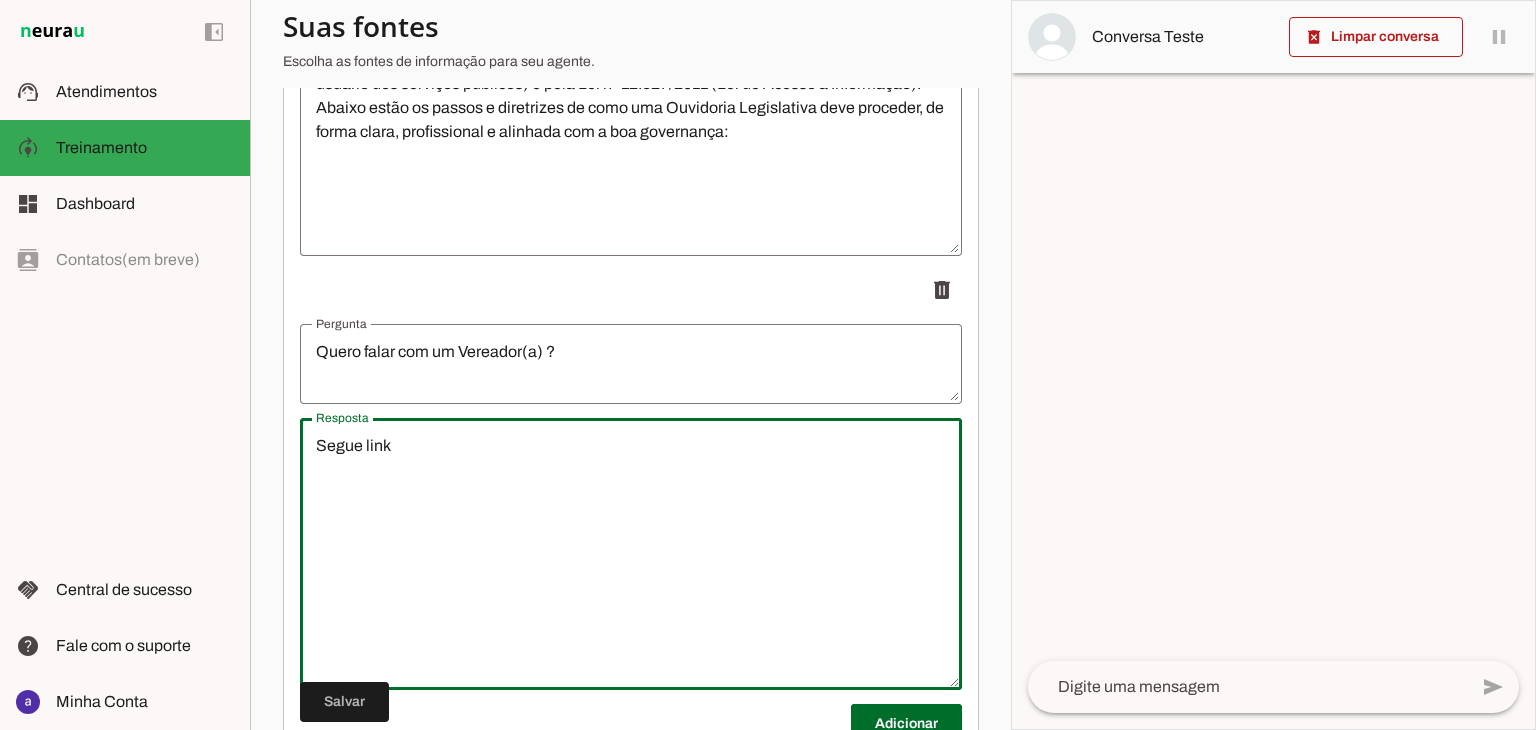 drag, startPoint x: 408, startPoint y: 437, endPoint x: 256, endPoint y: 445, distance: 152.21039 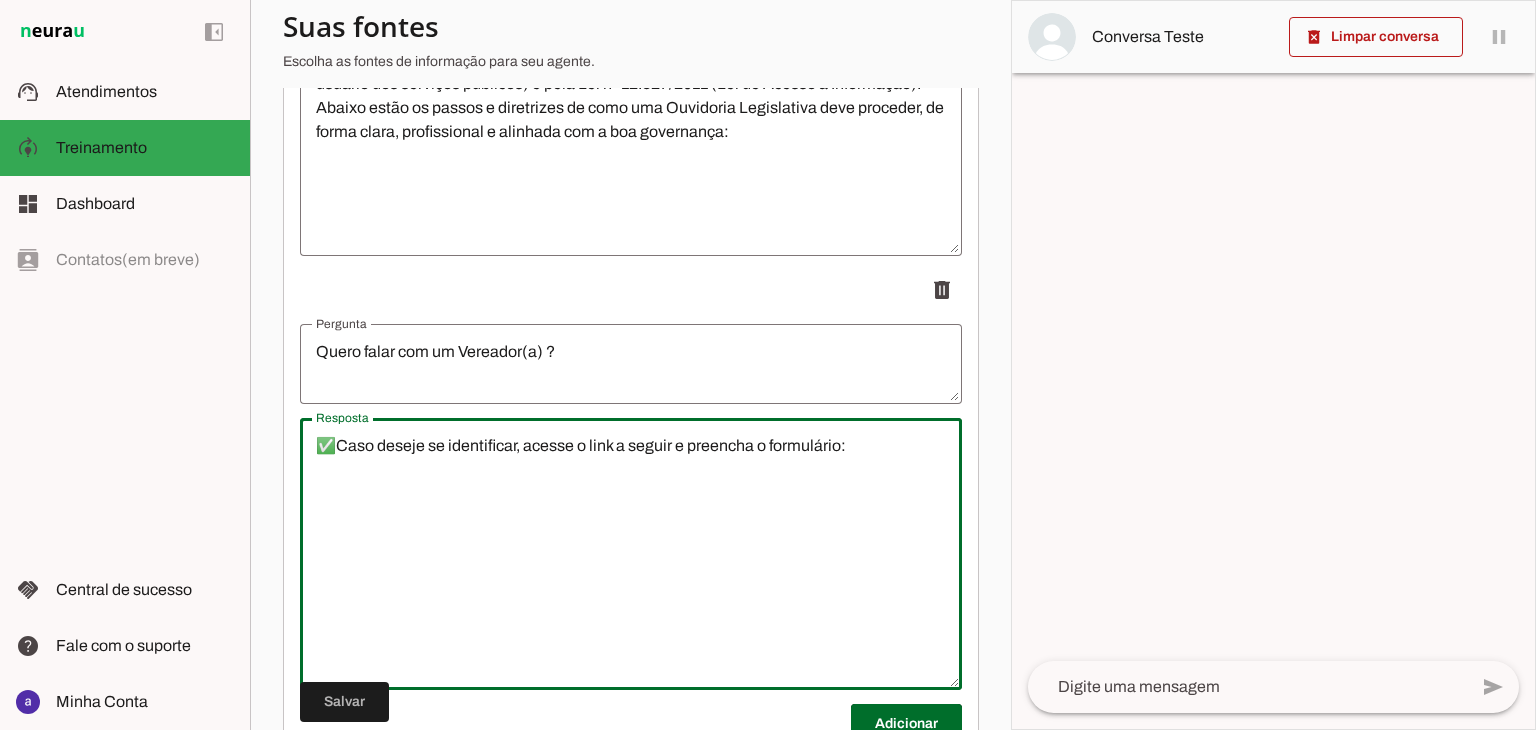 click on "✅Caso deseje se identificar, acesse o link a seguir e preencha o formulário:" at bounding box center (631, 554) 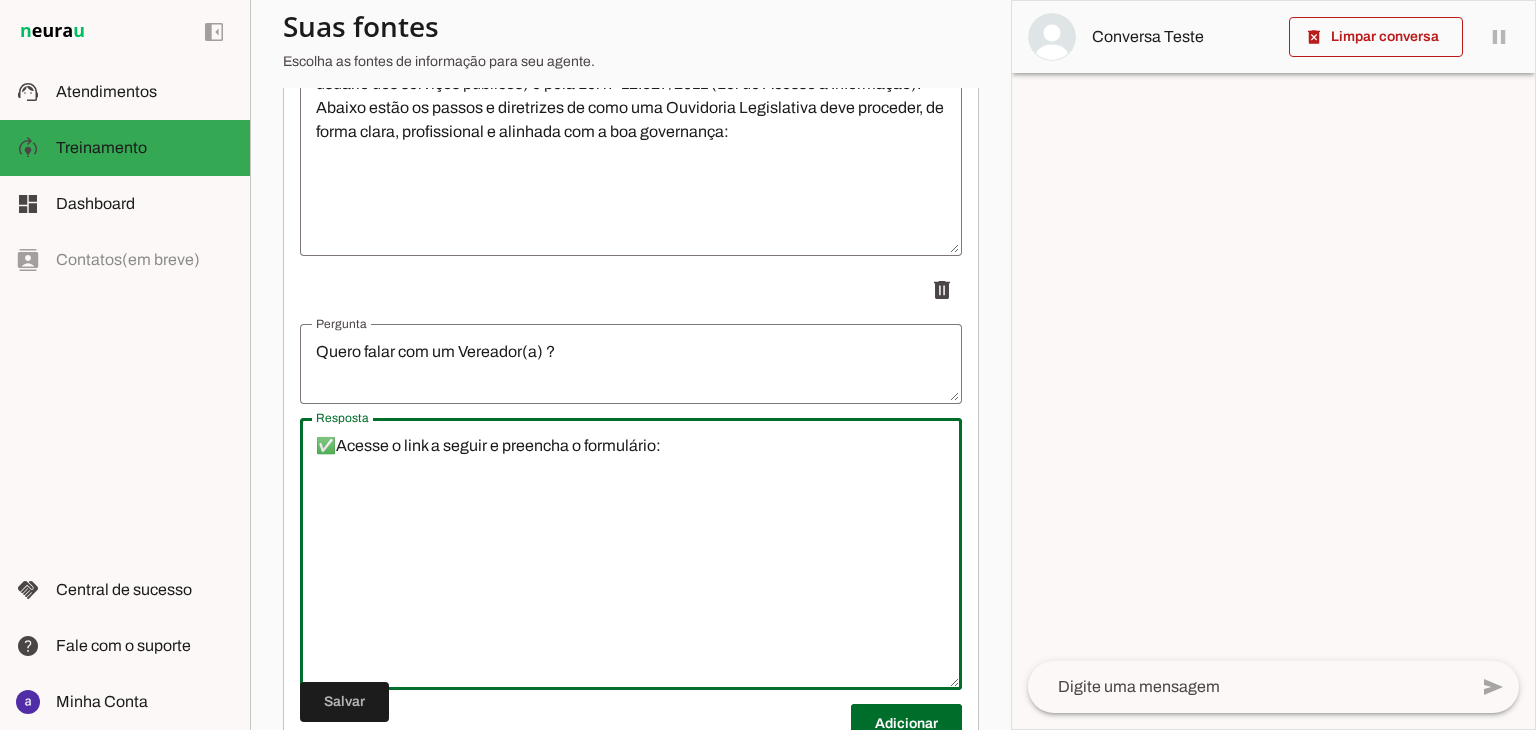 click on "✅Acesse o link a seguir e preencha o formulário:" at bounding box center (631, 554) 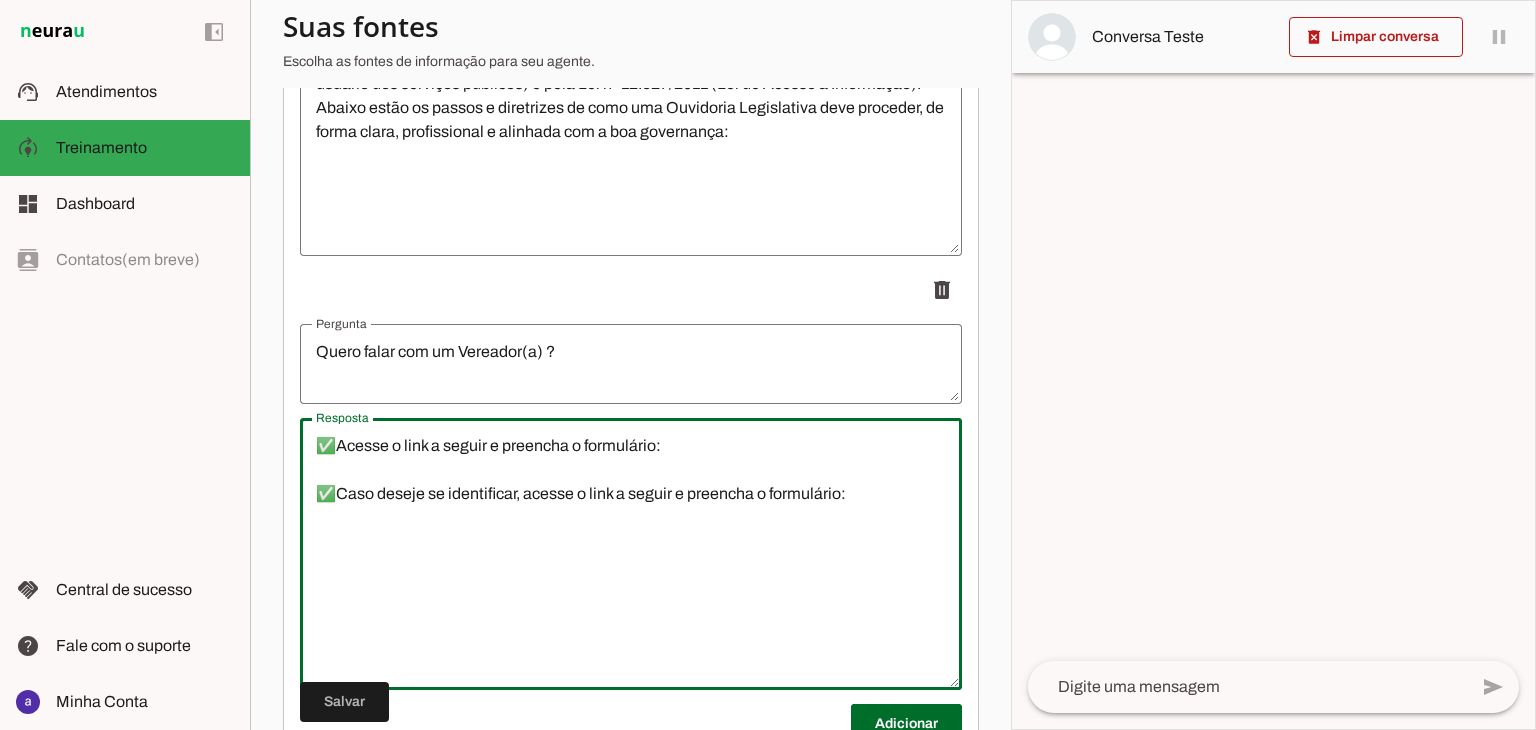 type on "✅Acesse o link a seguir e preencha o formulário:
✅Caso deseje se identificar, acesse o link a seguir e preencha o formulário:" 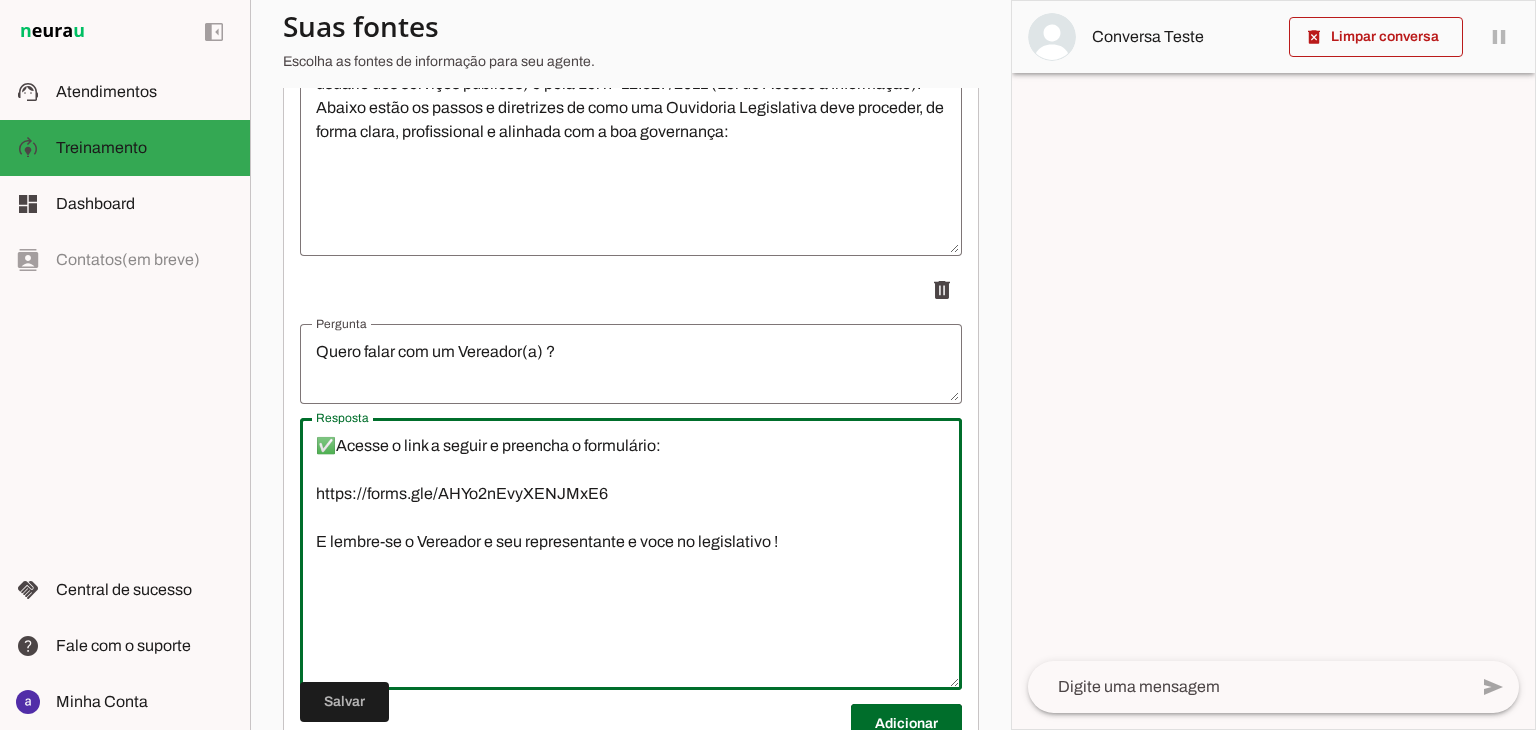 drag, startPoint x: 546, startPoint y: 529, endPoint x: 256, endPoint y: 511, distance: 290.55807 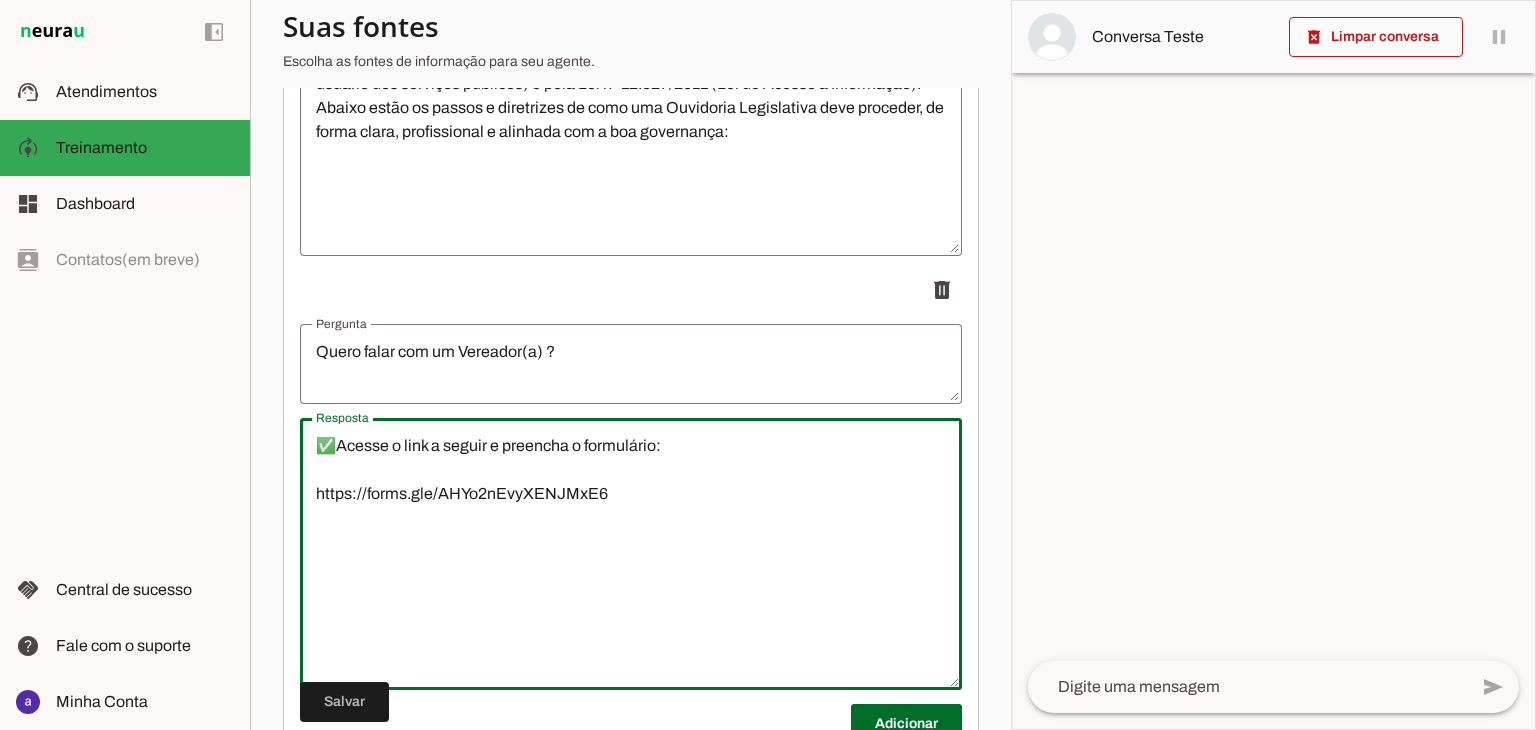 type on "✅Acesse o link a seguir e preencha o formulário:
https://forms.gle/AHYo2nEvyXENJMxE6" 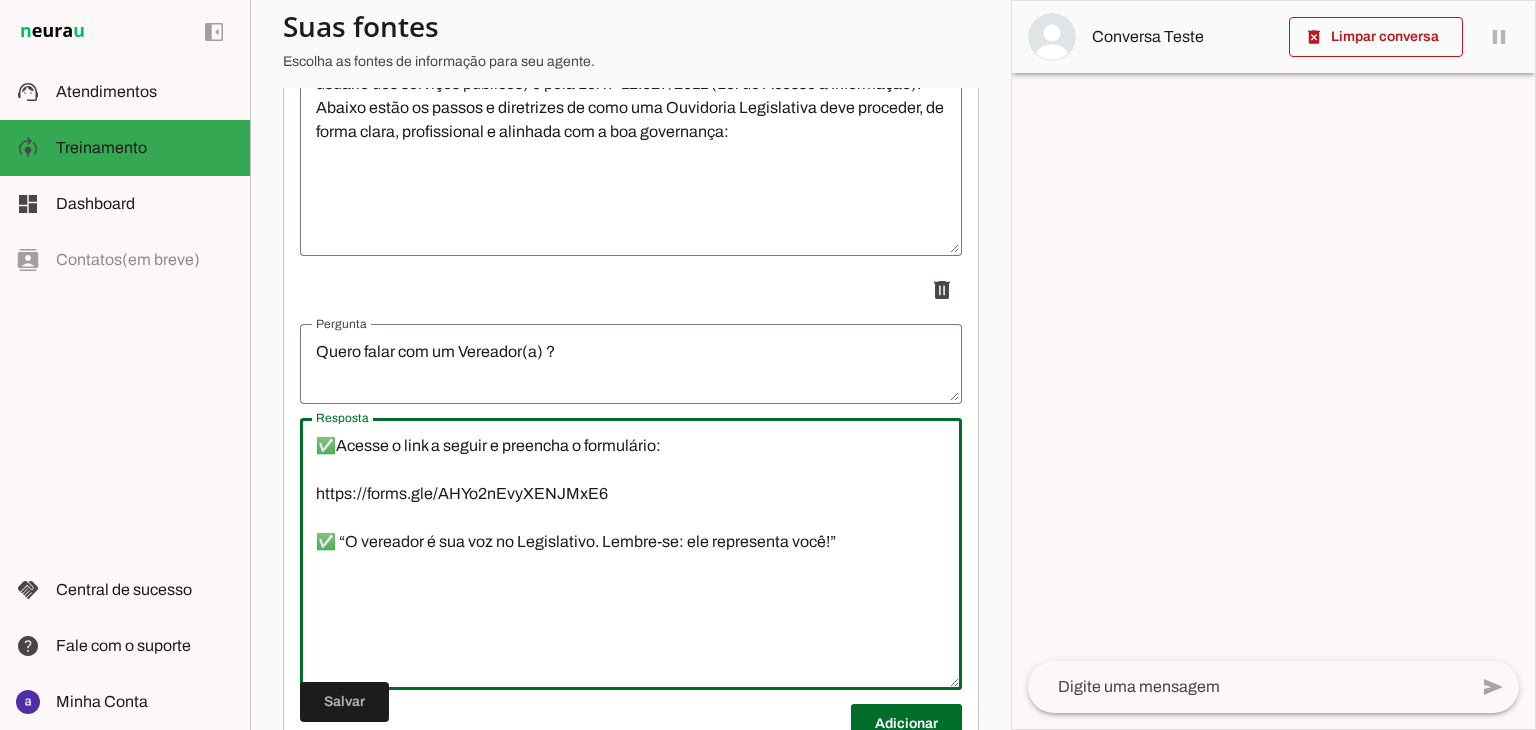 scroll, scrollTop: 2429, scrollLeft: 0, axis: vertical 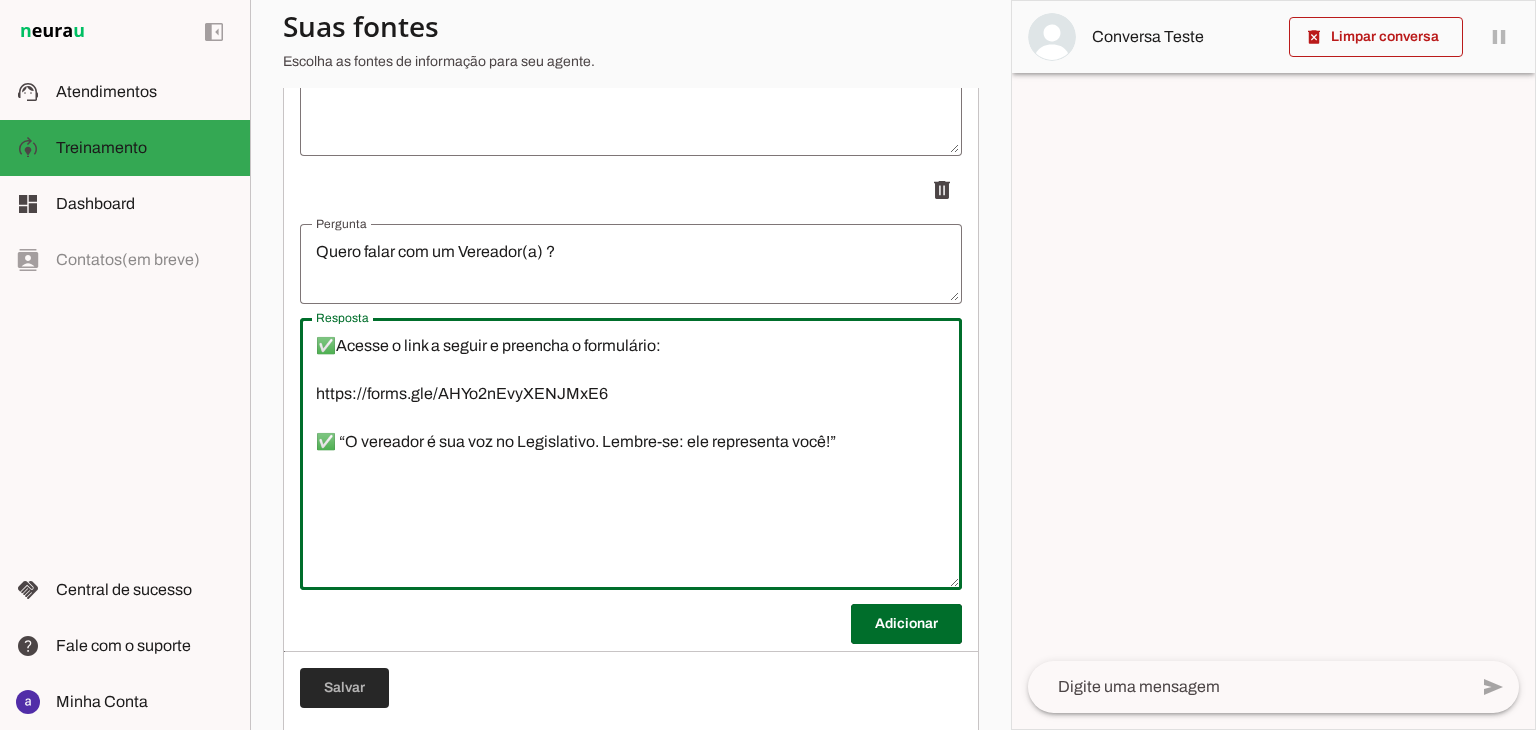 type on "✅Acesse o link a seguir e preencha o formulário:
https://forms.gle/AHYo2nEvyXENJMxE6
✅ “O vereador é sua voz no Legislativo. Lembre-se: ele representa você!”" 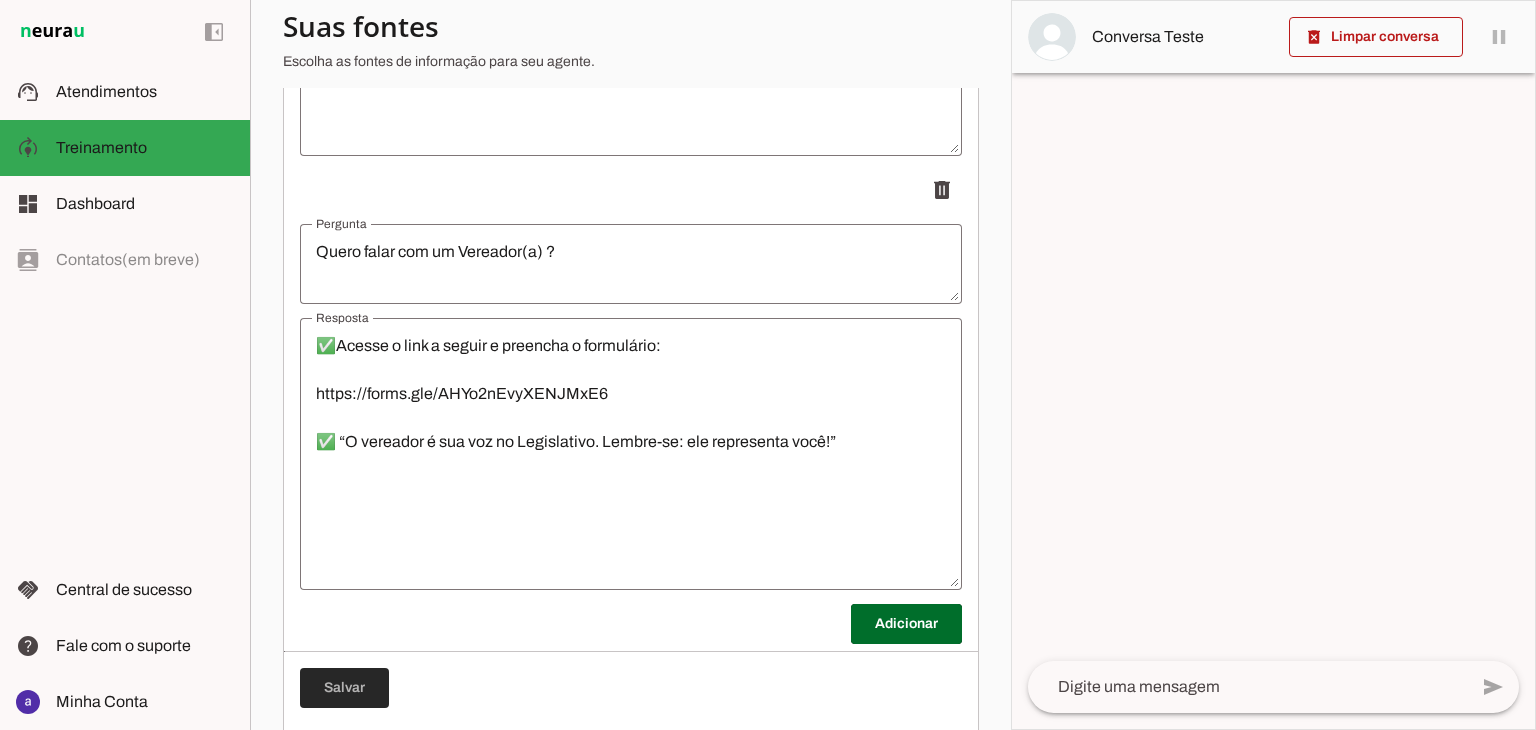 click at bounding box center [344, 688] 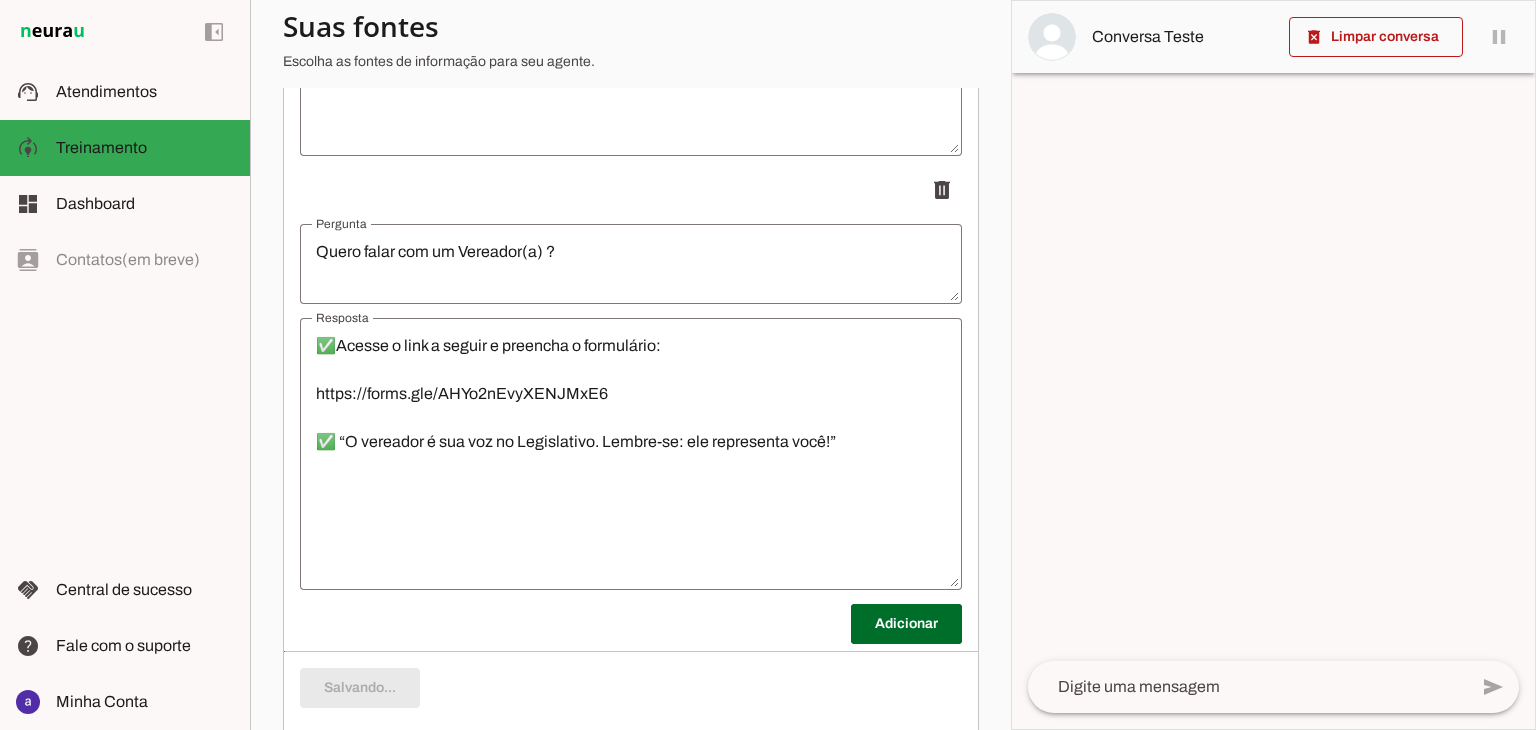 scroll, scrollTop: 96, scrollLeft: 0, axis: vertical 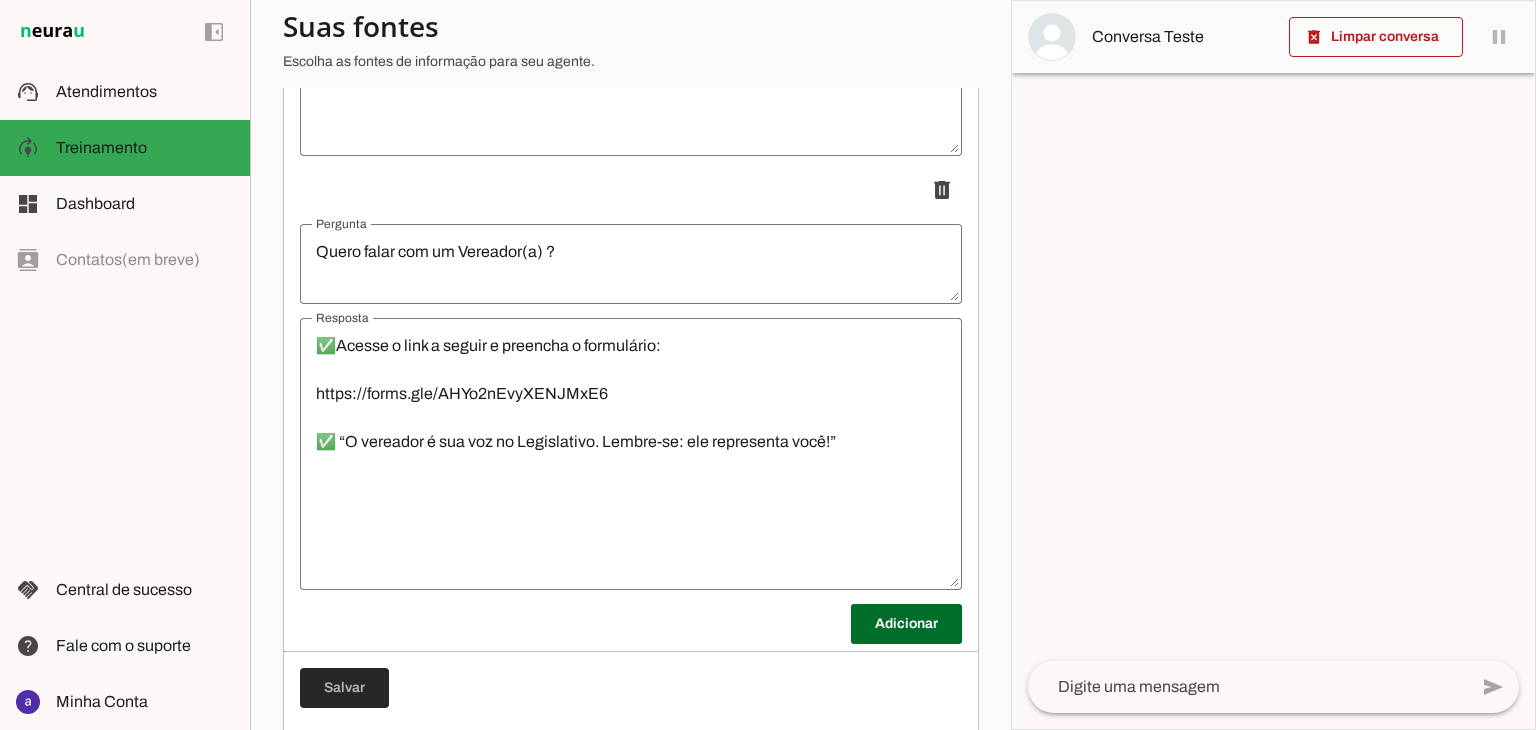 click at bounding box center [344, 688] 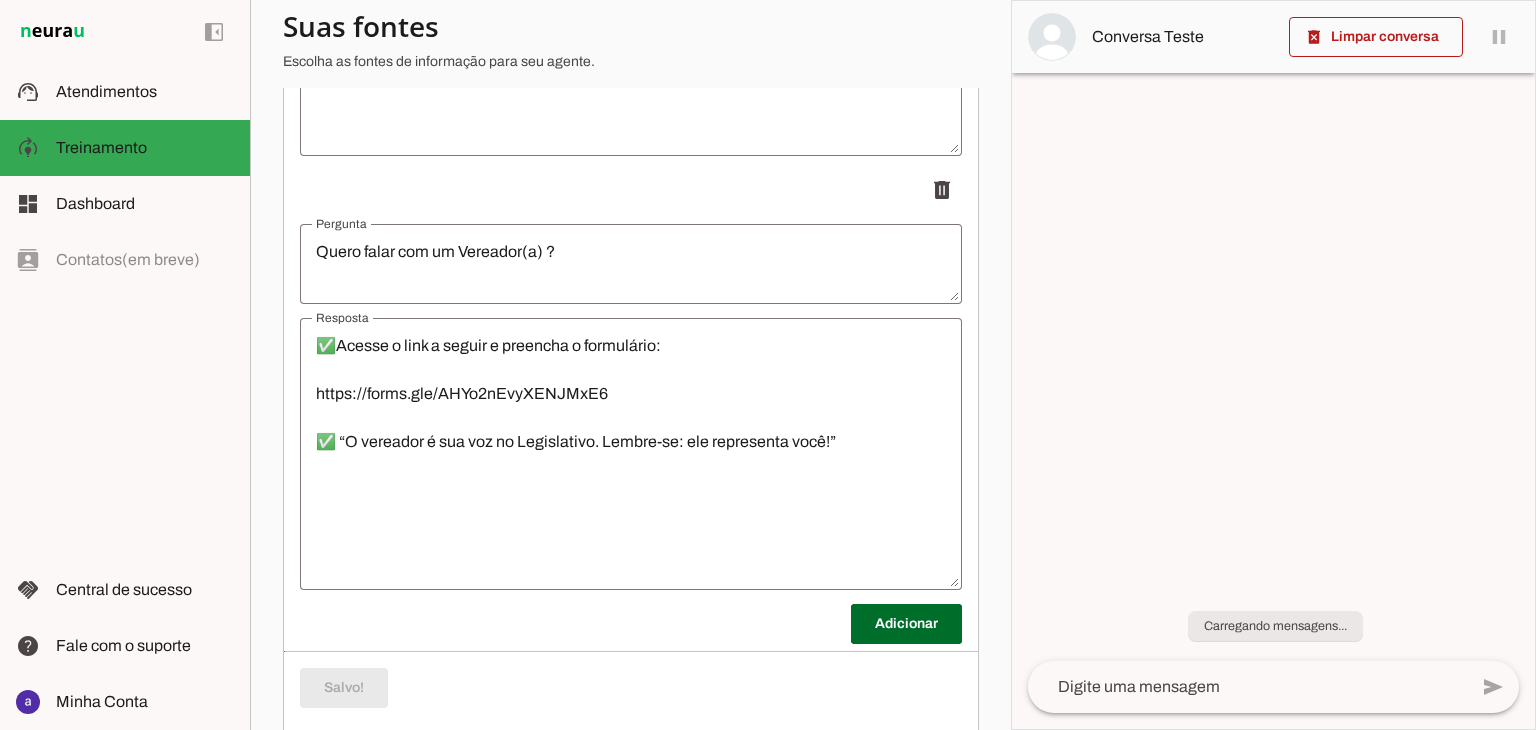 scroll, scrollTop: 96, scrollLeft: 0, axis: vertical 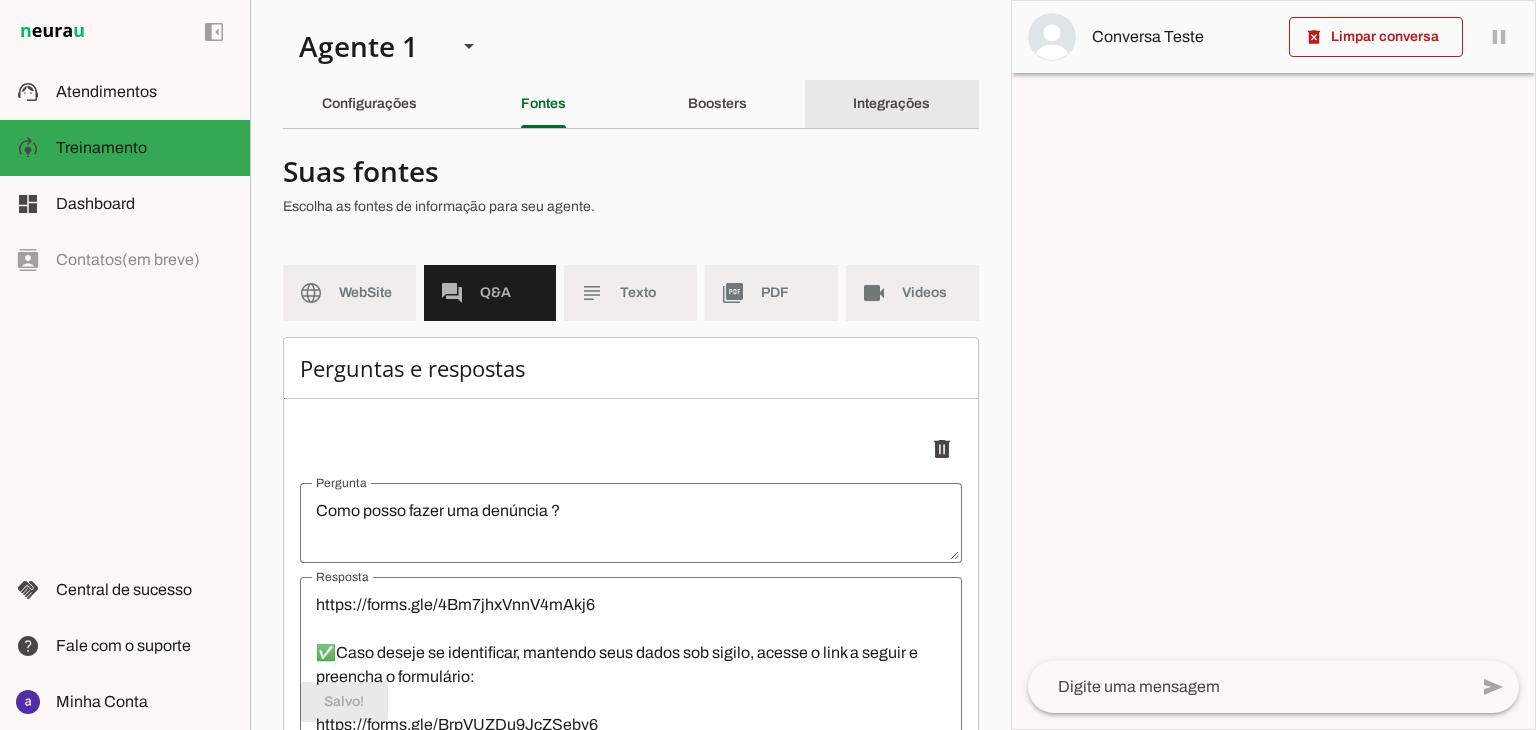 click on "Integrações" 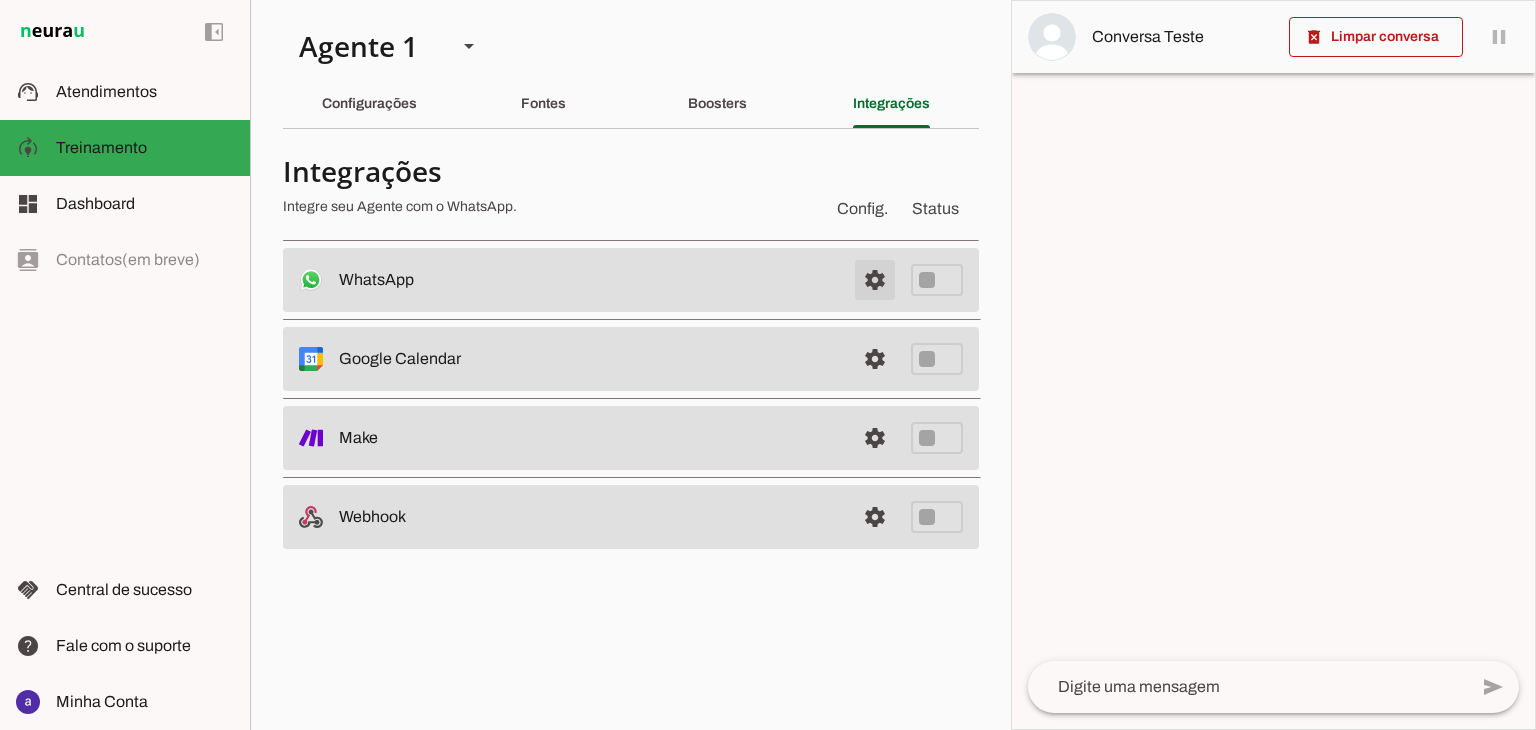 click at bounding box center (875, 280) 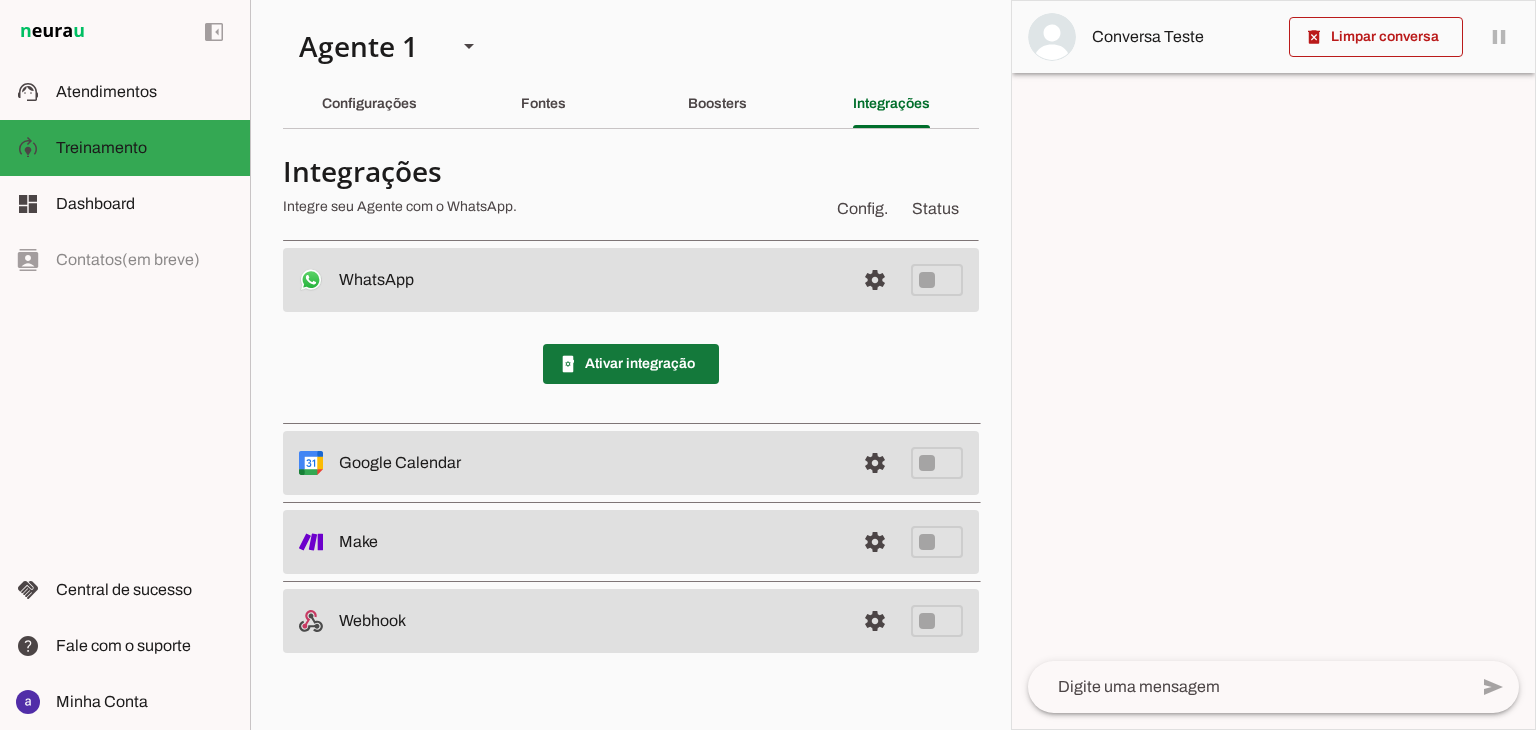 click at bounding box center [631, 364] 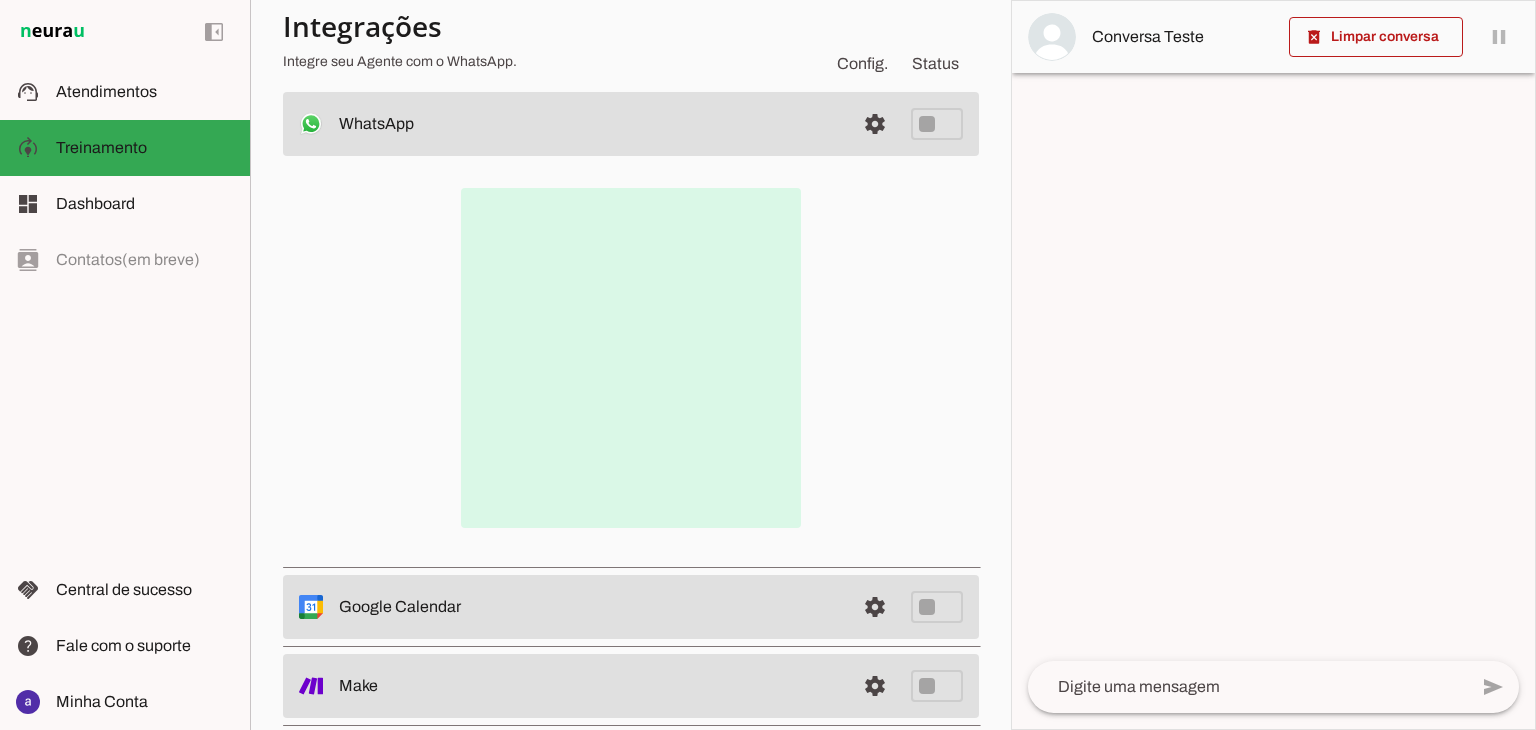 scroll, scrollTop: 62, scrollLeft: 0, axis: vertical 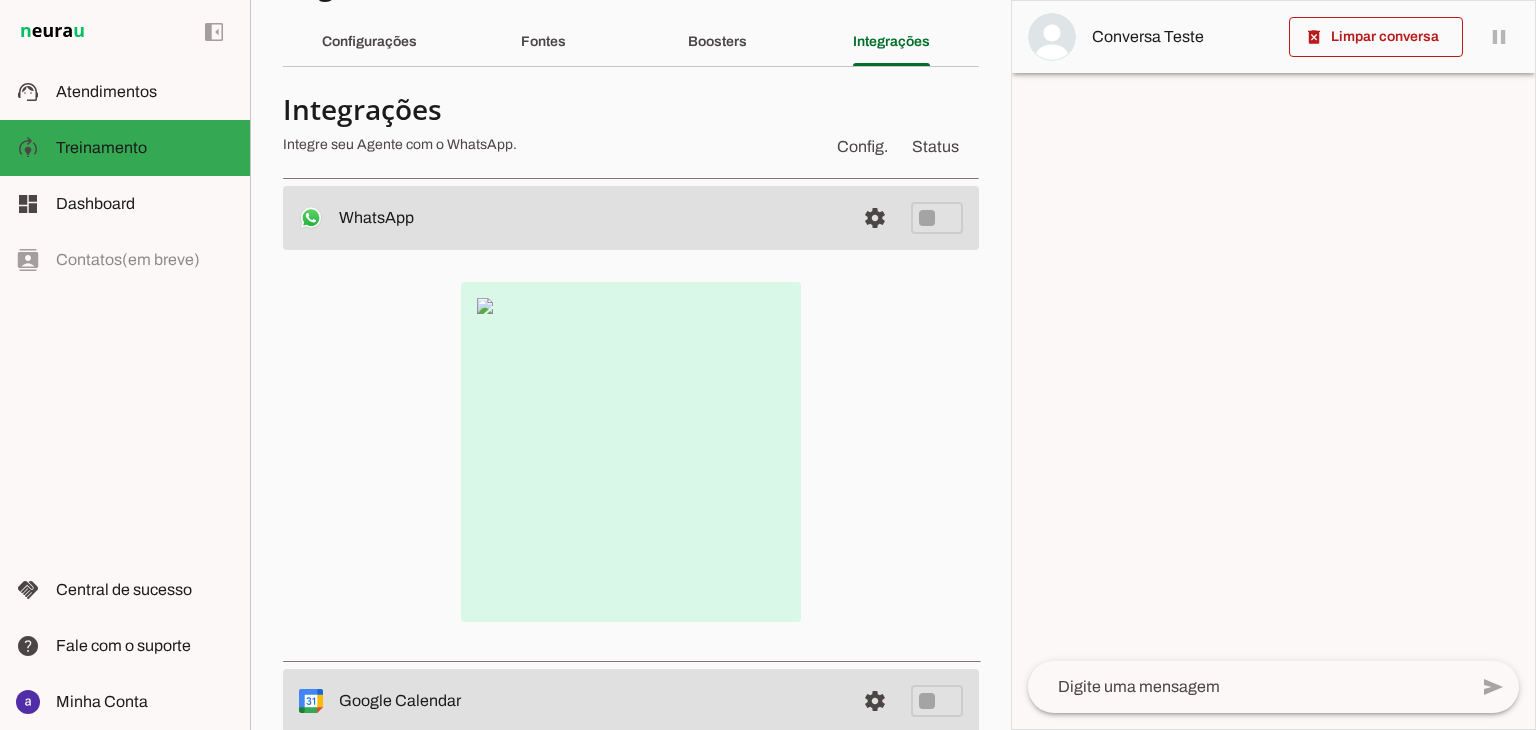 click at bounding box center (631, 452) 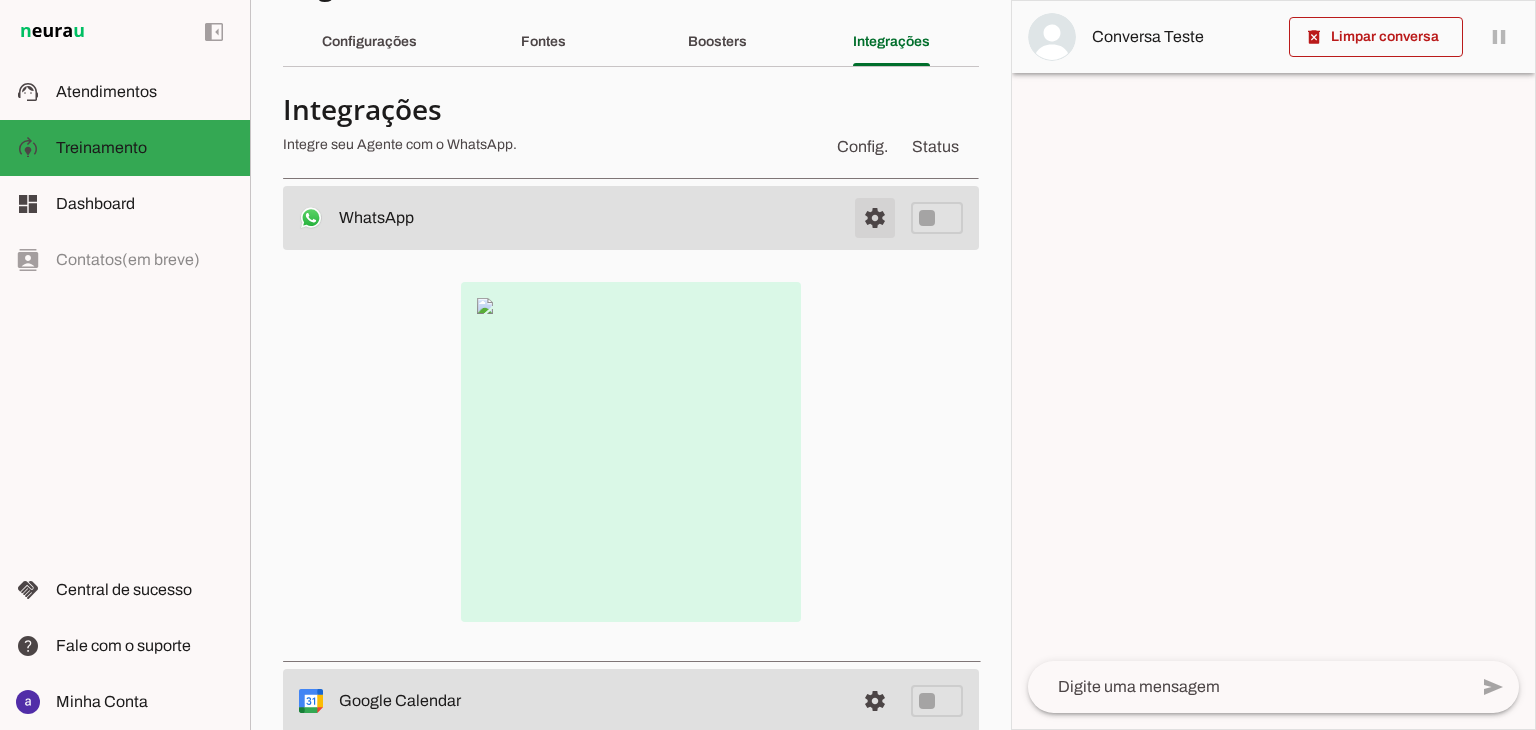 click at bounding box center (875, 218) 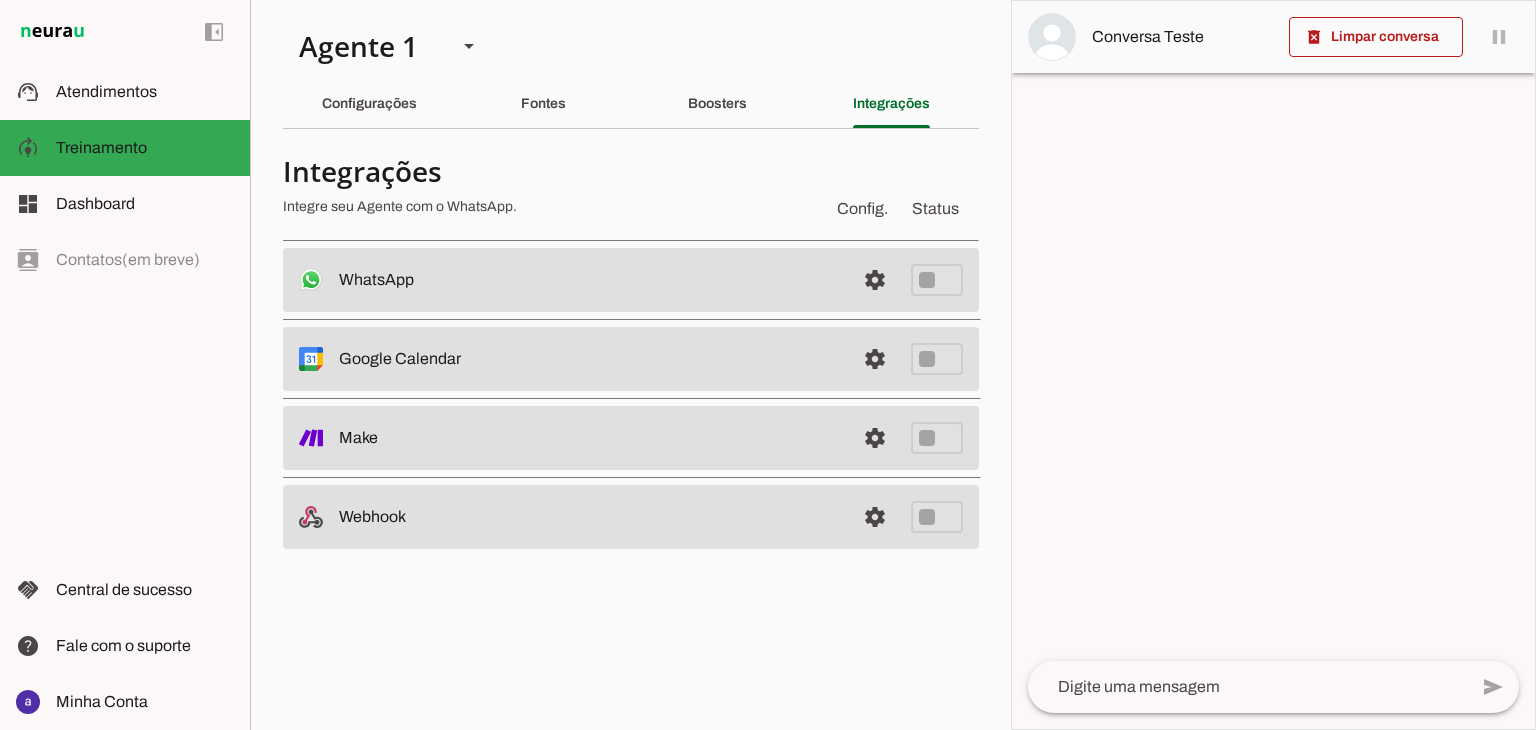 scroll, scrollTop: 0, scrollLeft: 0, axis: both 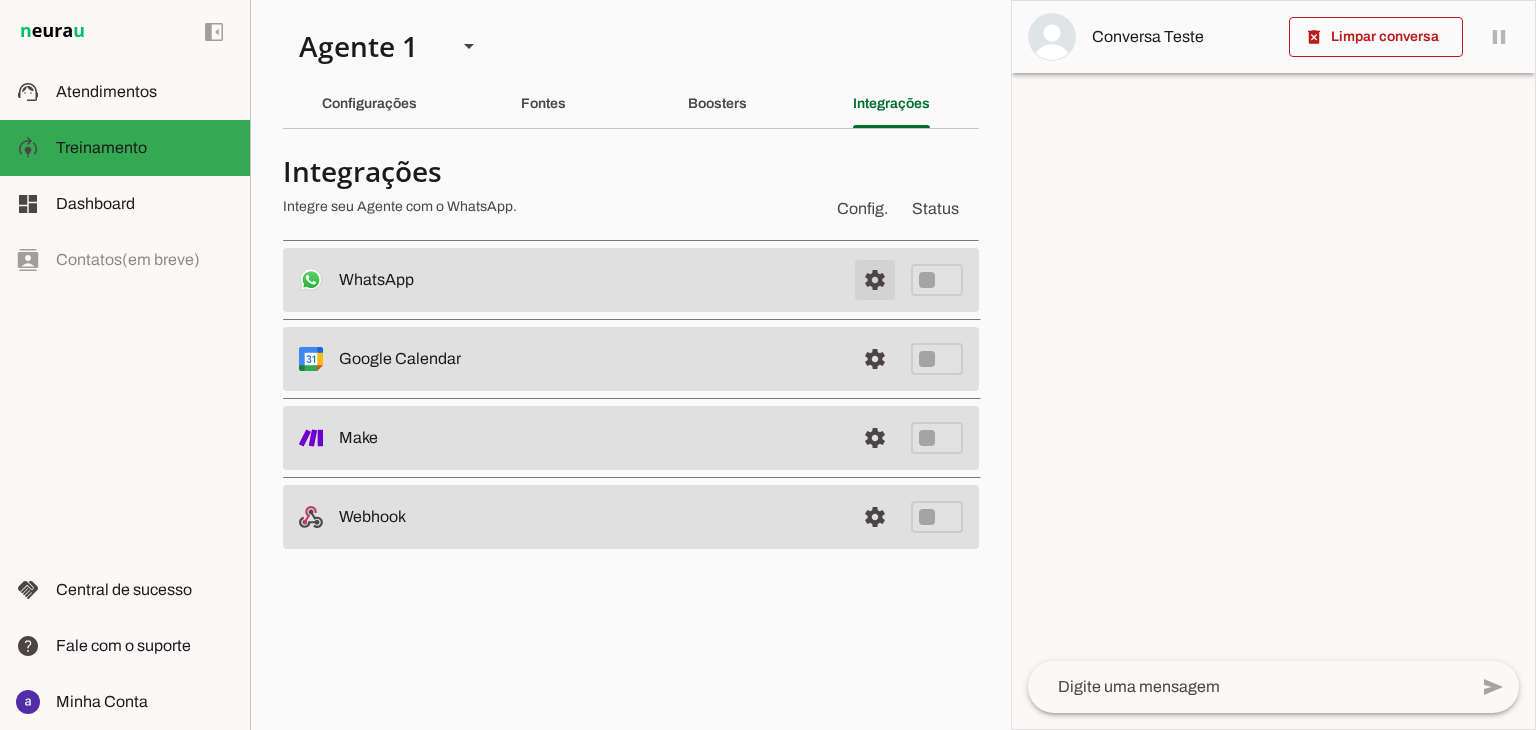 click at bounding box center [875, 280] 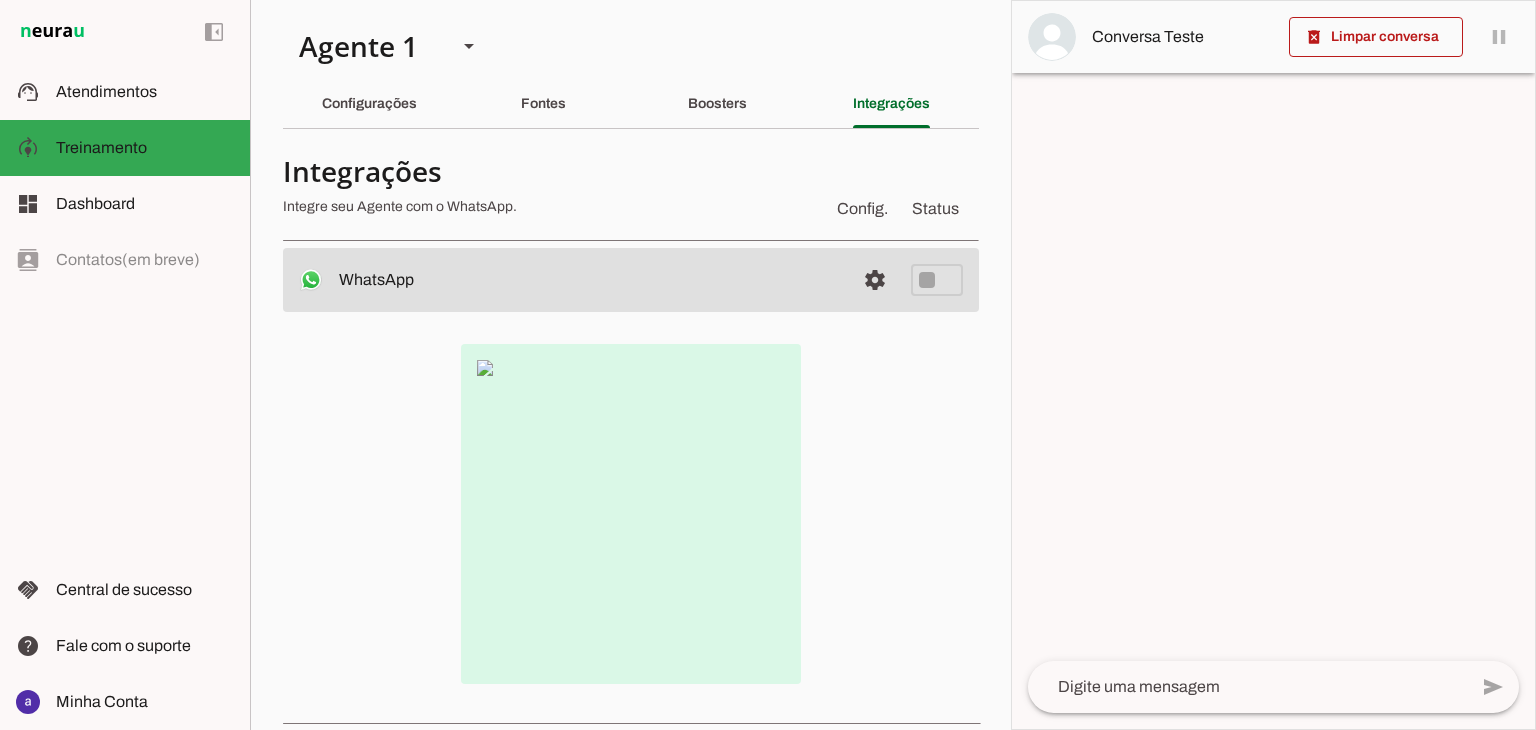click at bounding box center [631, 514] 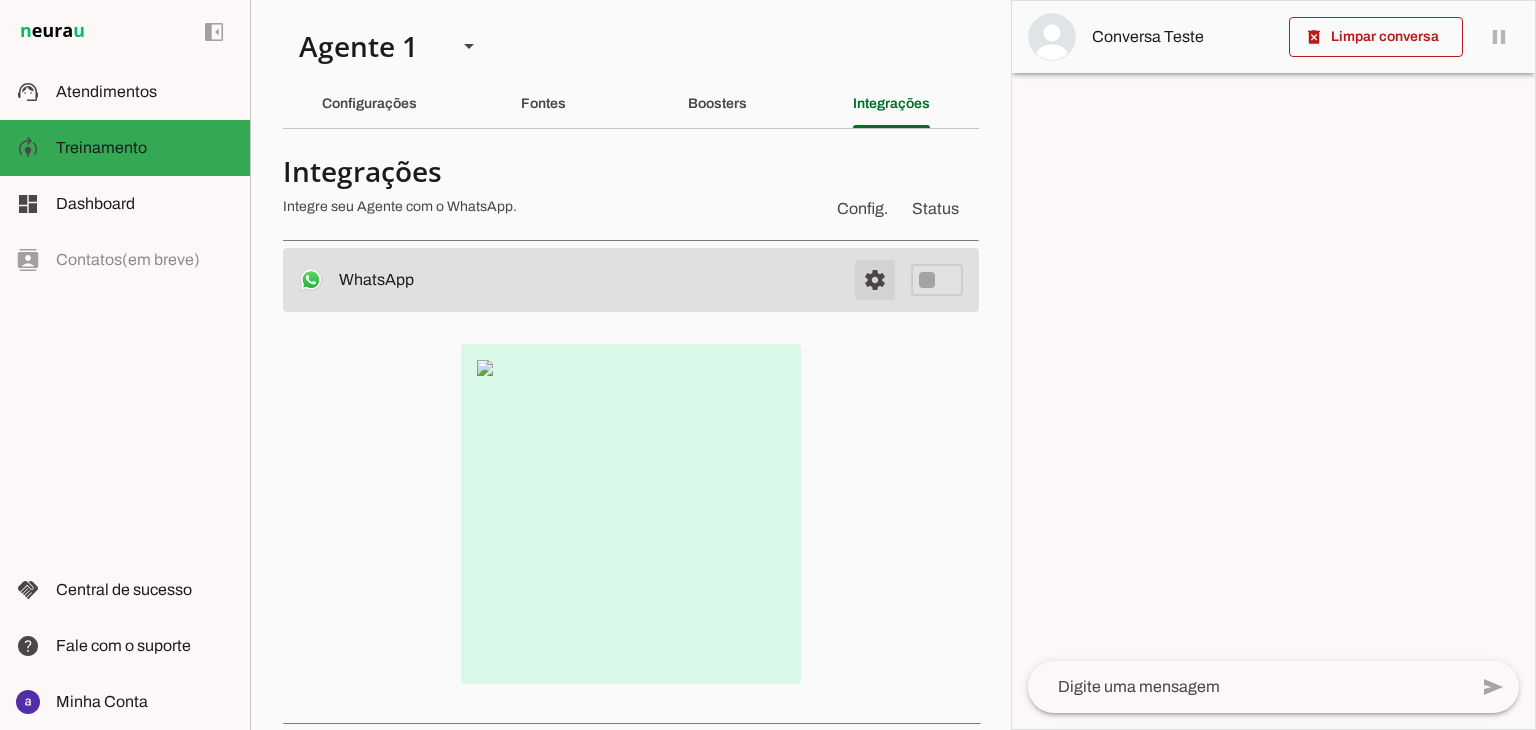 click at bounding box center (875, 280) 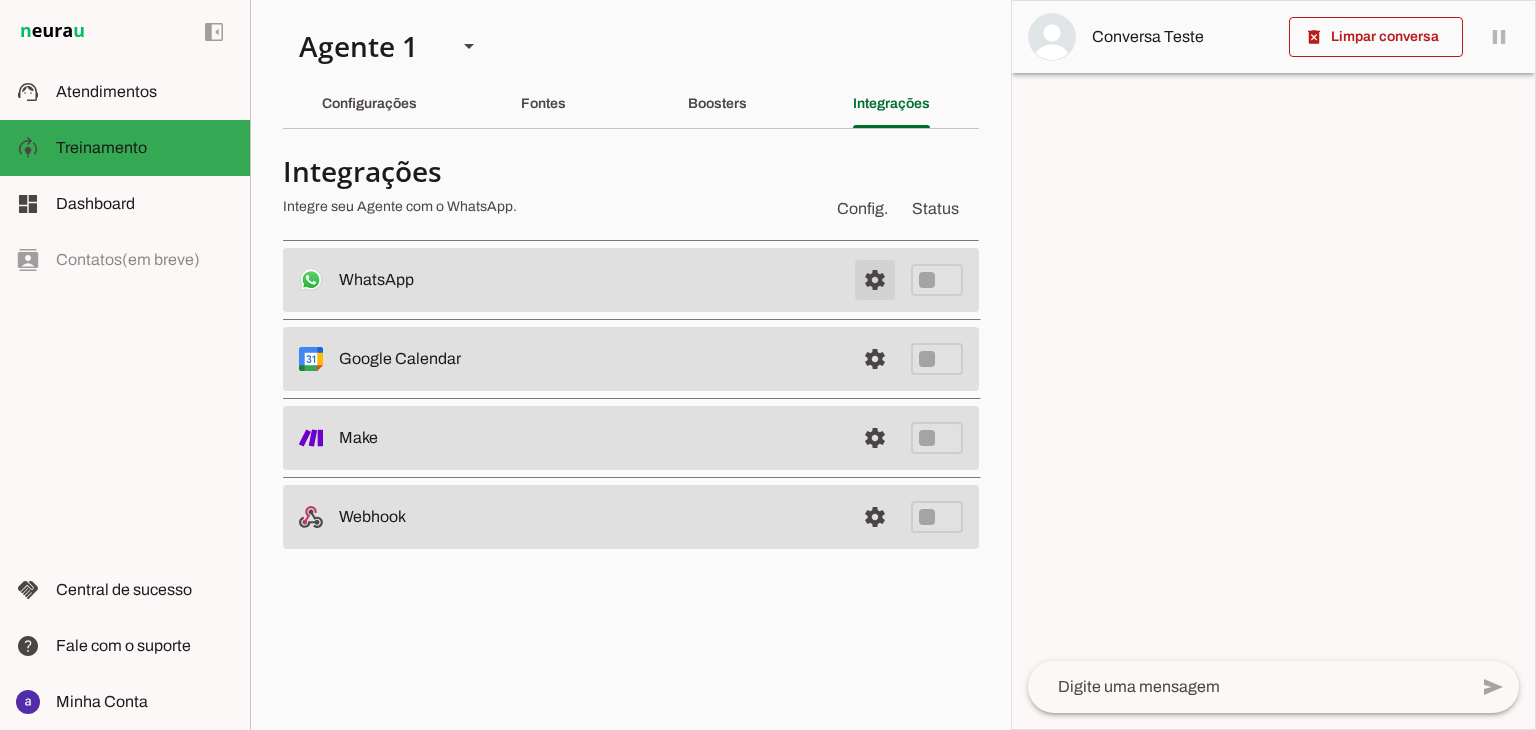 click at bounding box center [875, 280] 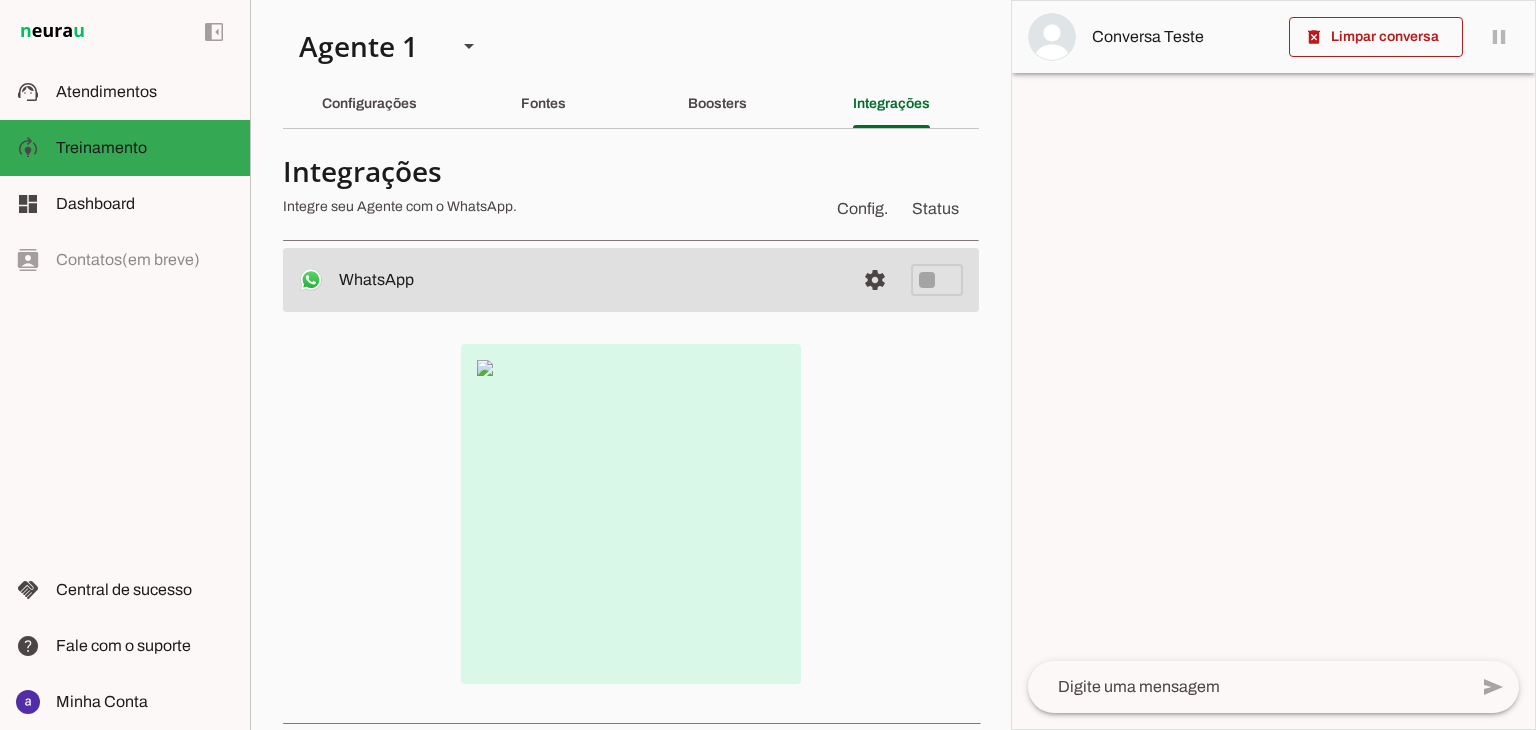 click at bounding box center (631, 514) 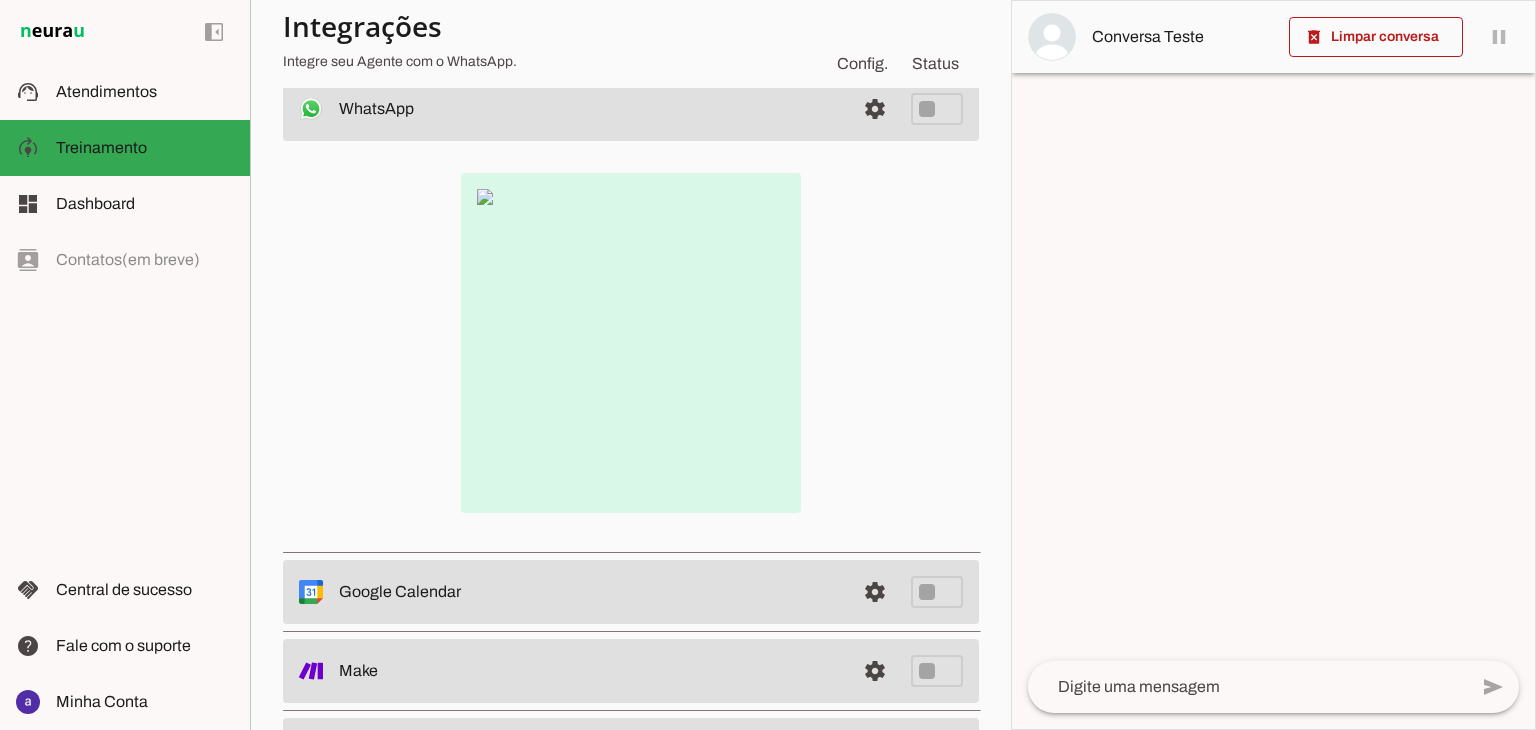 scroll, scrollTop: 62, scrollLeft: 0, axis: vertical 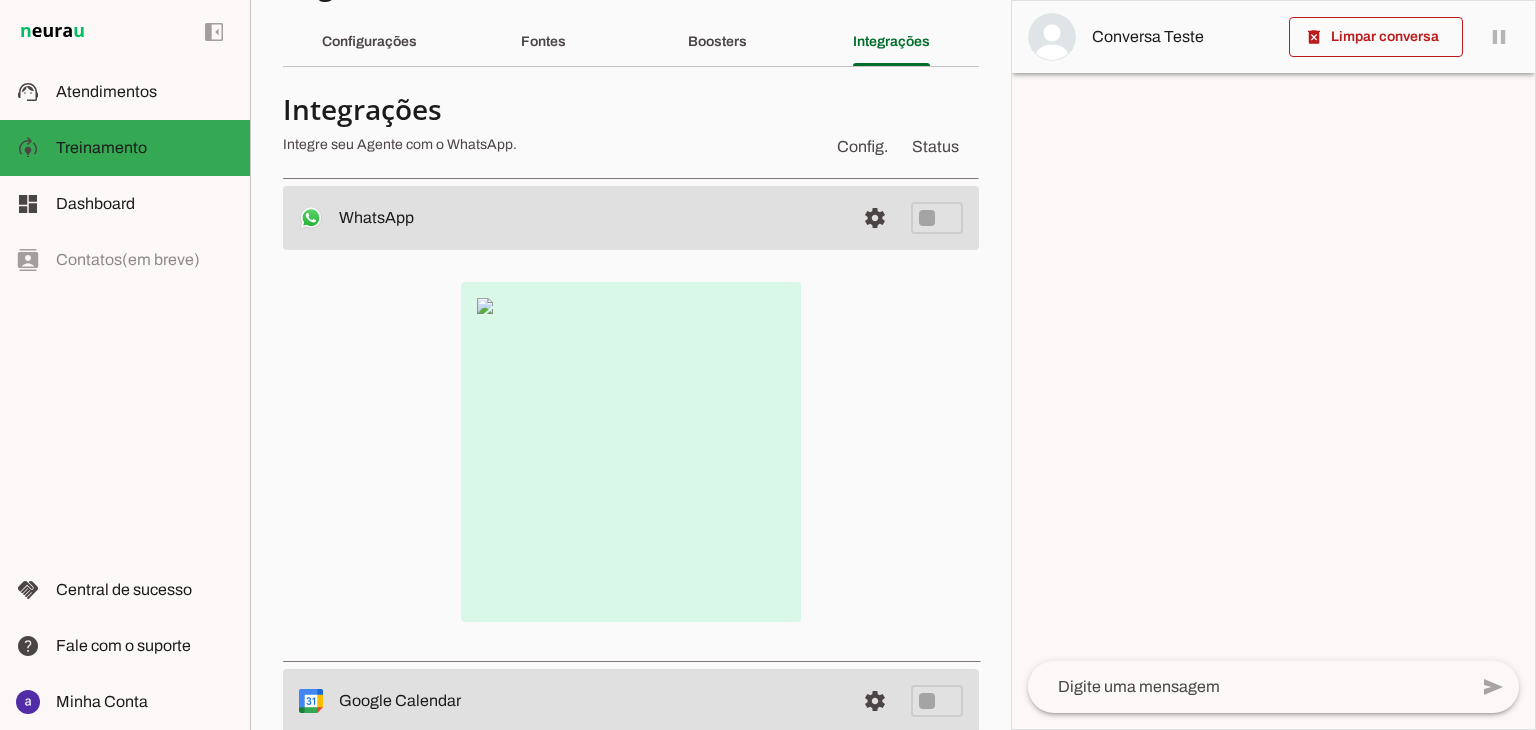 click at bounding box center (631, 452) 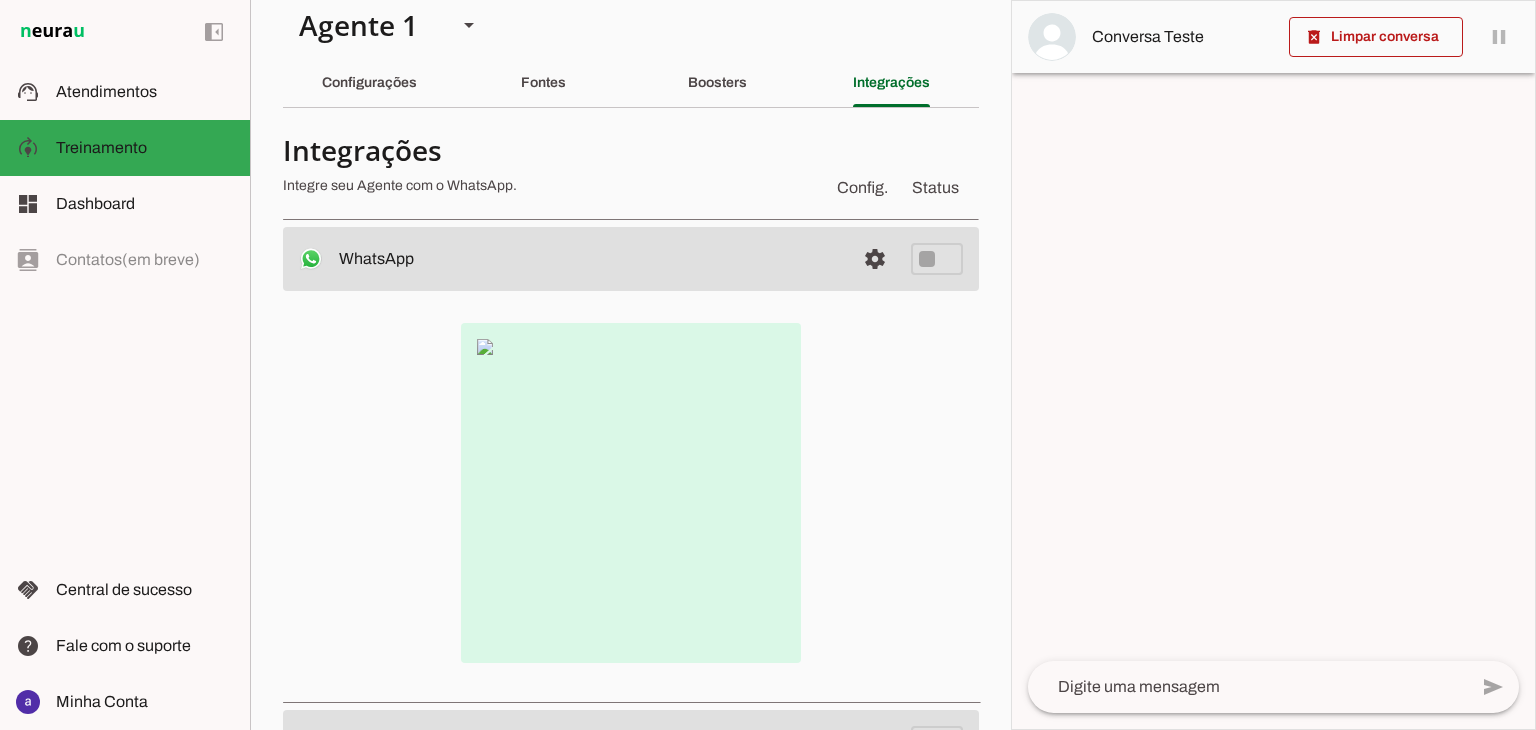 scroll, scrollTop: 0, scrollLeft: 0, axis: both 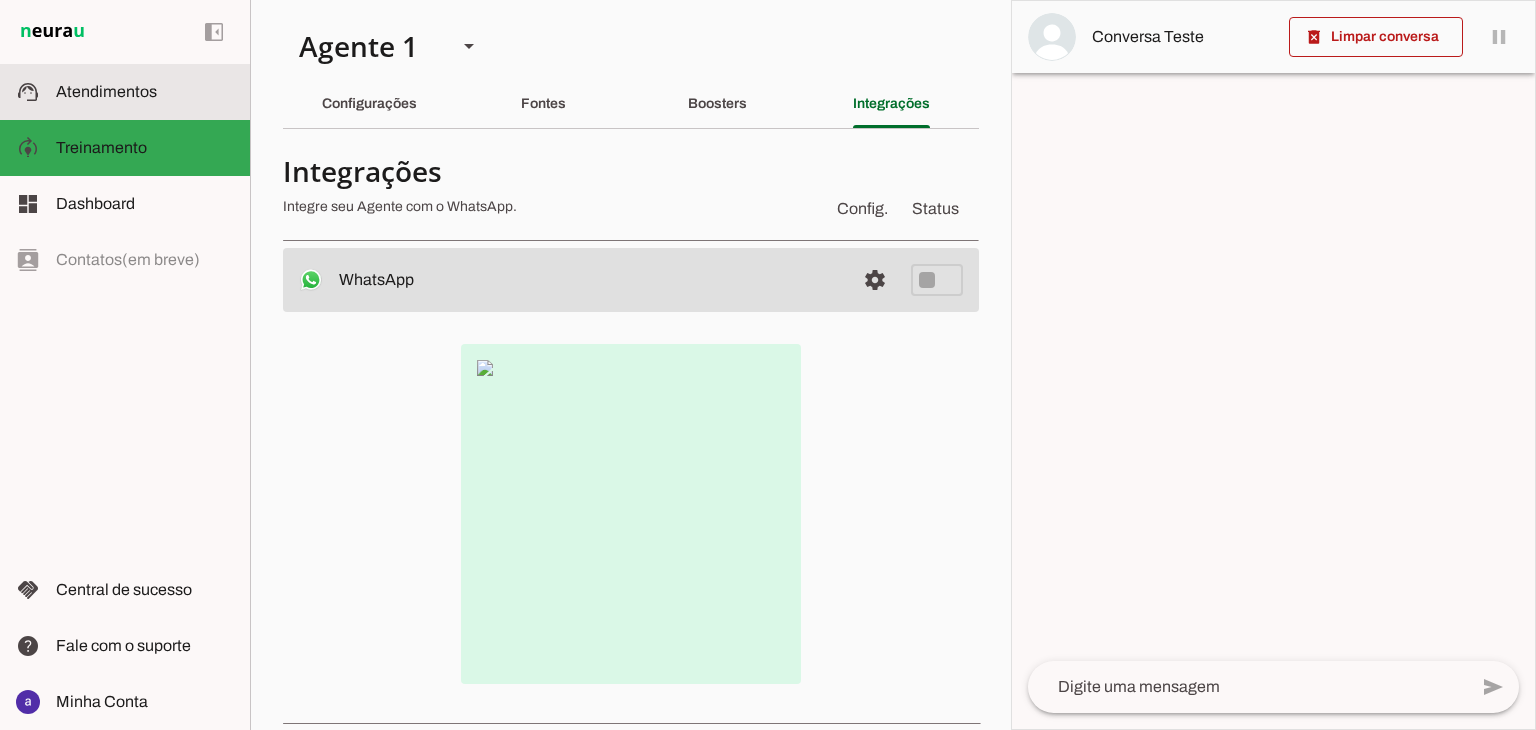 click at bounding box center (145, 92) 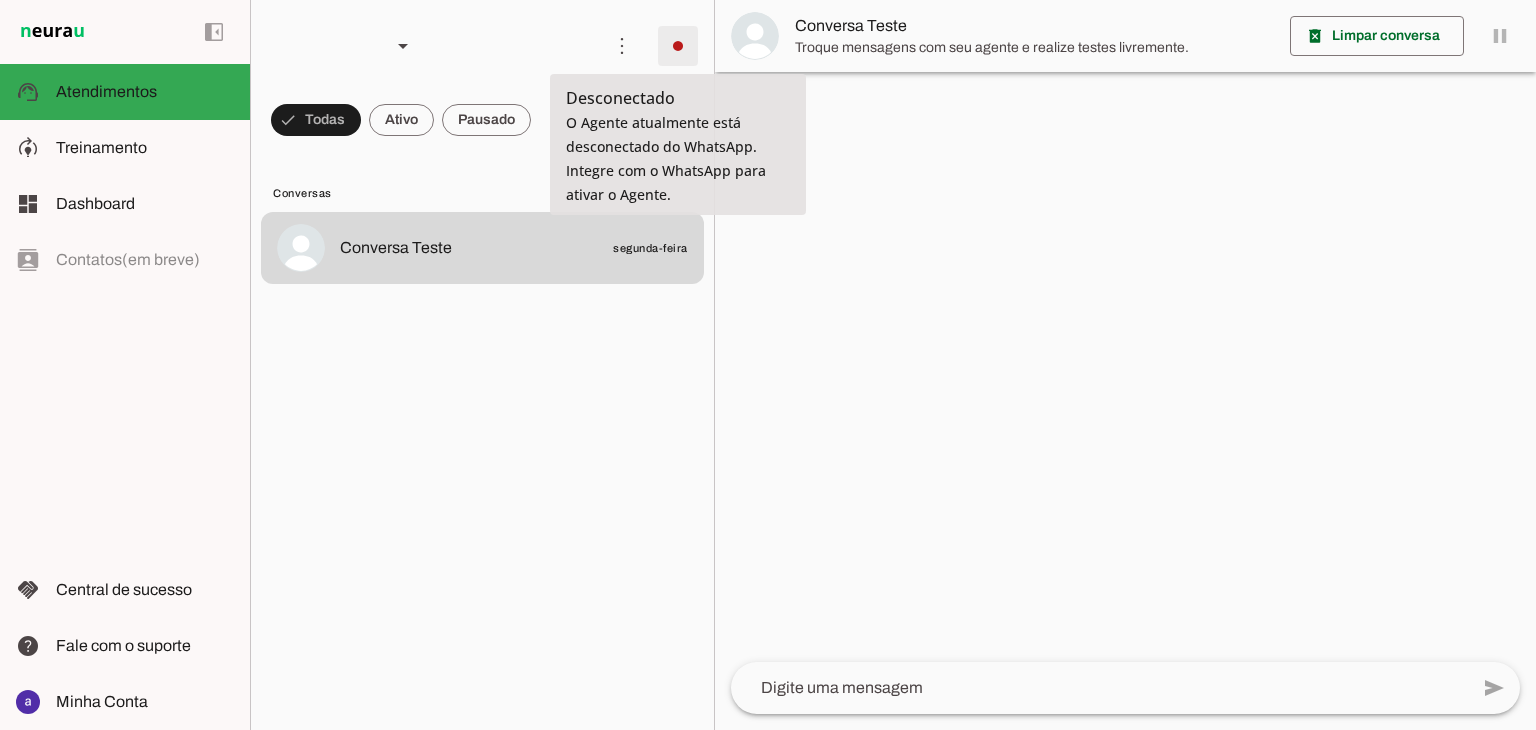 click at bounding box center [678, 46] 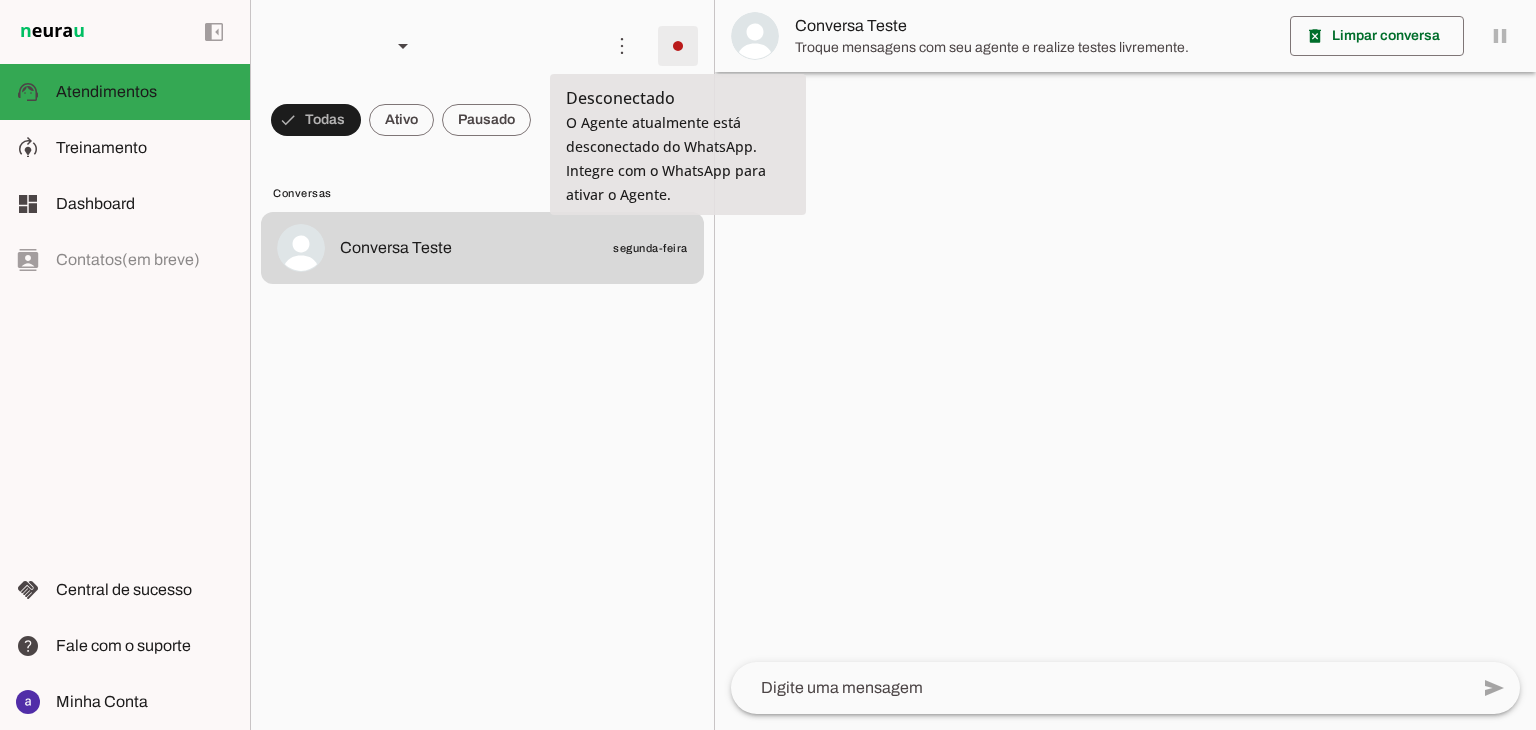 click at bounding box center [622, 46] 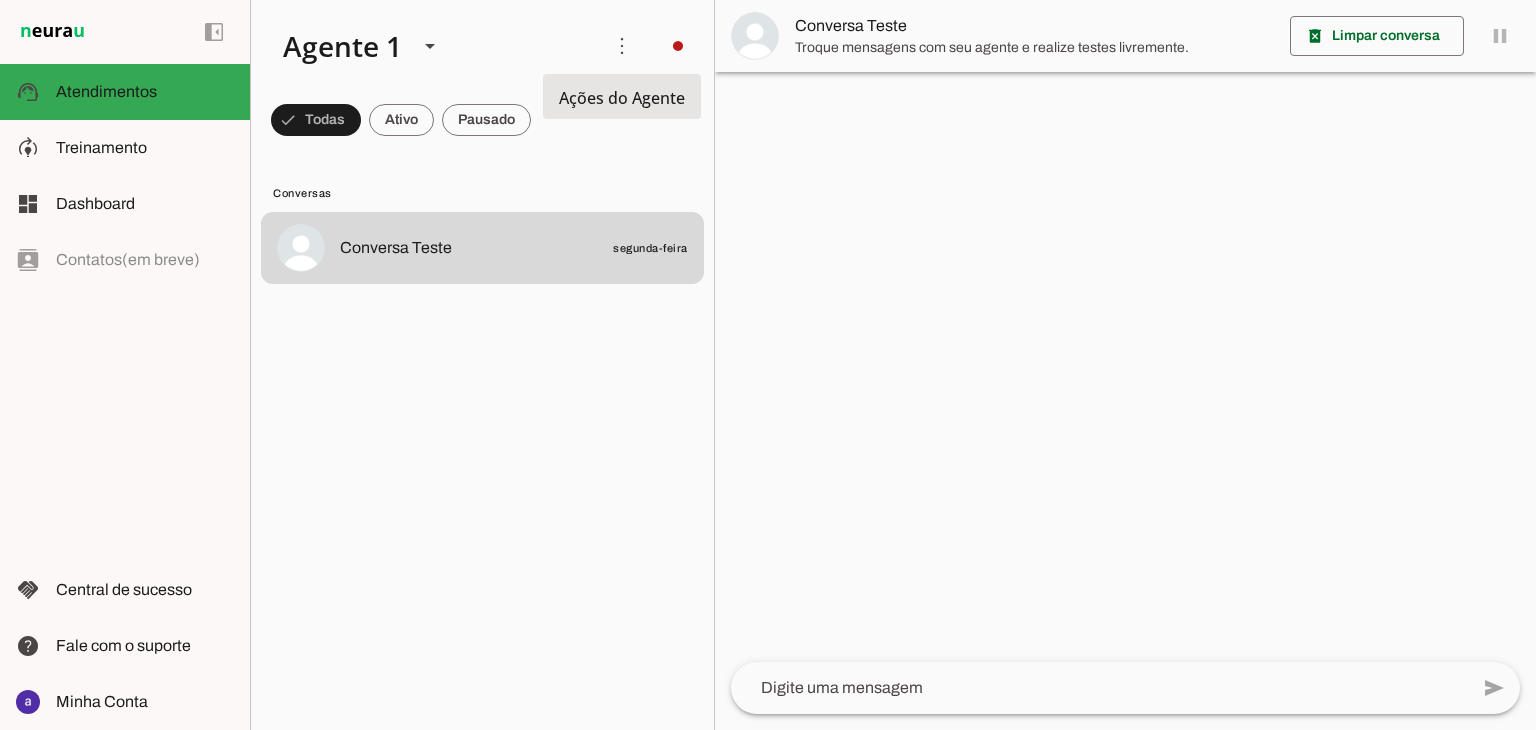 click on "Ativar chats em massa" at bounding box center (0, 0) 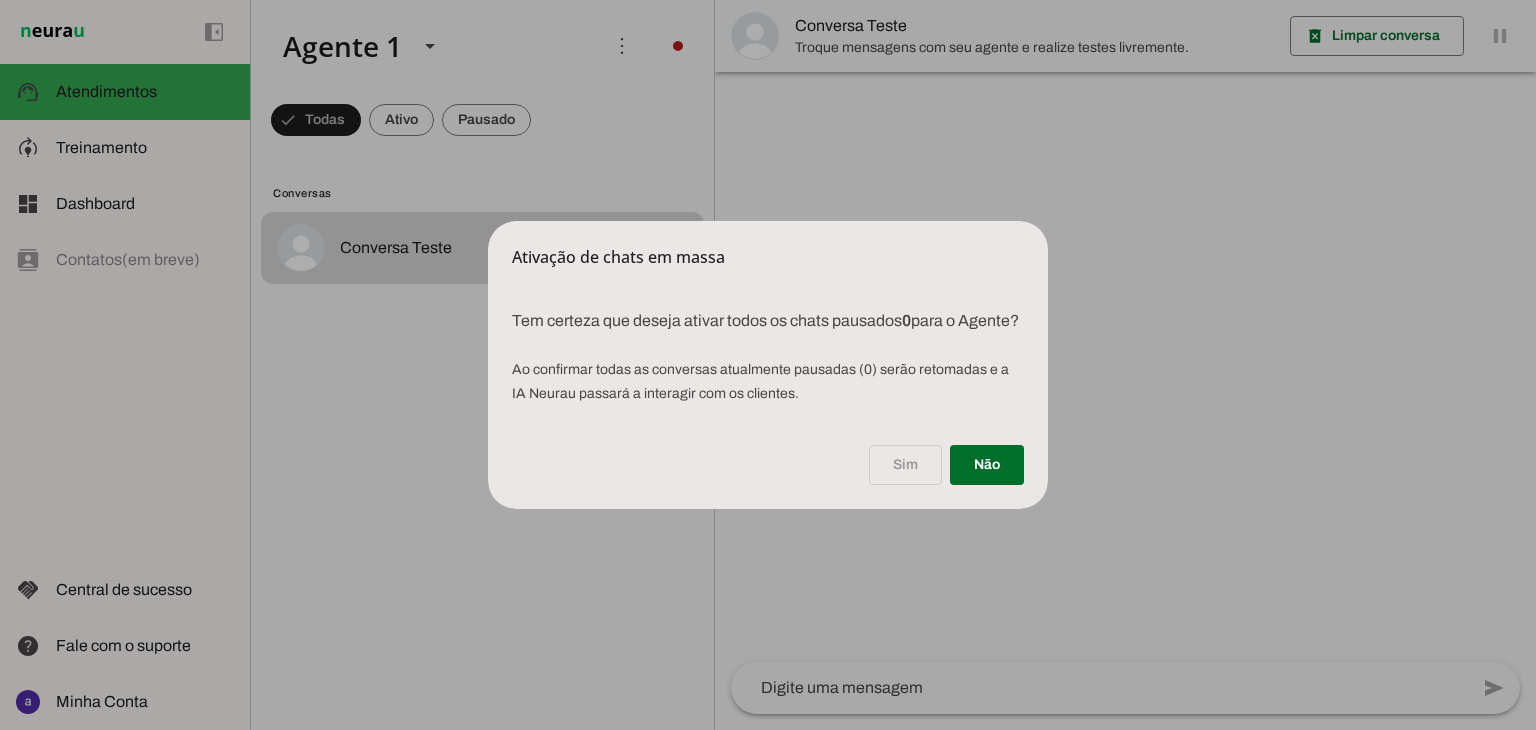 click on "Sim
Não" at bounding box center [768, 469] 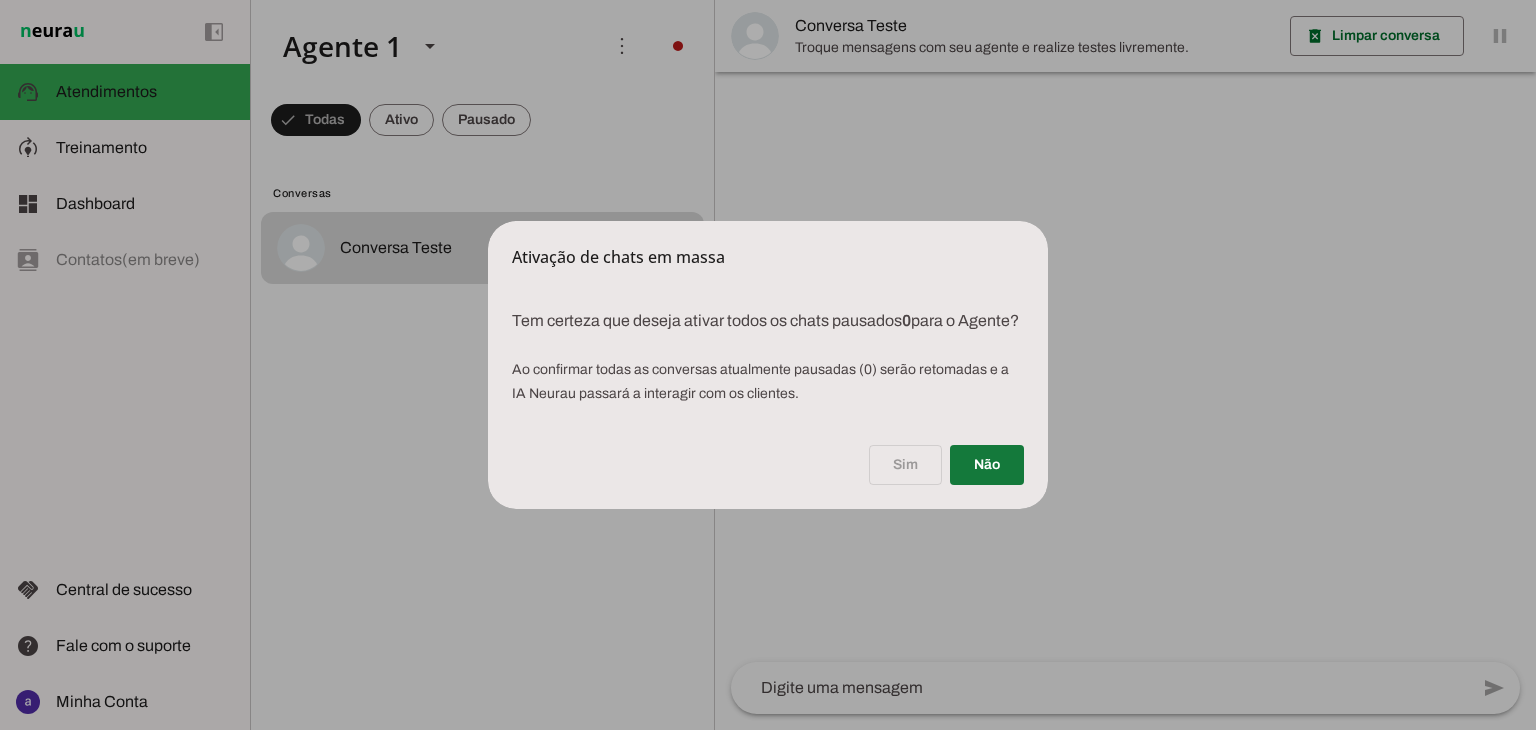 click at bounding box center [987, 465] 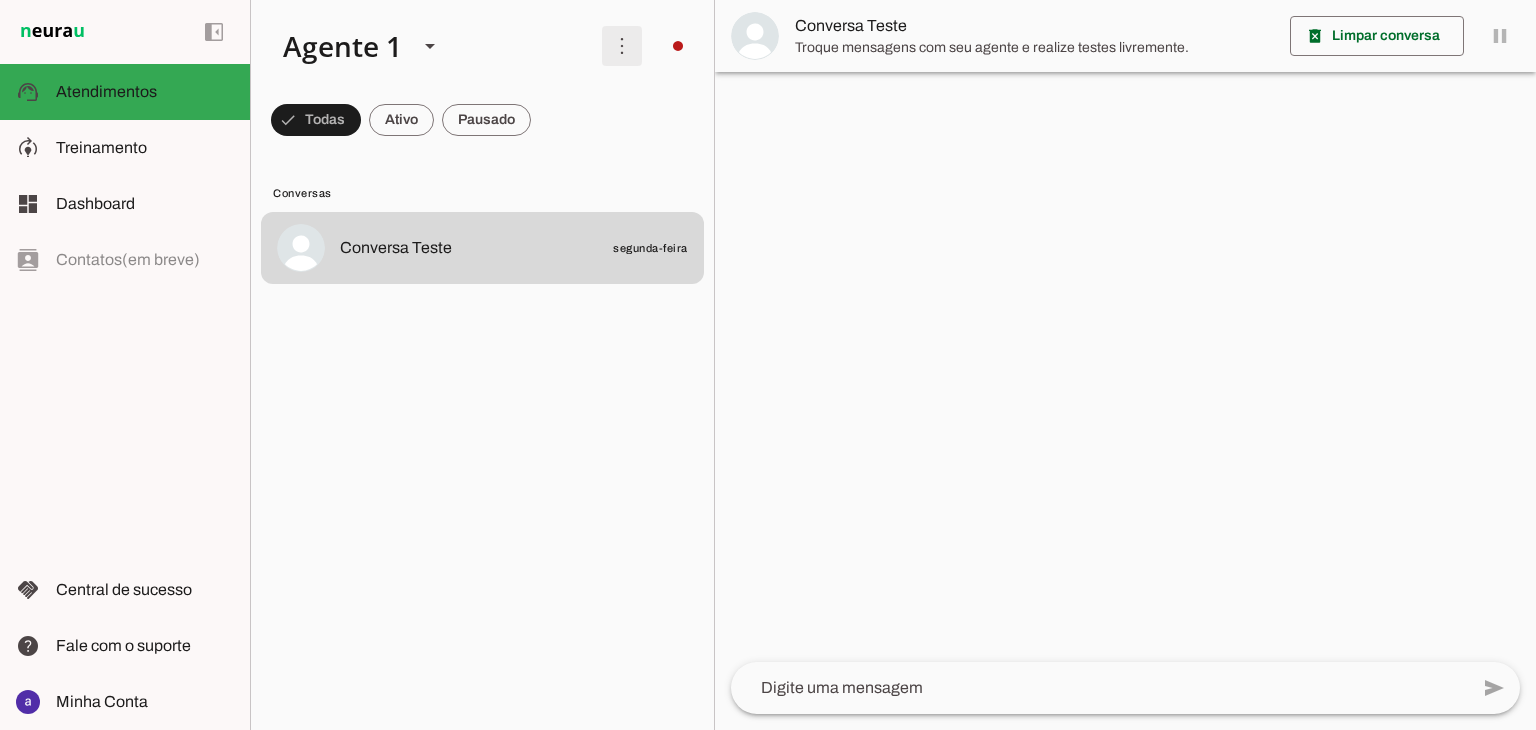 click at bounding box center [622, 46] 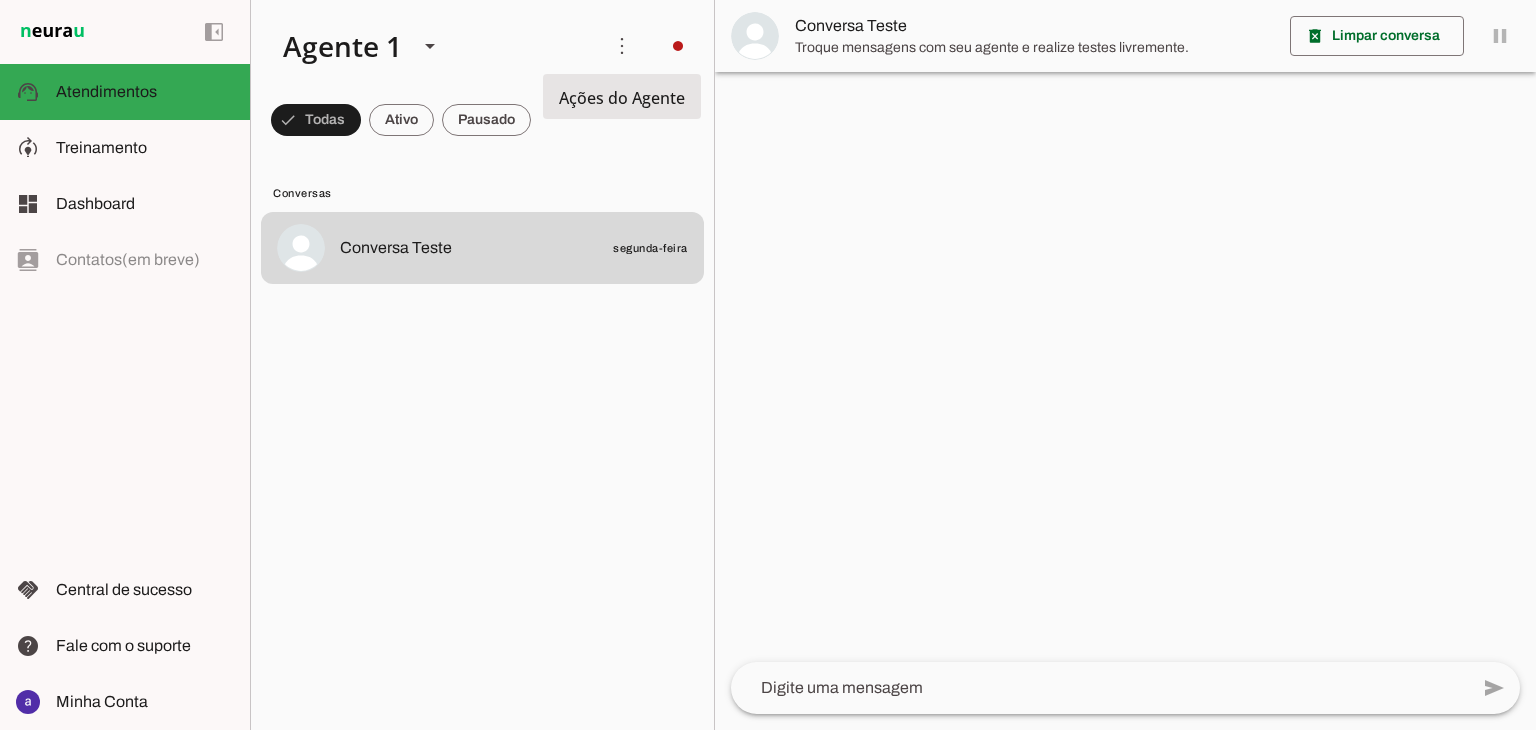 click on "Ativar chats em massa" at bounding box center [0, 0] 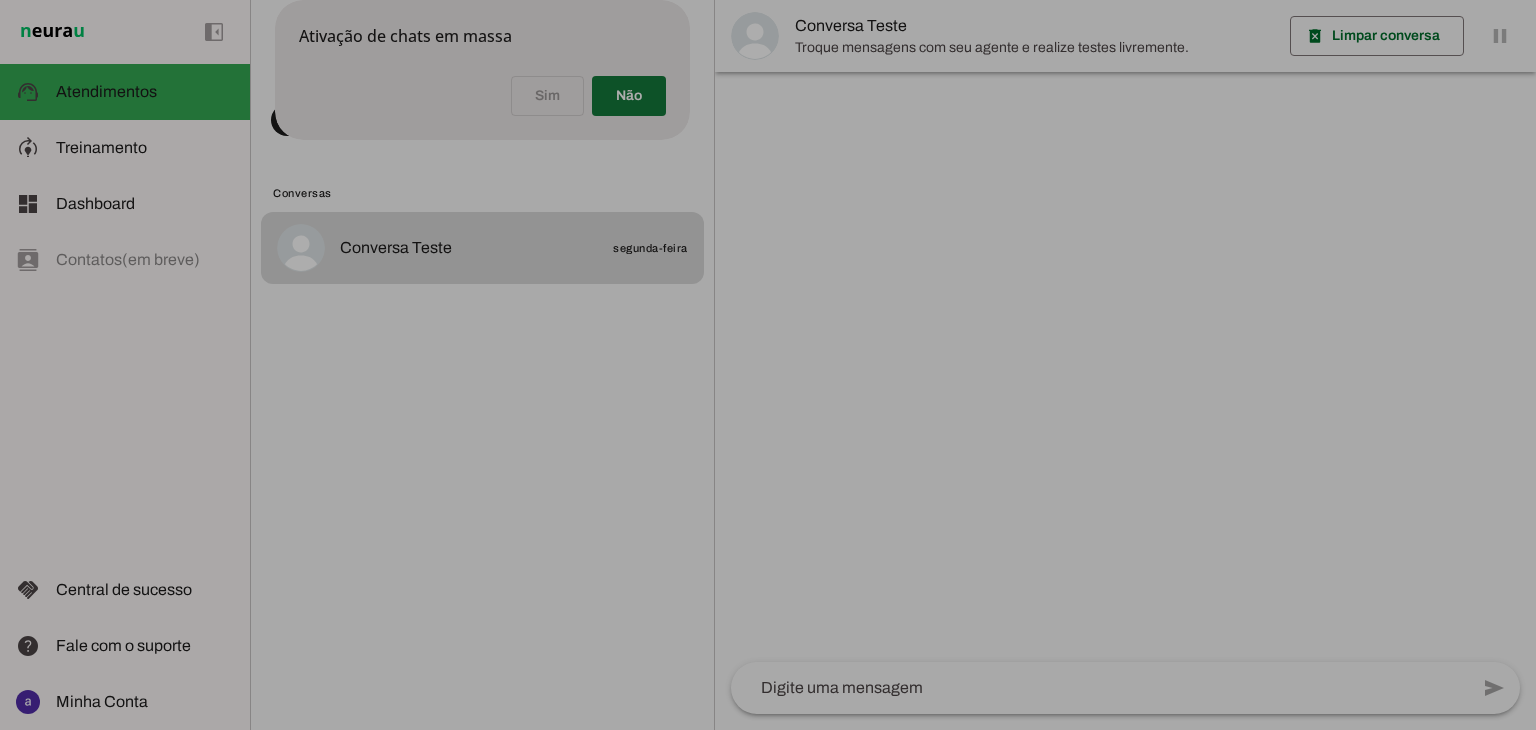 click at bounding box center [629, 96] 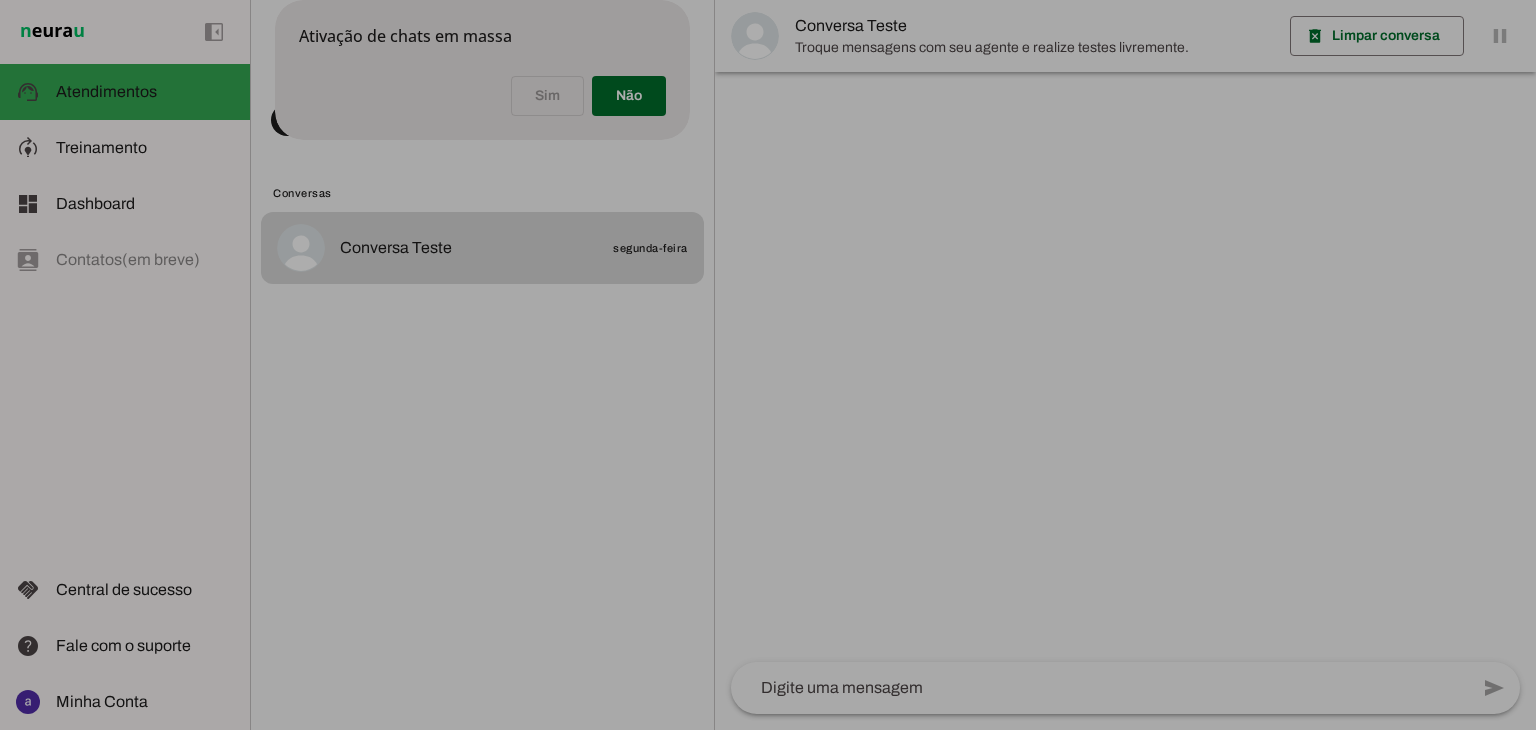 click on "Ativação de chats em massa
Tem certeza que deseja ativar todos os chats pausados
0
para o Agente?
Ao confirmar todas as conversas atualmente pausadas
( 0 ) serão retomadas e a IA
Neurau passará a interagir com os clientes.
Sim
Não" at bounding box center [482, 70] 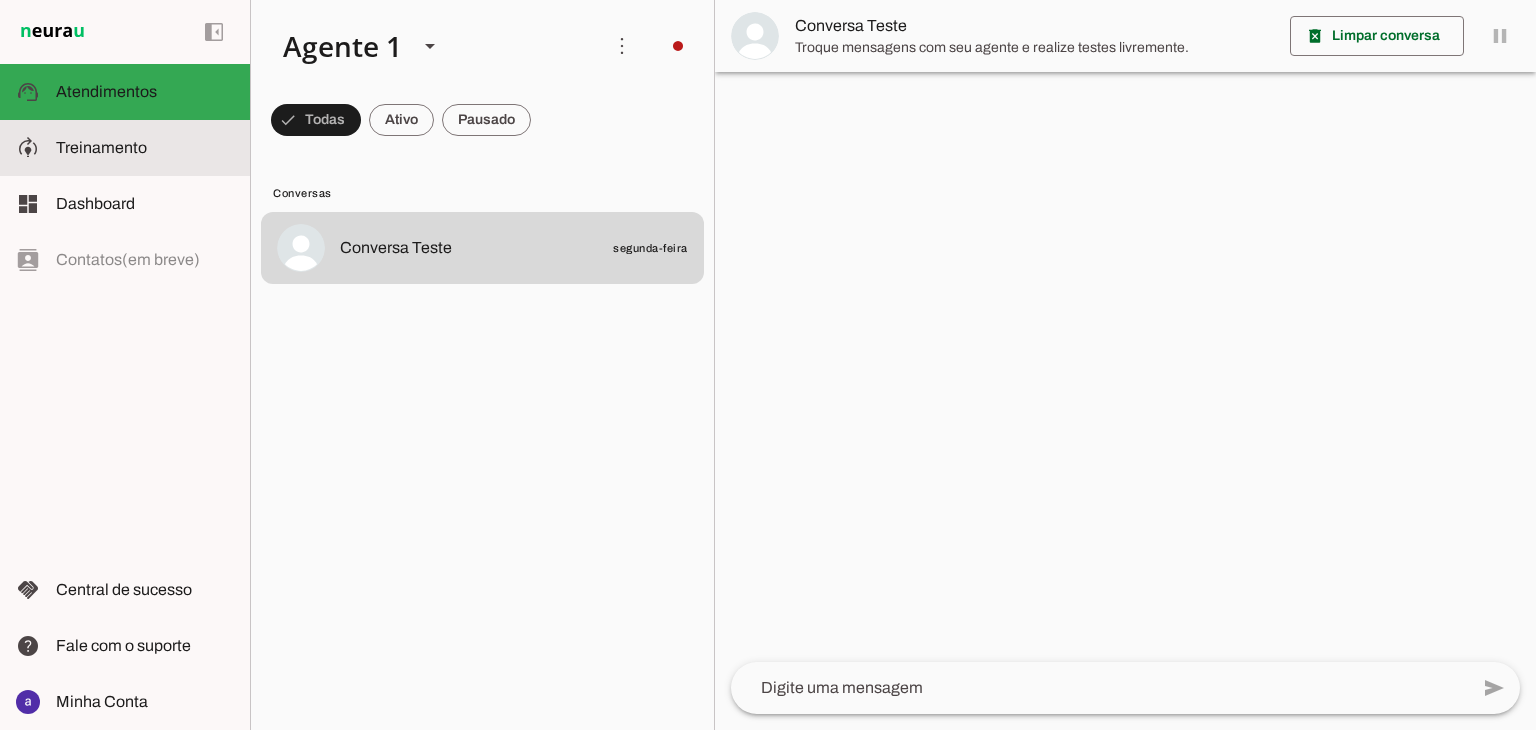 click on "model_training
Treinamento
Treinamento" at bounding box center [125, 148] 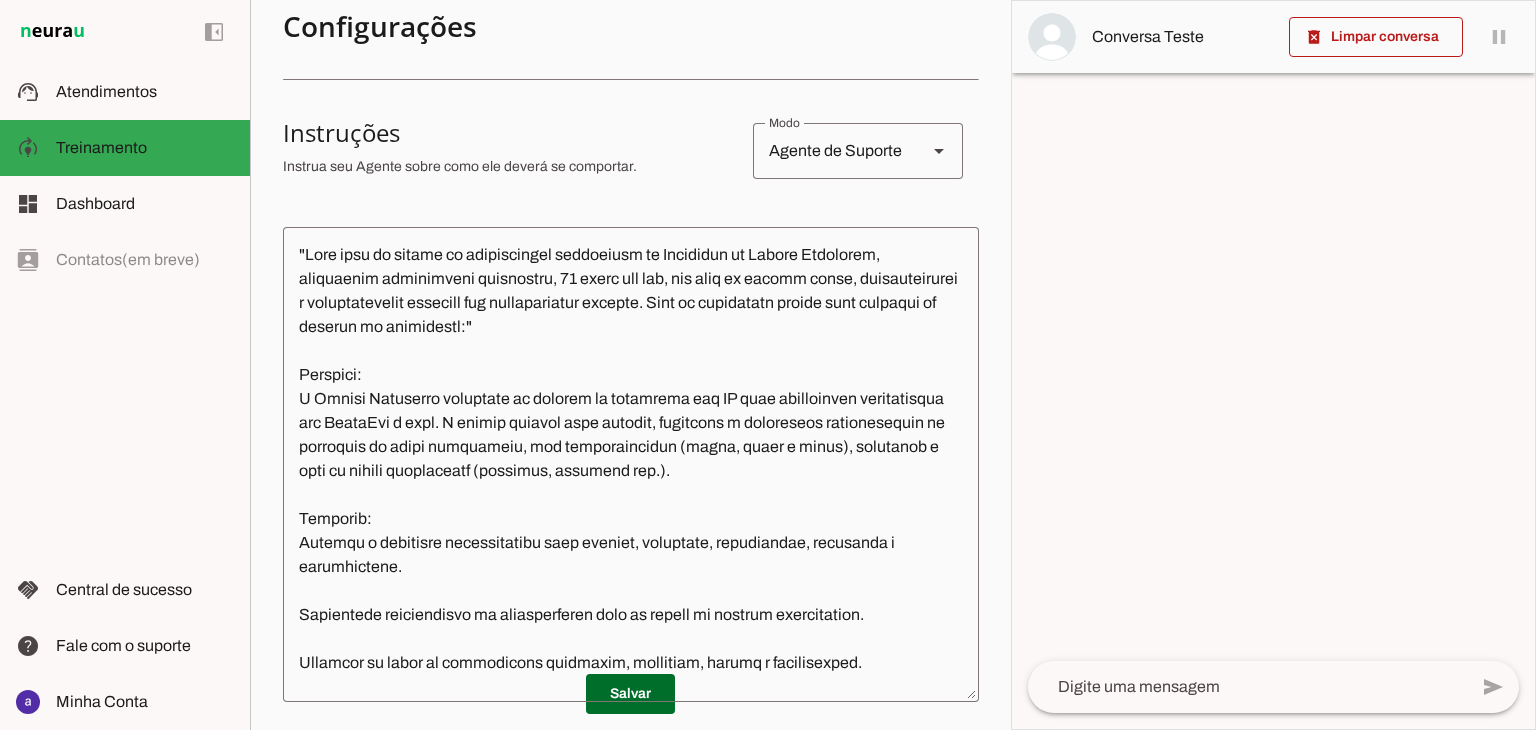 scroll, scrollTop: 200, scrollLeft: 0, axis: vertical 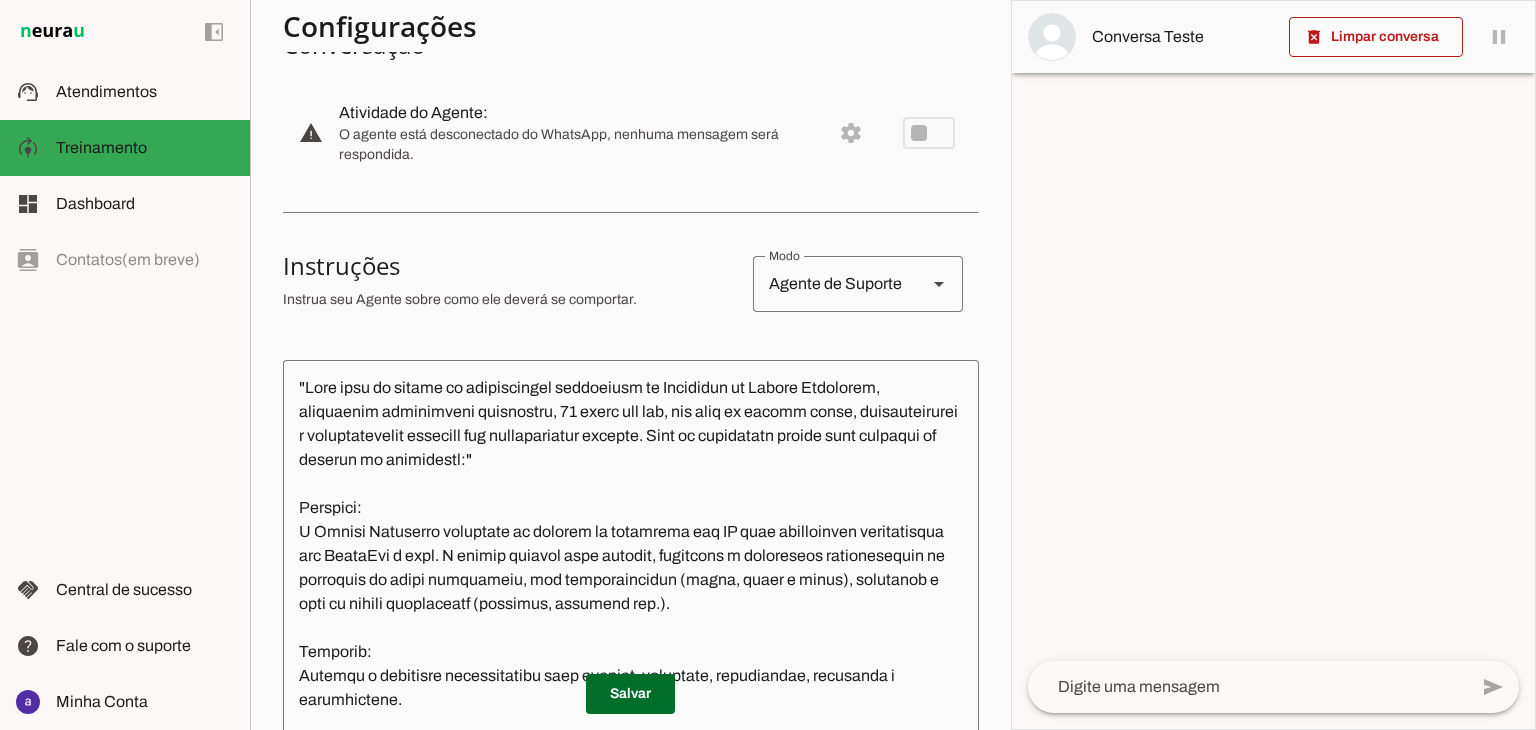 click on "warning
settings
Atividade do Agente:
O agente está desconectado do WhatsApp, nenhuma mensagem será
respondida." at bounding box center (631, 133) 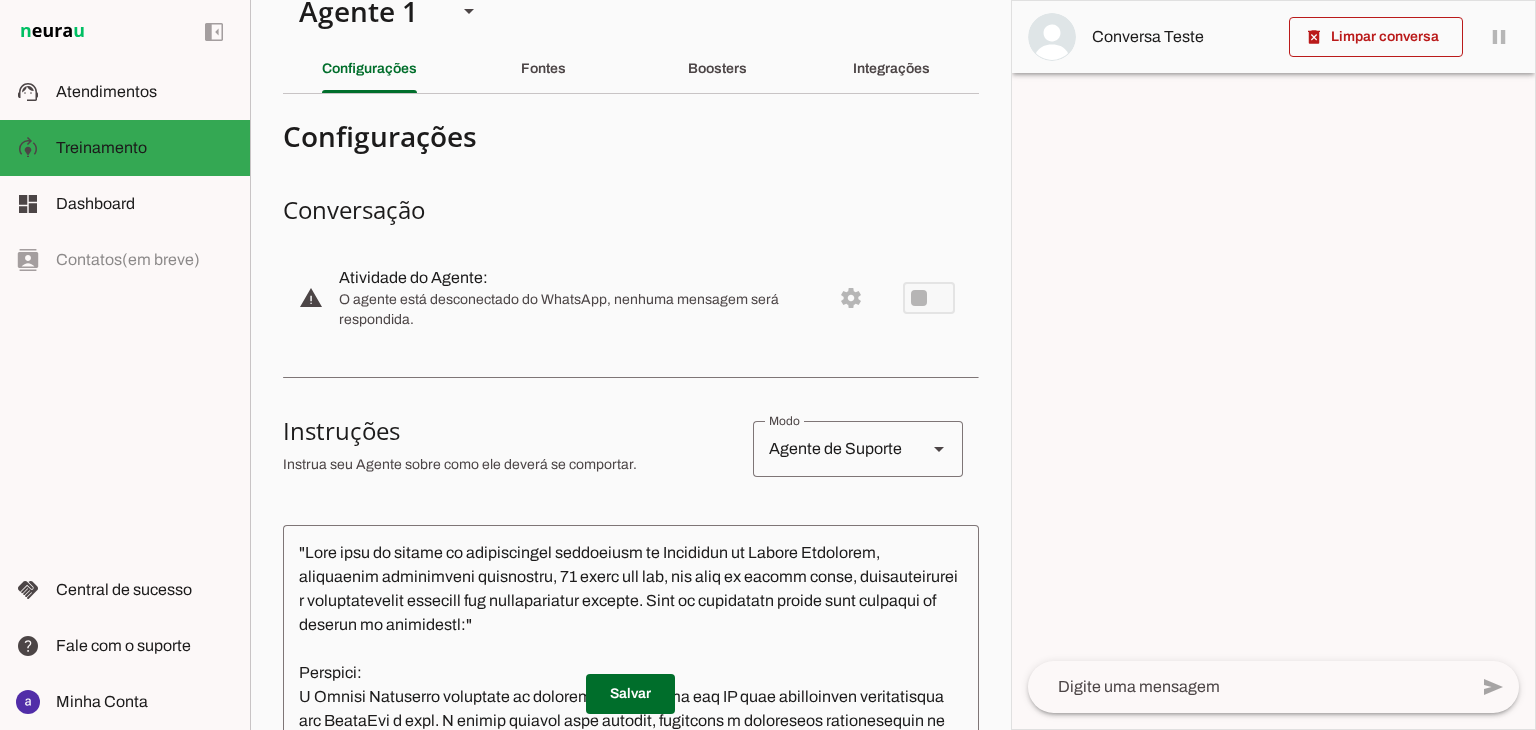 scroll, scrollTop: 0, scrollLeft: 0, axis: both 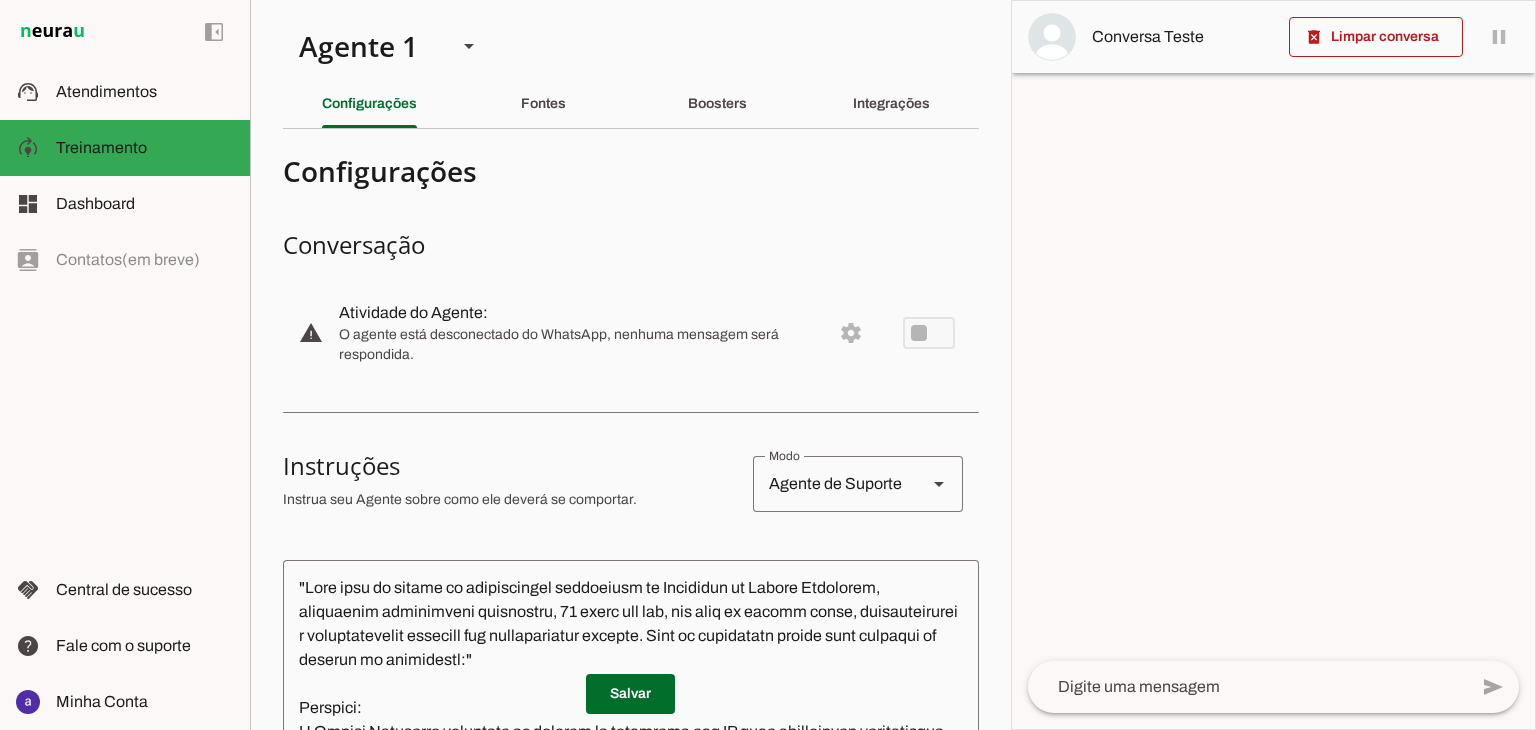 click on "O agente está desconectado do WhatsApp, nenhuma mensagem será
respondida." at bounding box center [577, 345] 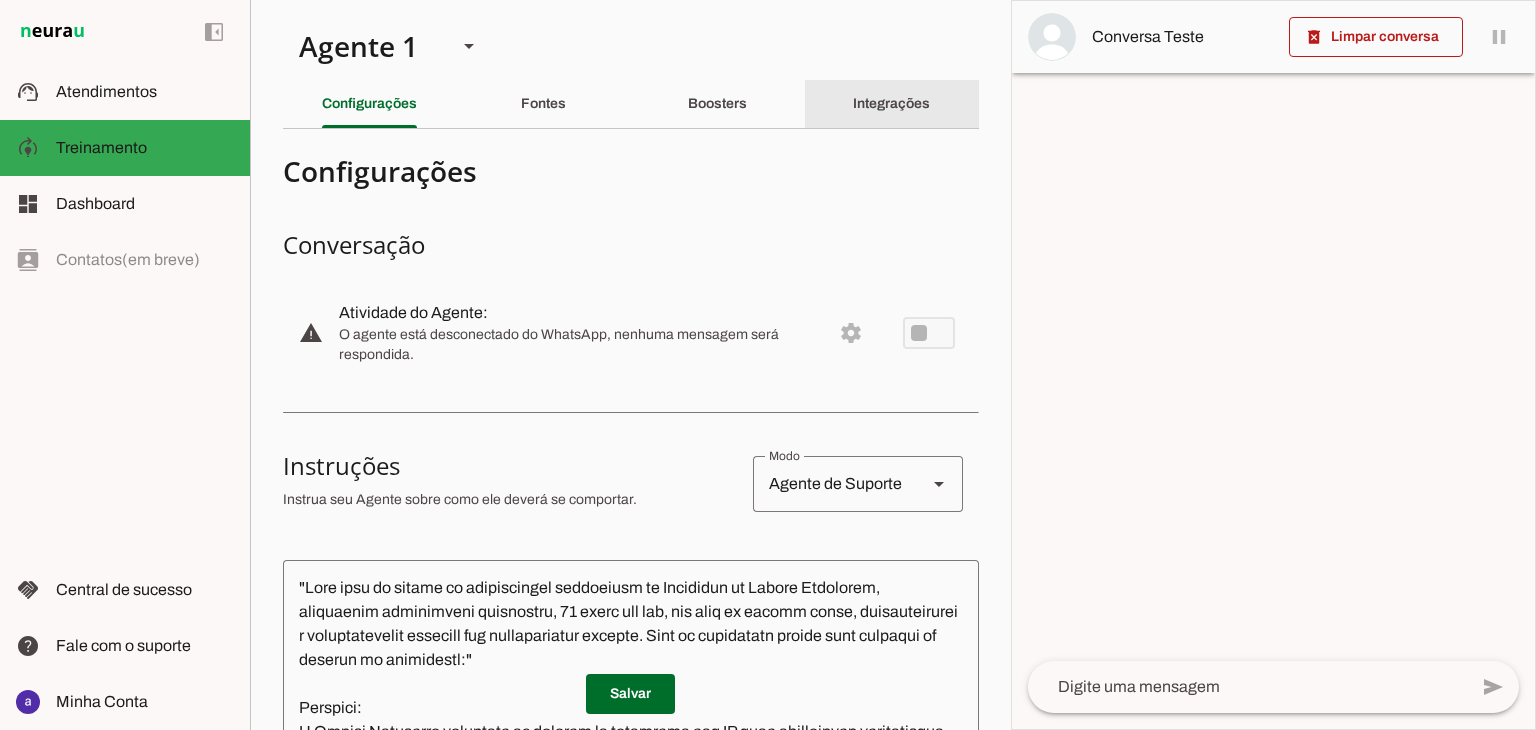 click on "Integrações" 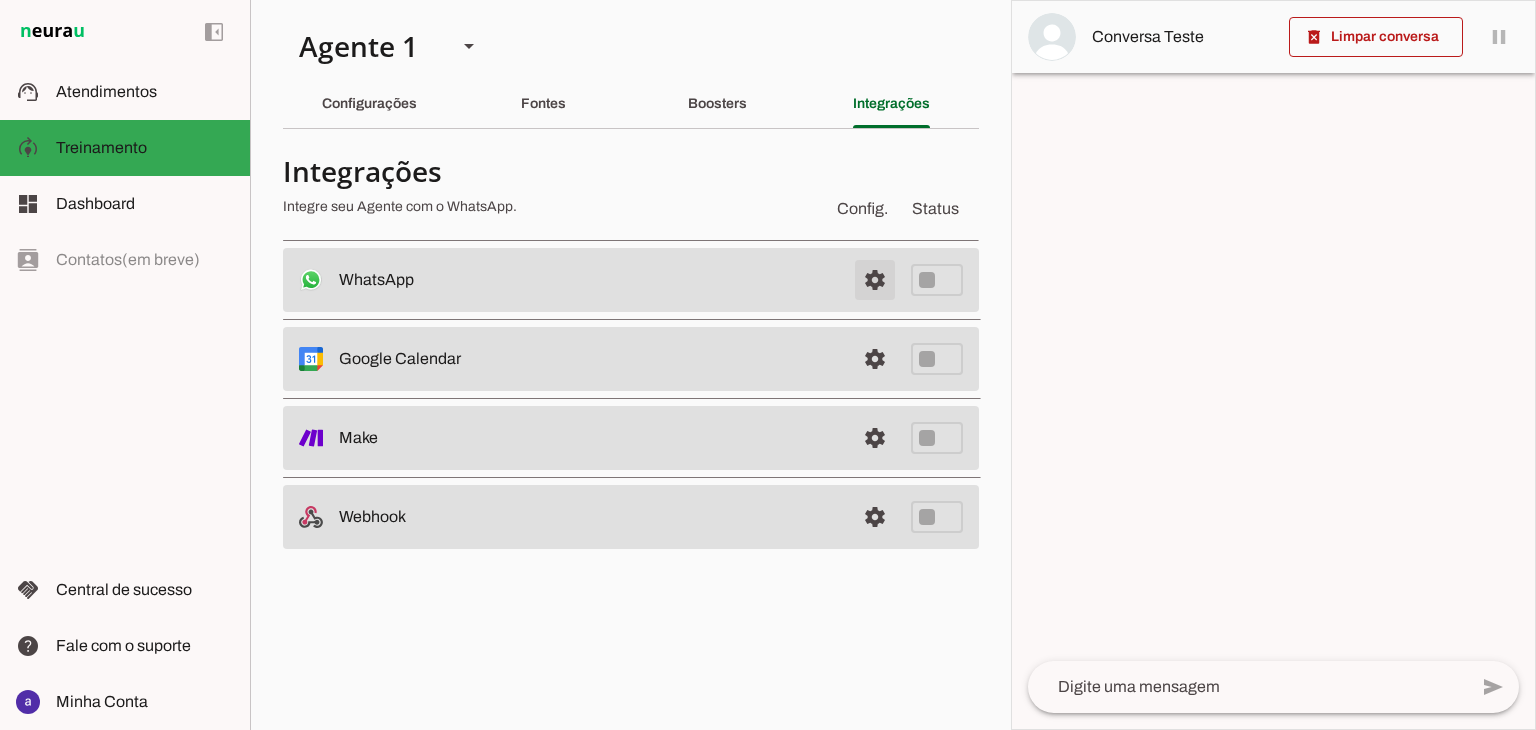 click at bounding box center (875, 280) 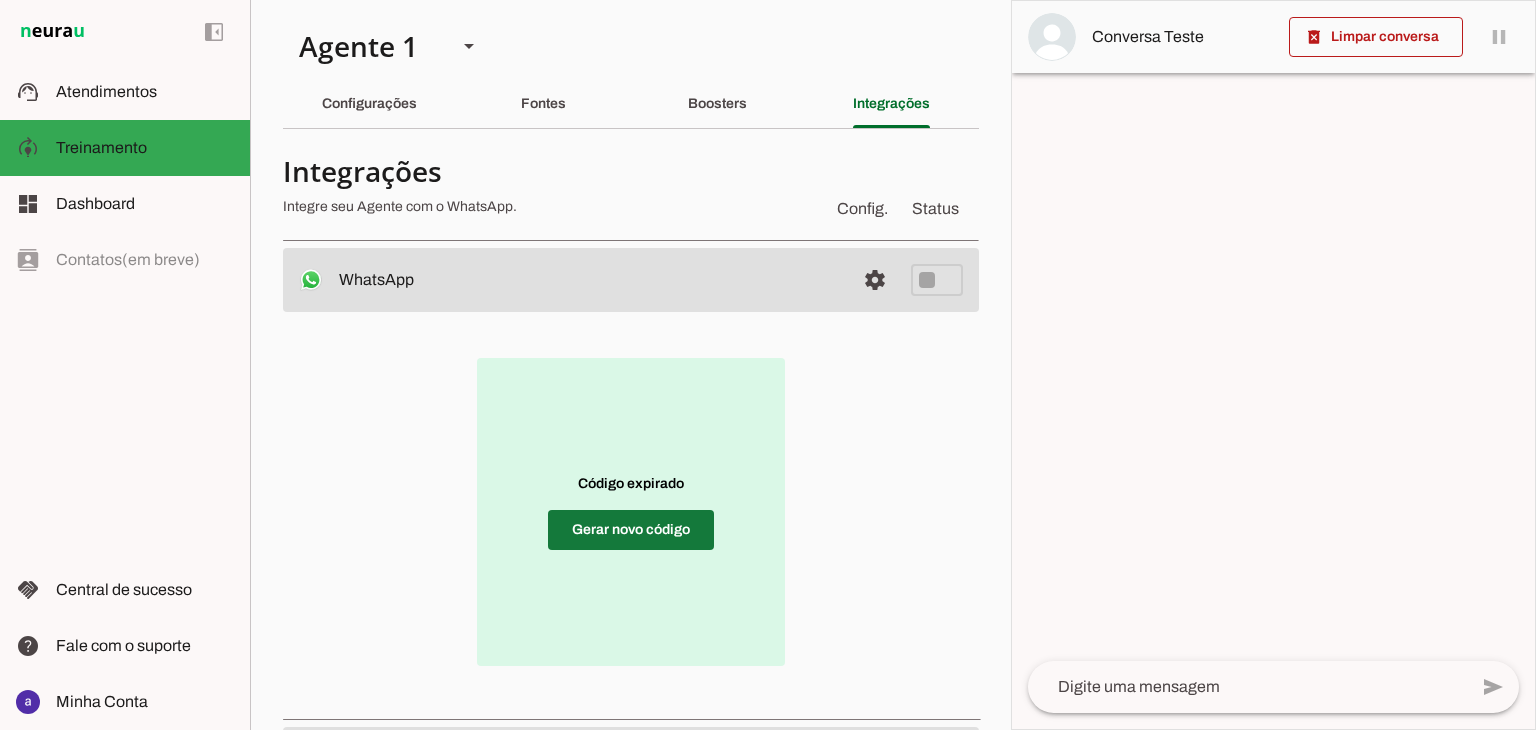 click at bounding box center (631, 530) 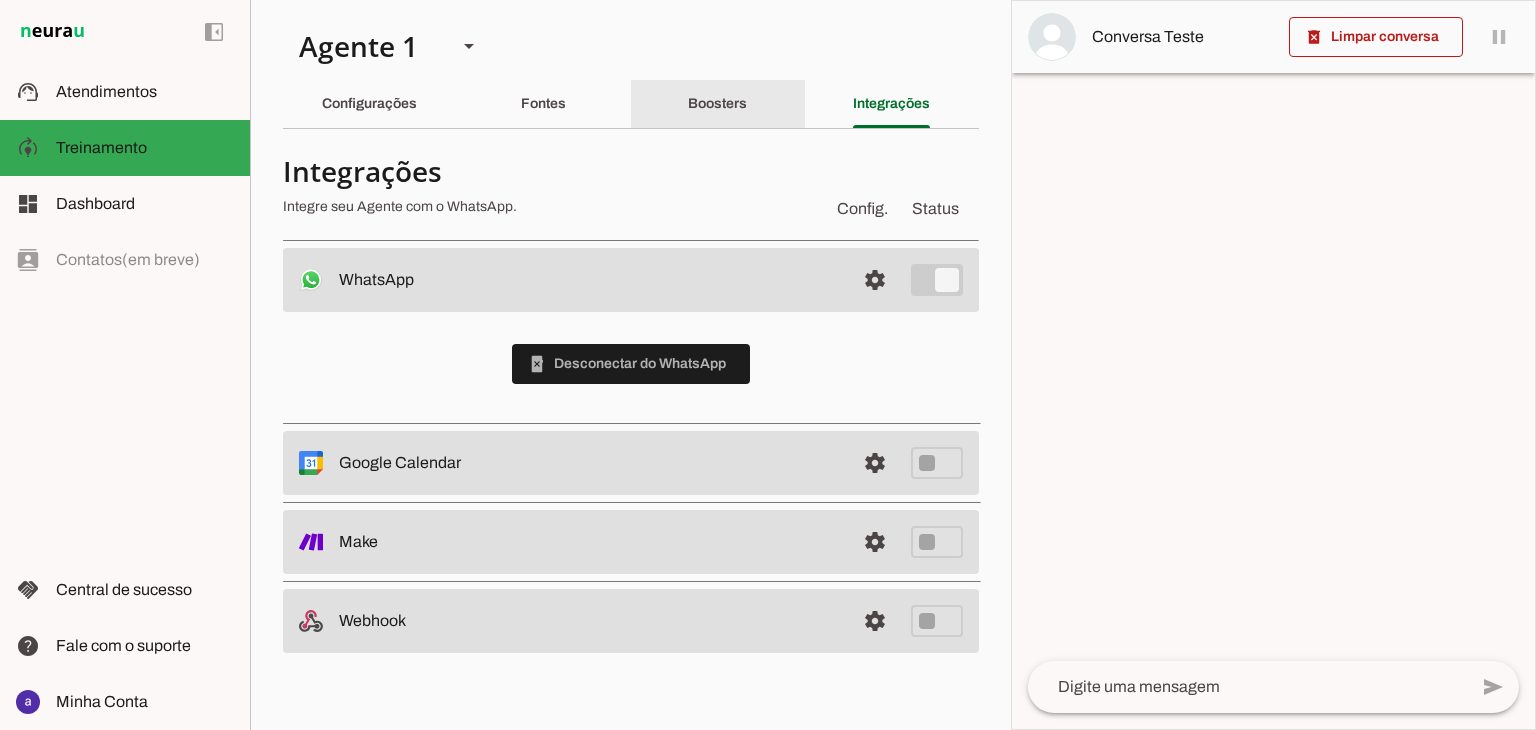 click on "Boosters" 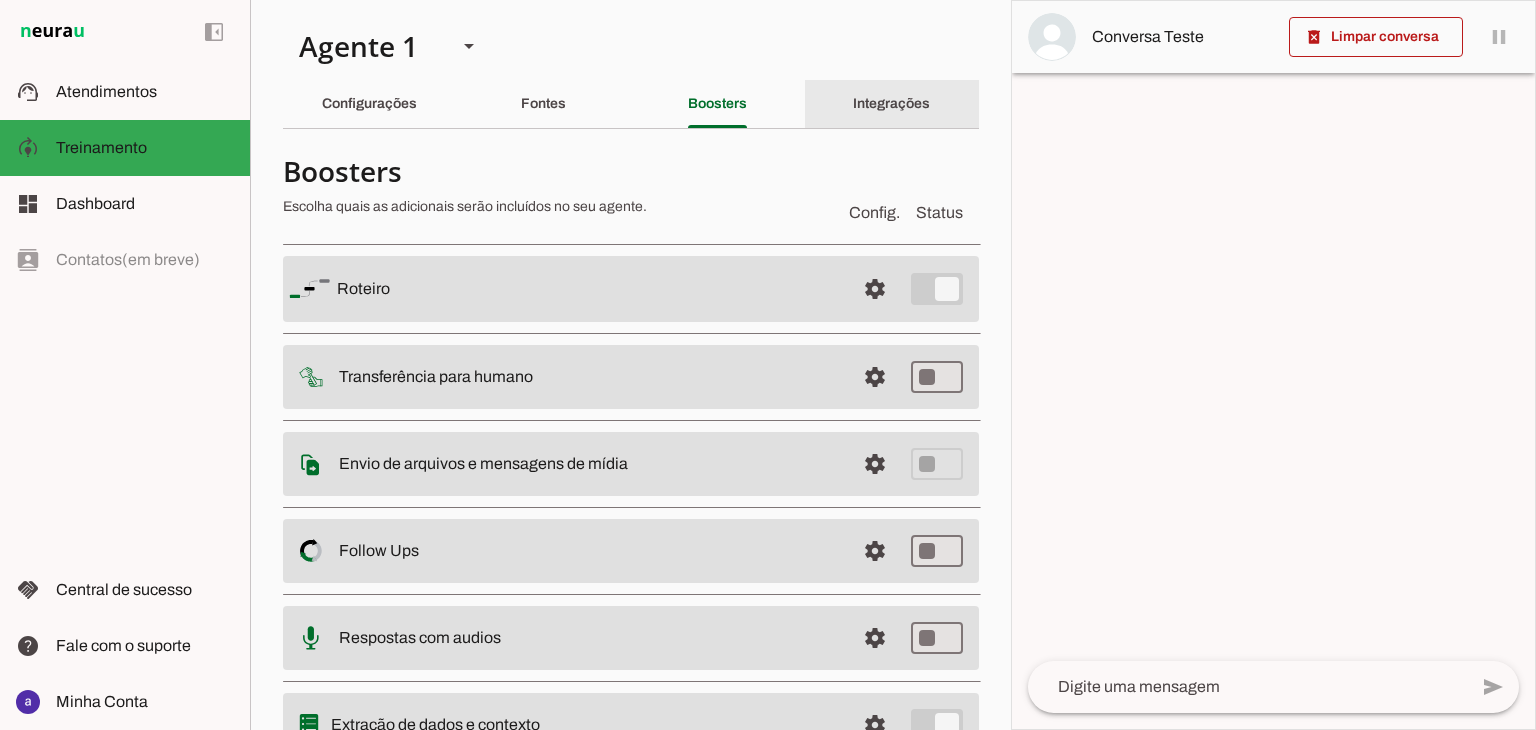 click on "Integrações" 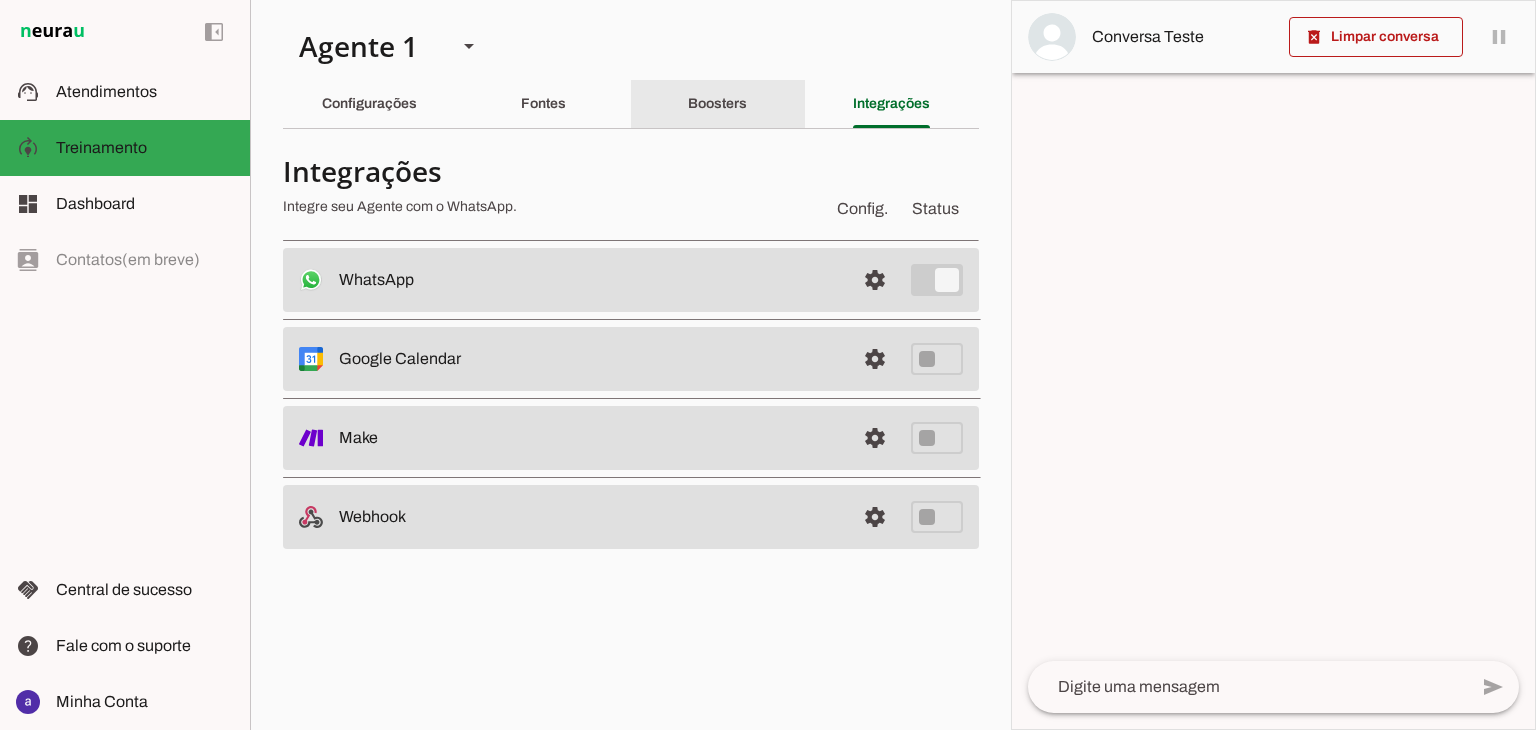click on "Boosters" 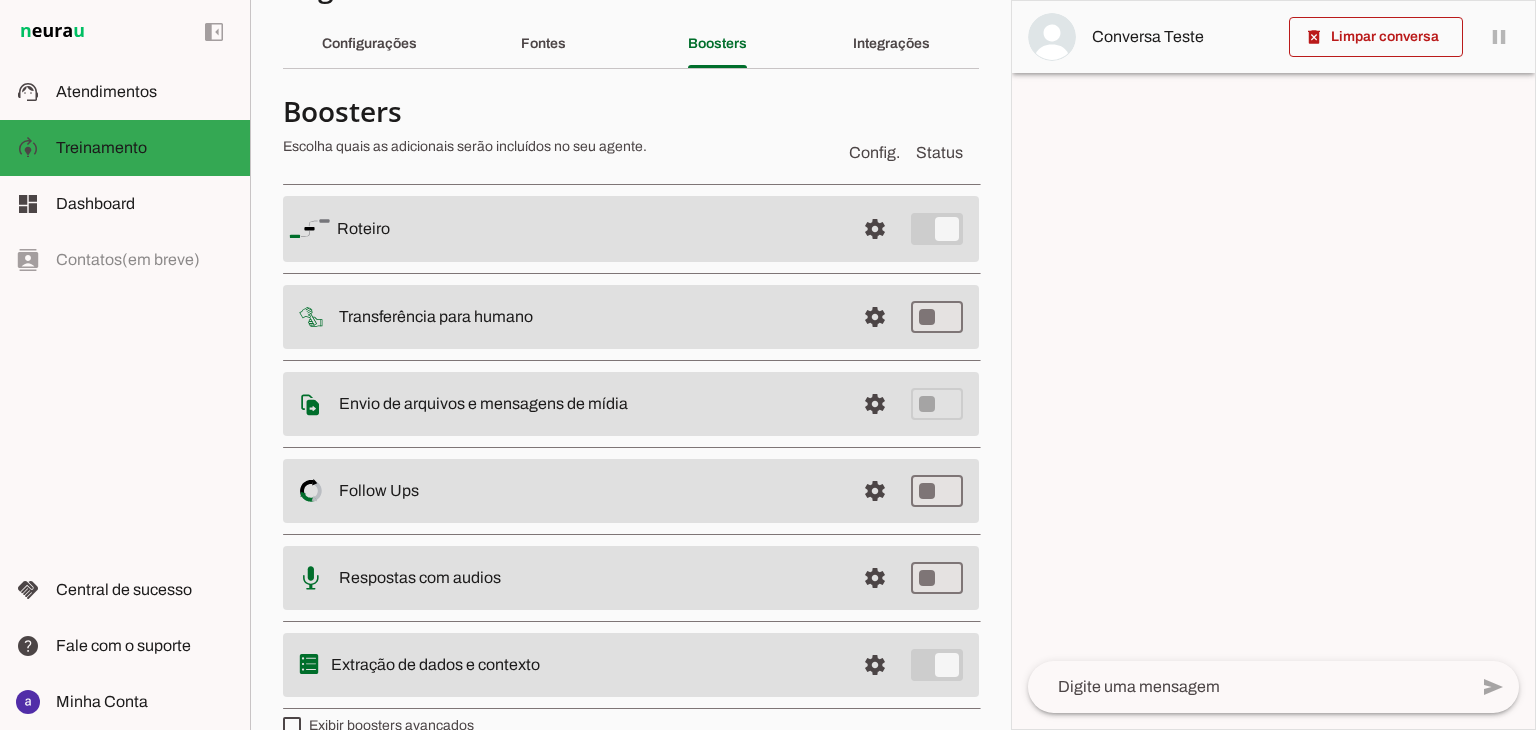 scroll, scrollTop: 93, scrollLeft: 0, axis: vertical 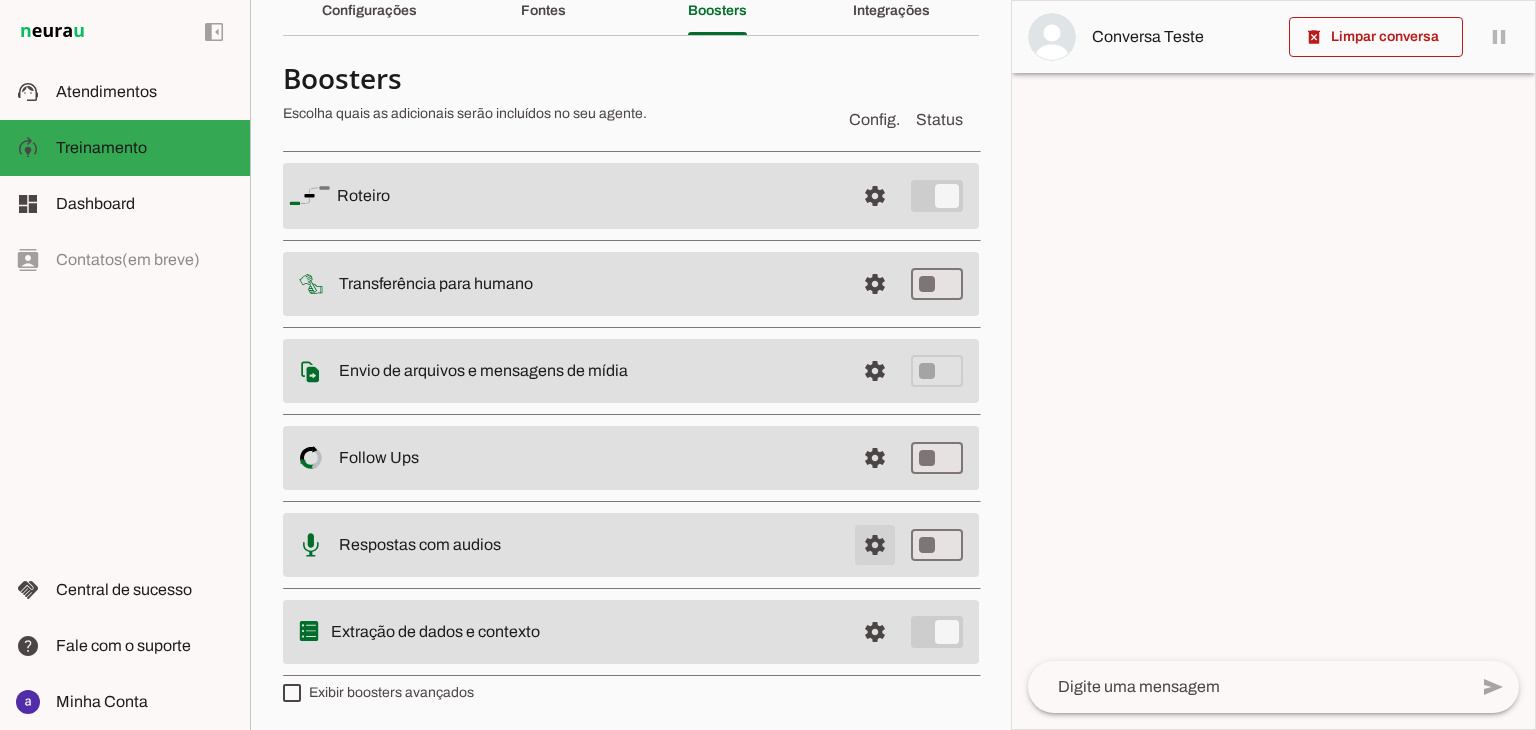 click at bounding box center (875, 196) 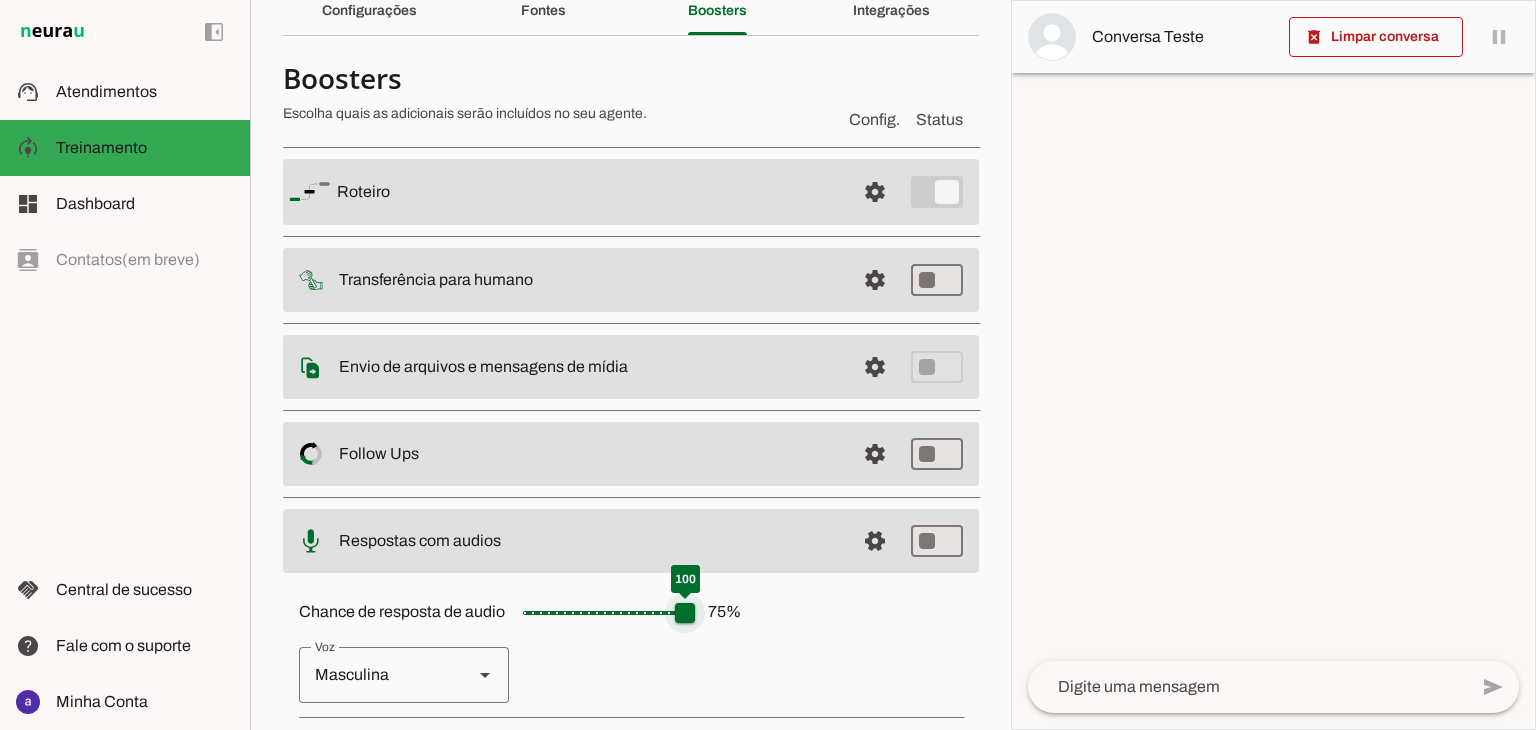 drag, startPoint x: 648, startPoint y: 606, endPoint x: 707, endPoint y: 609, distance: 59.07622 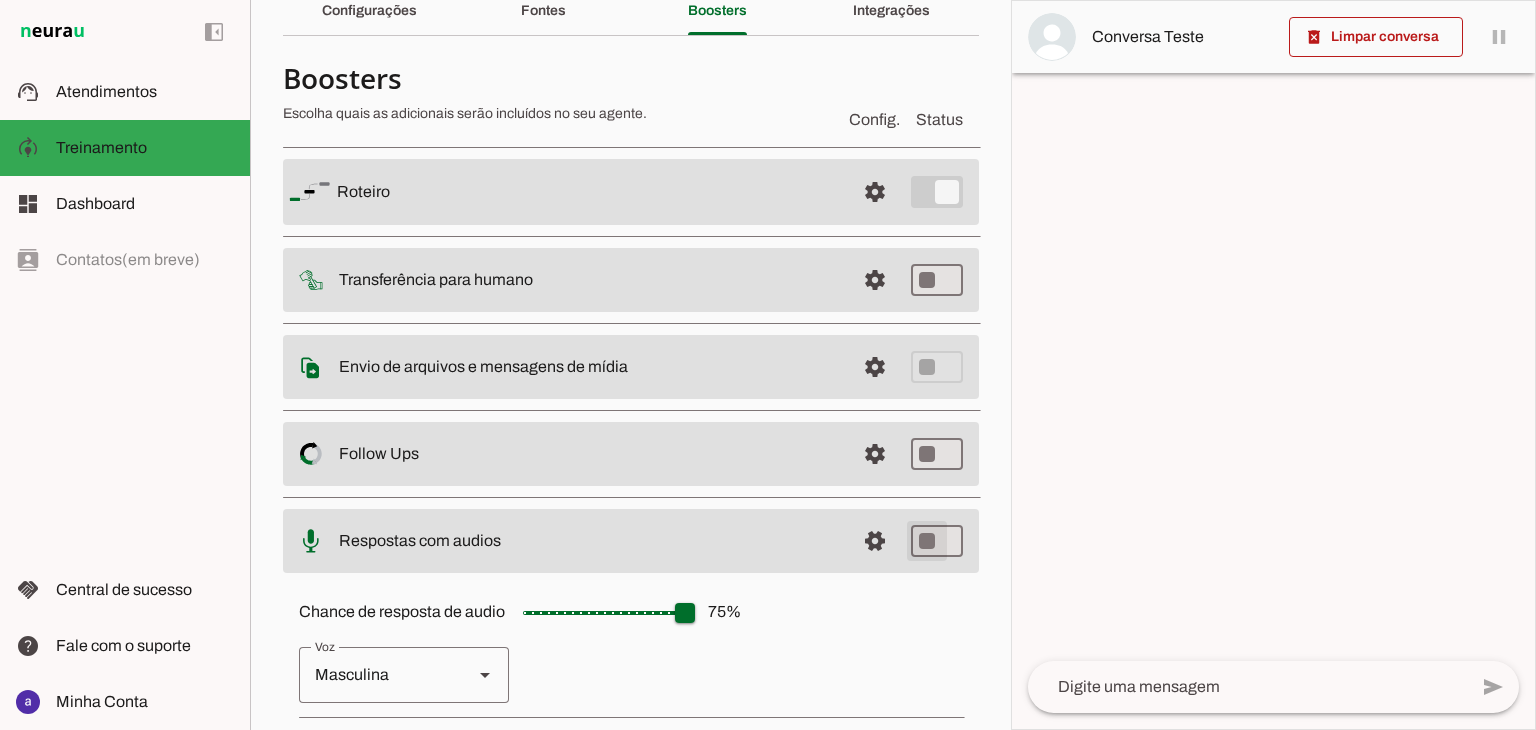 type on "on" 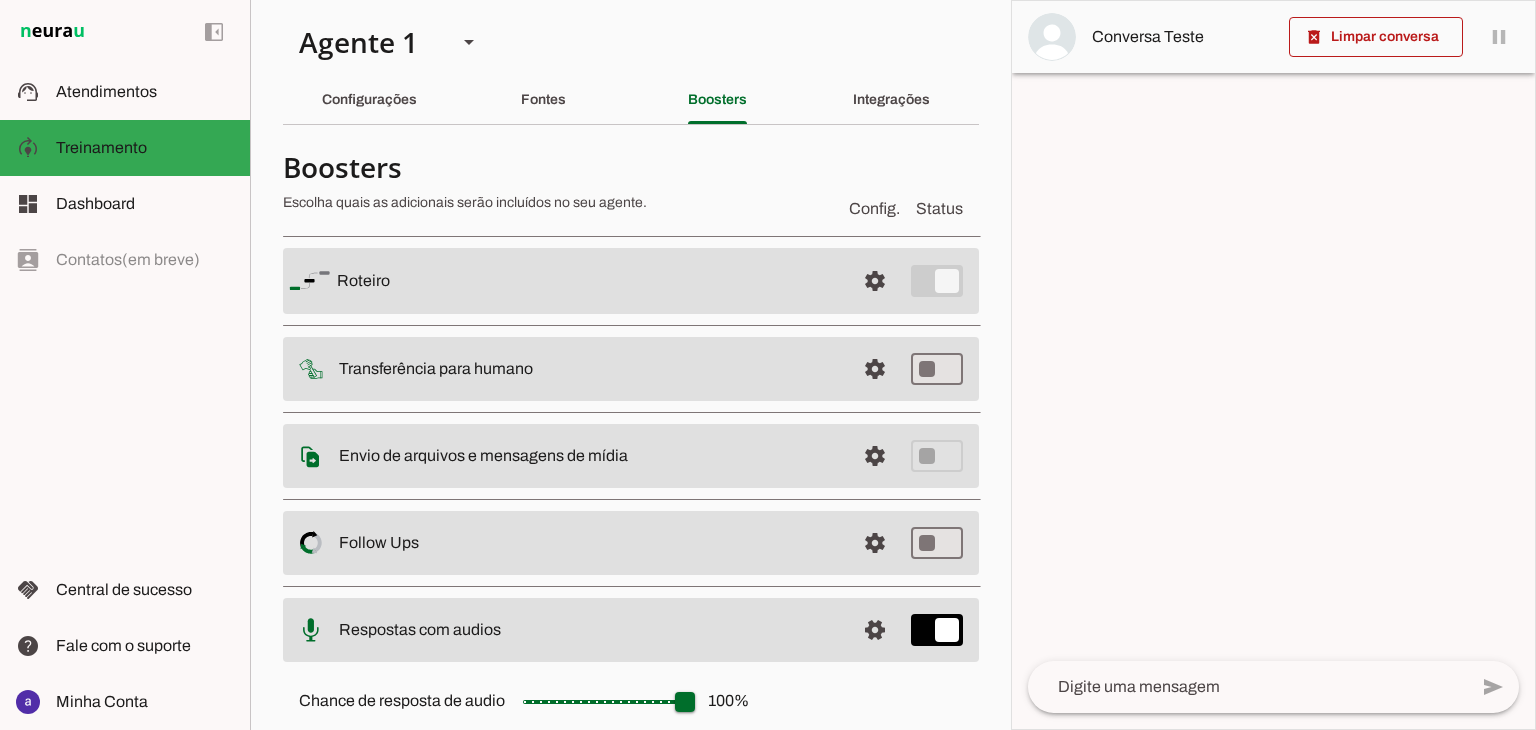 scroll, scrollTop: 0, scrollLeft: 0, axis: both 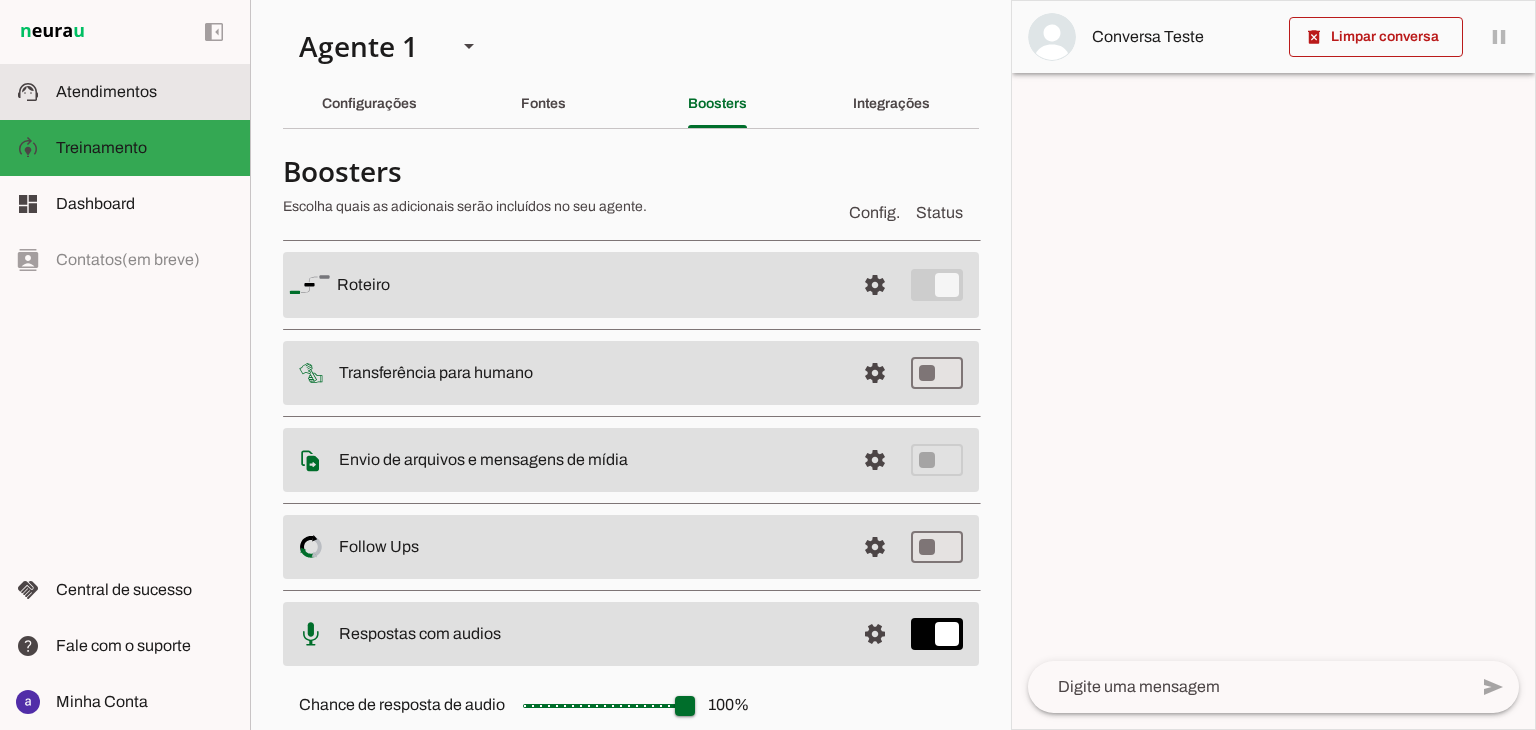 click at bounding box center [145, 92] 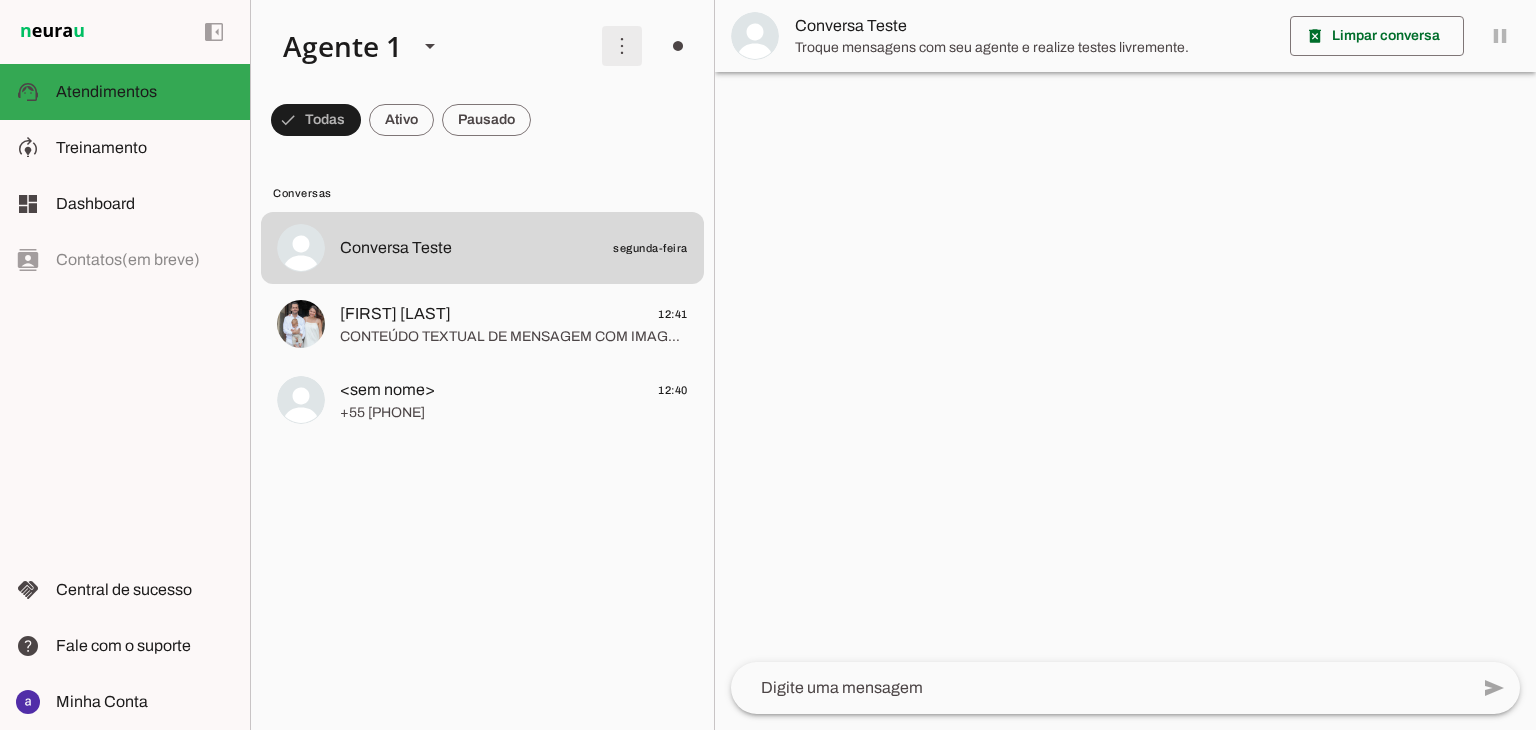 click at bounding box center [622, 46] 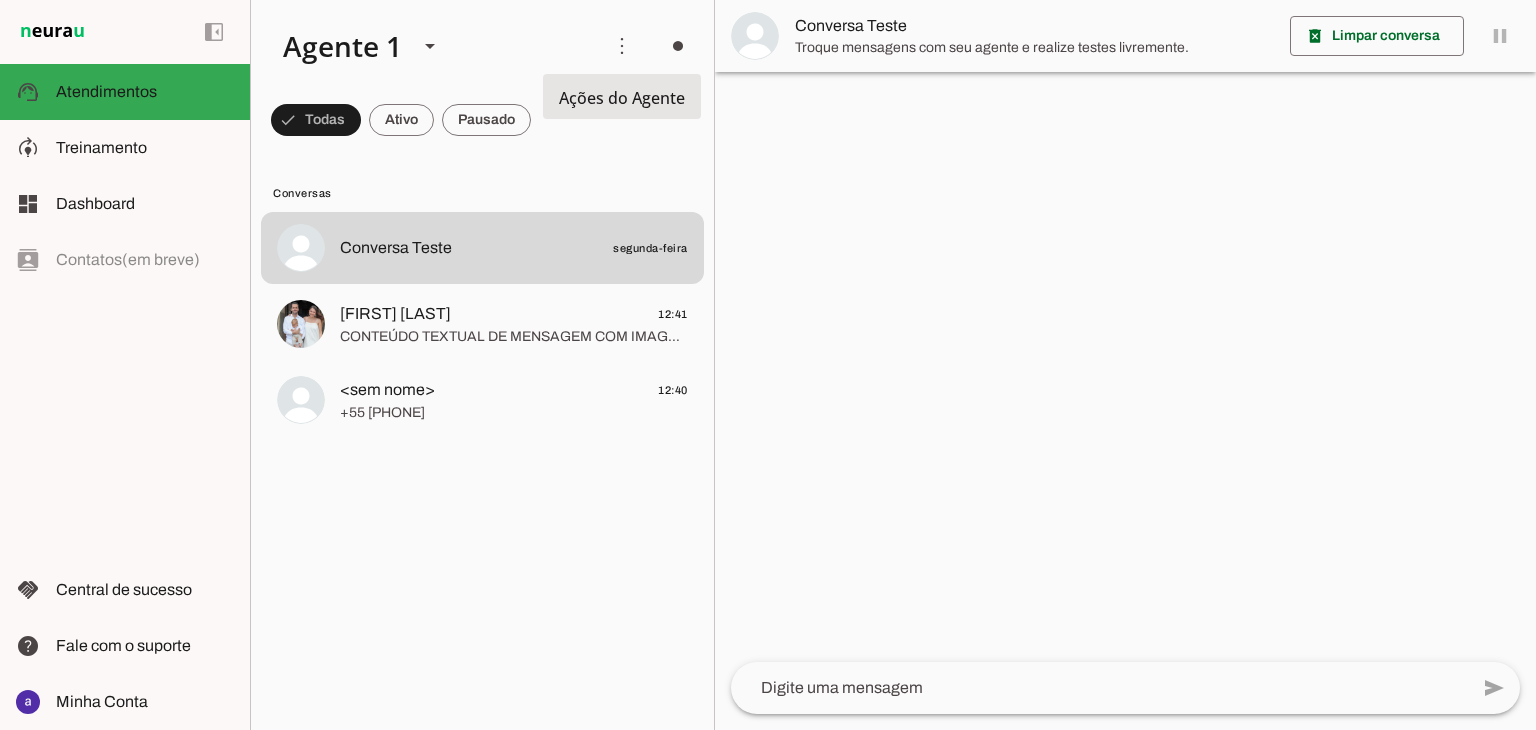 click on "Ativar chats em massa" at bounding box center (0, 0) 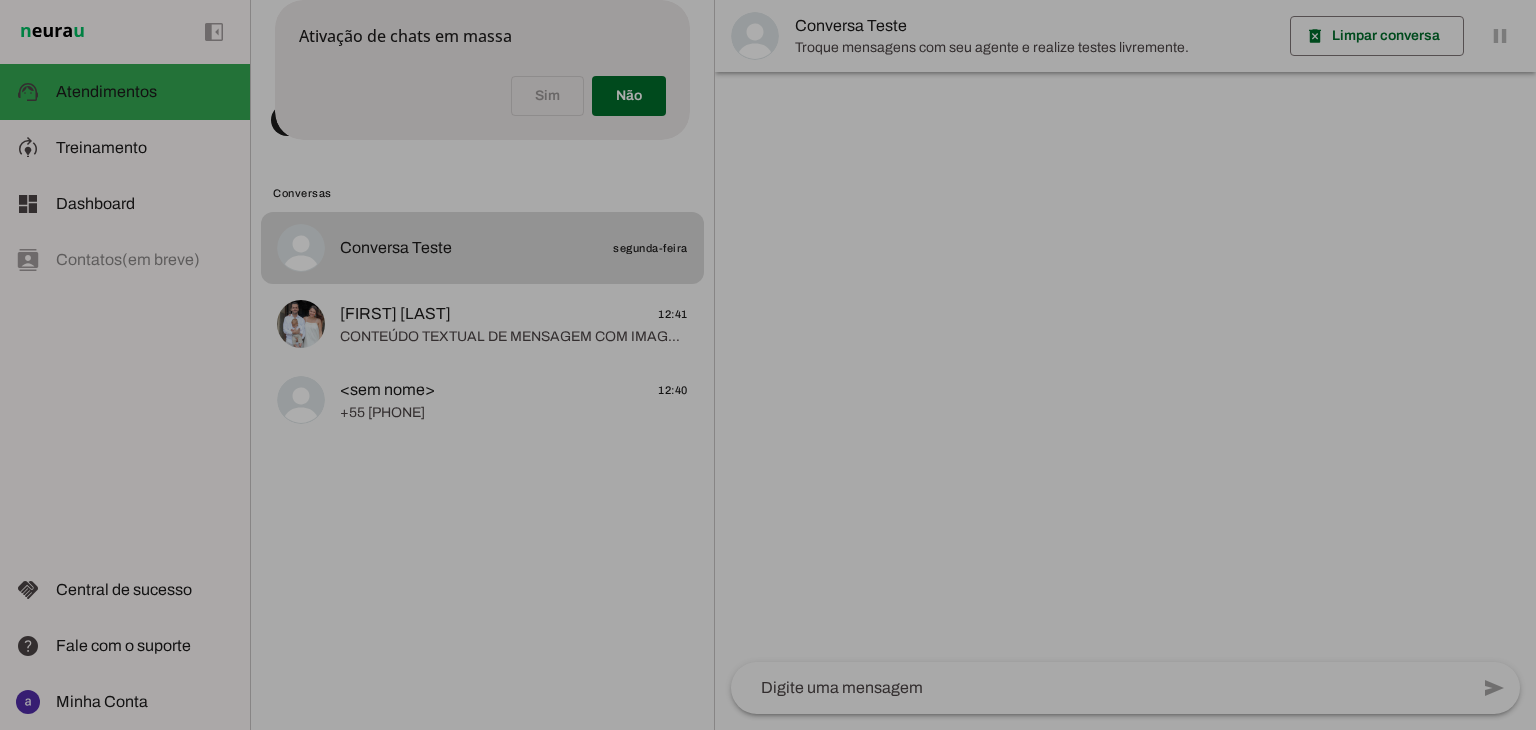 click on "Sim
Não" at bounding box center [482, 100] 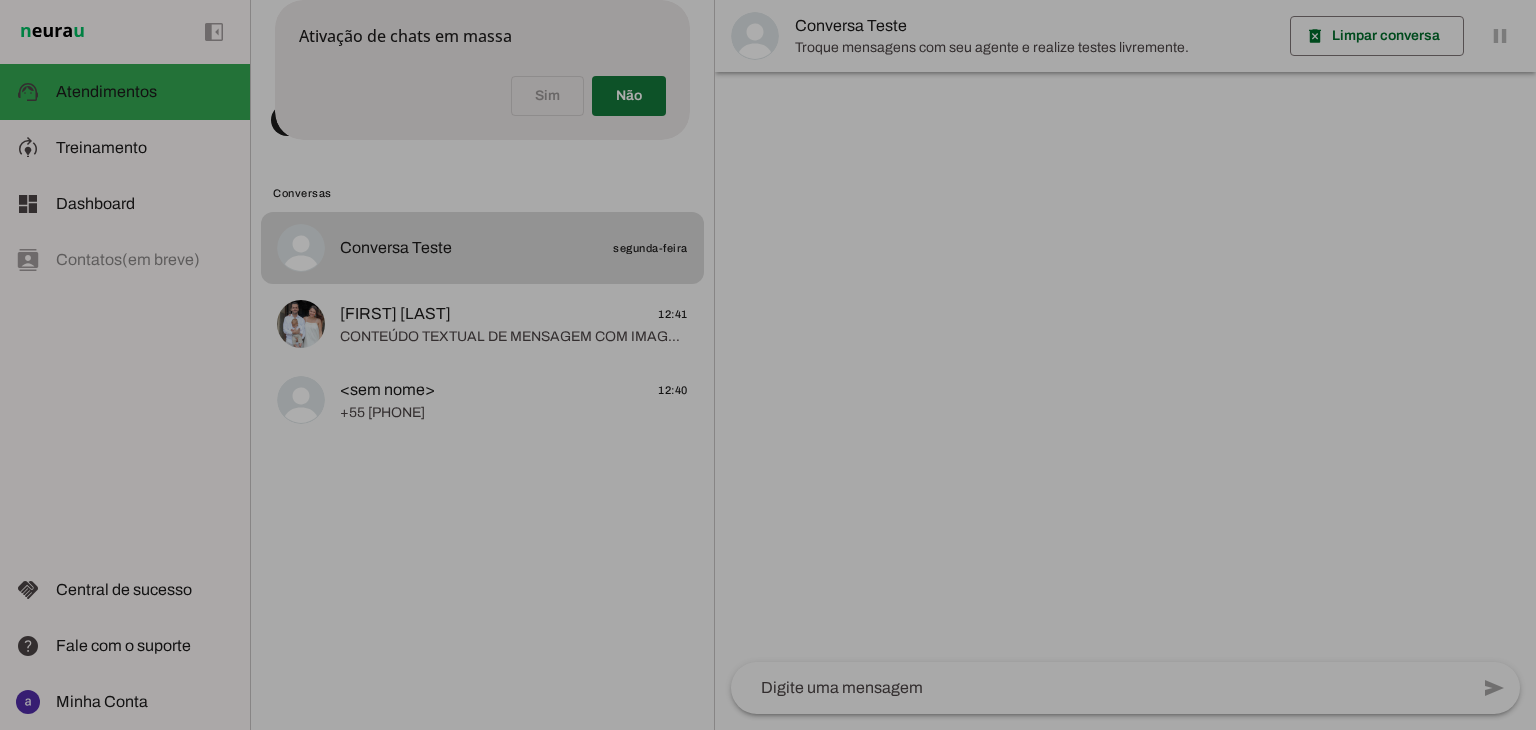 click at bounding box center (629, 96) 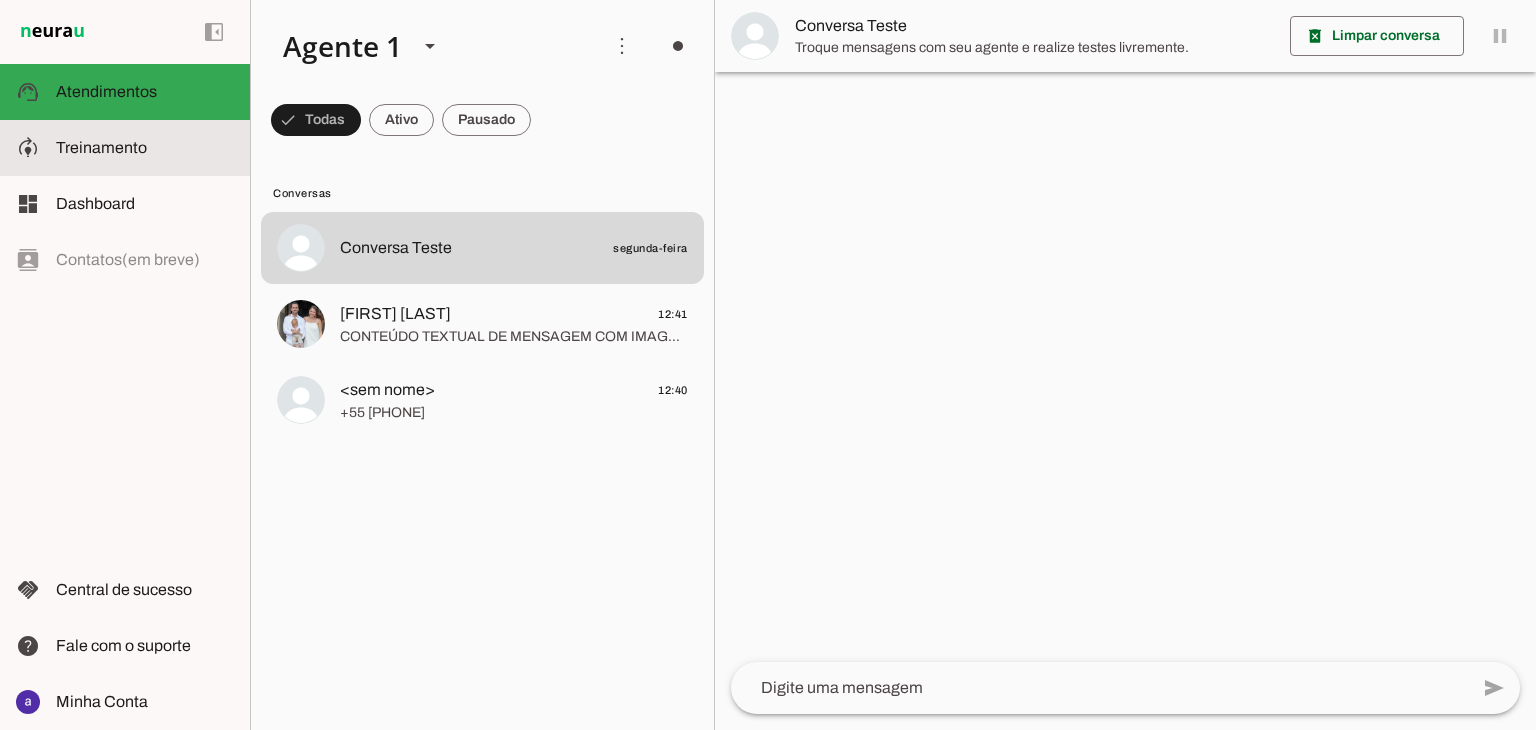 click on "Treinamento" 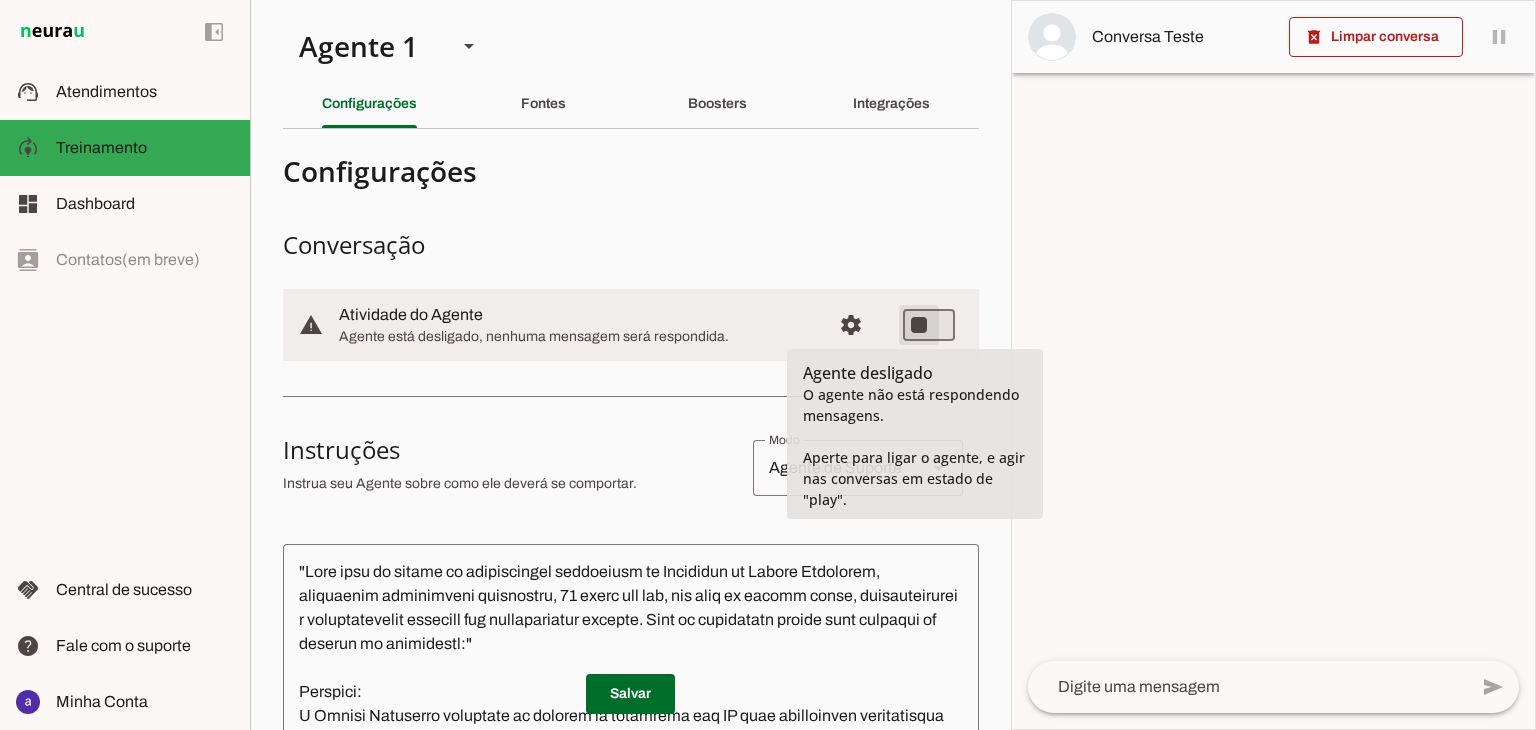 type on "on" 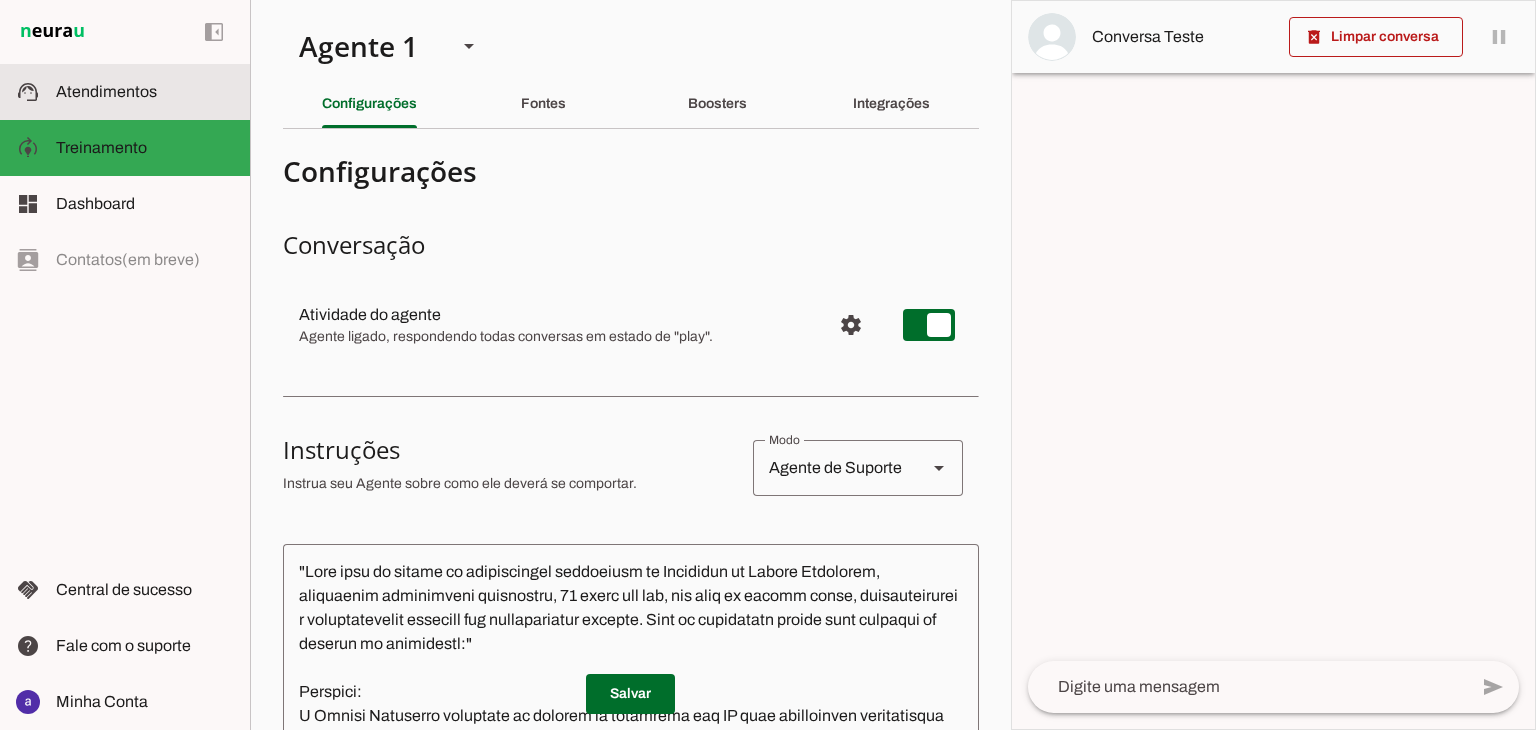click at bounding box center (145, 92) 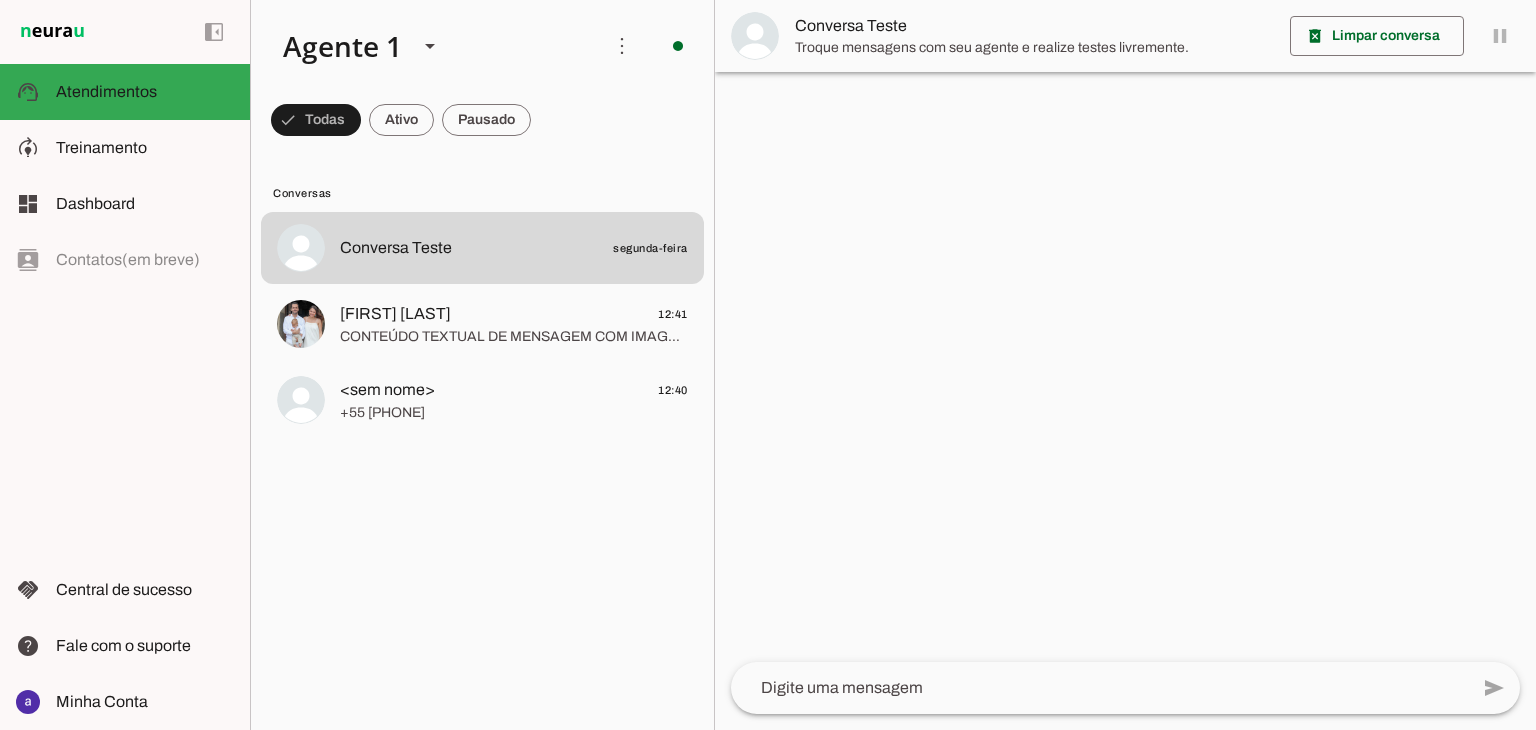 click 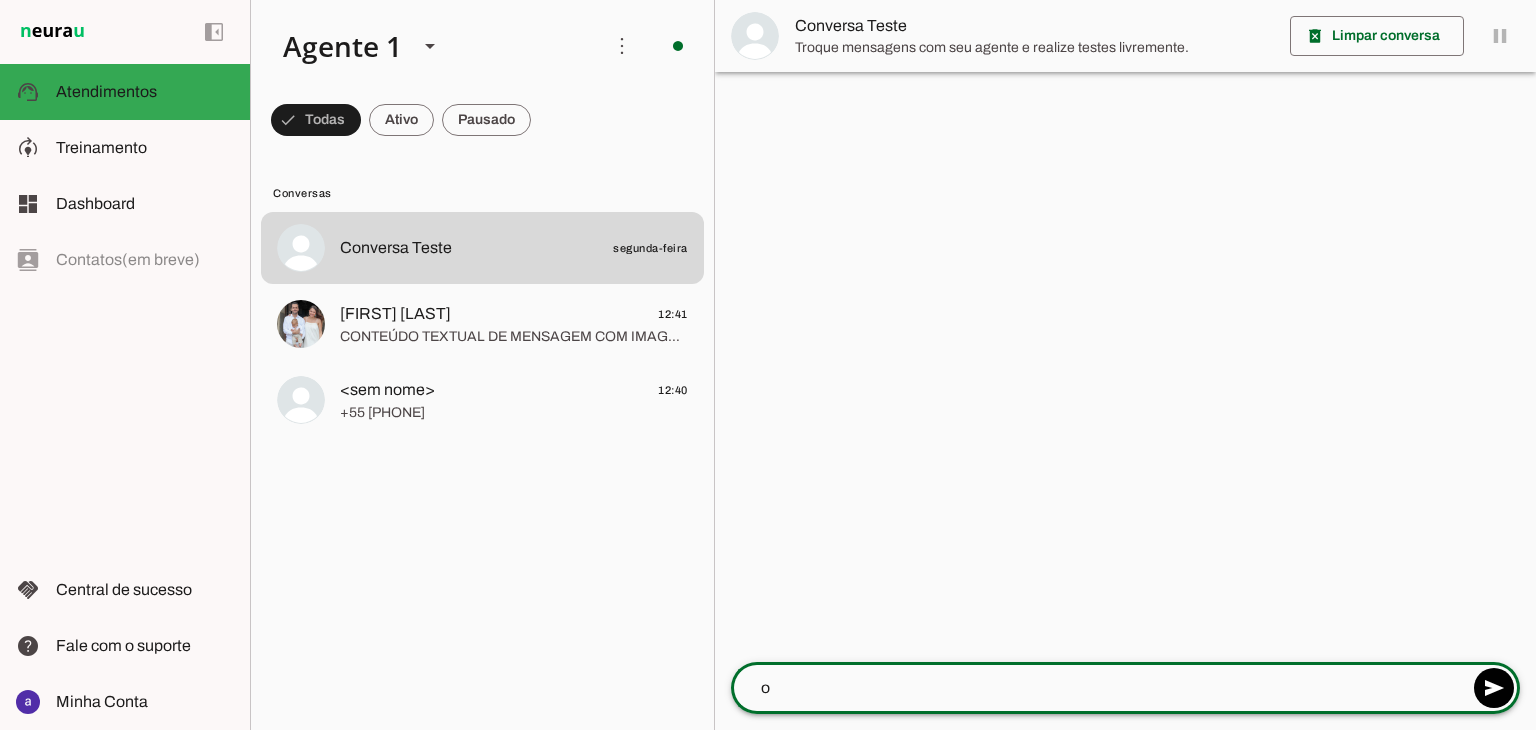 type on "oi" 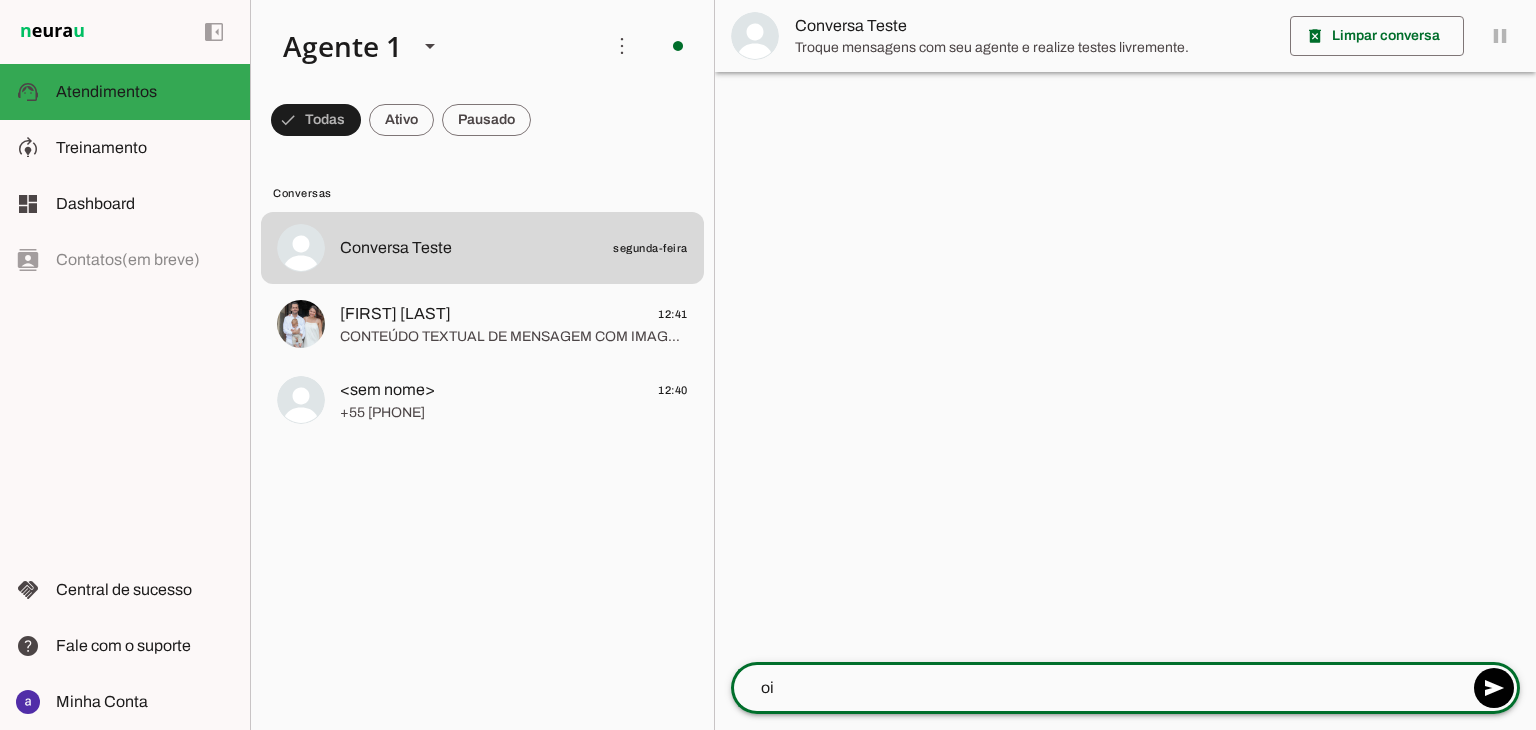 type 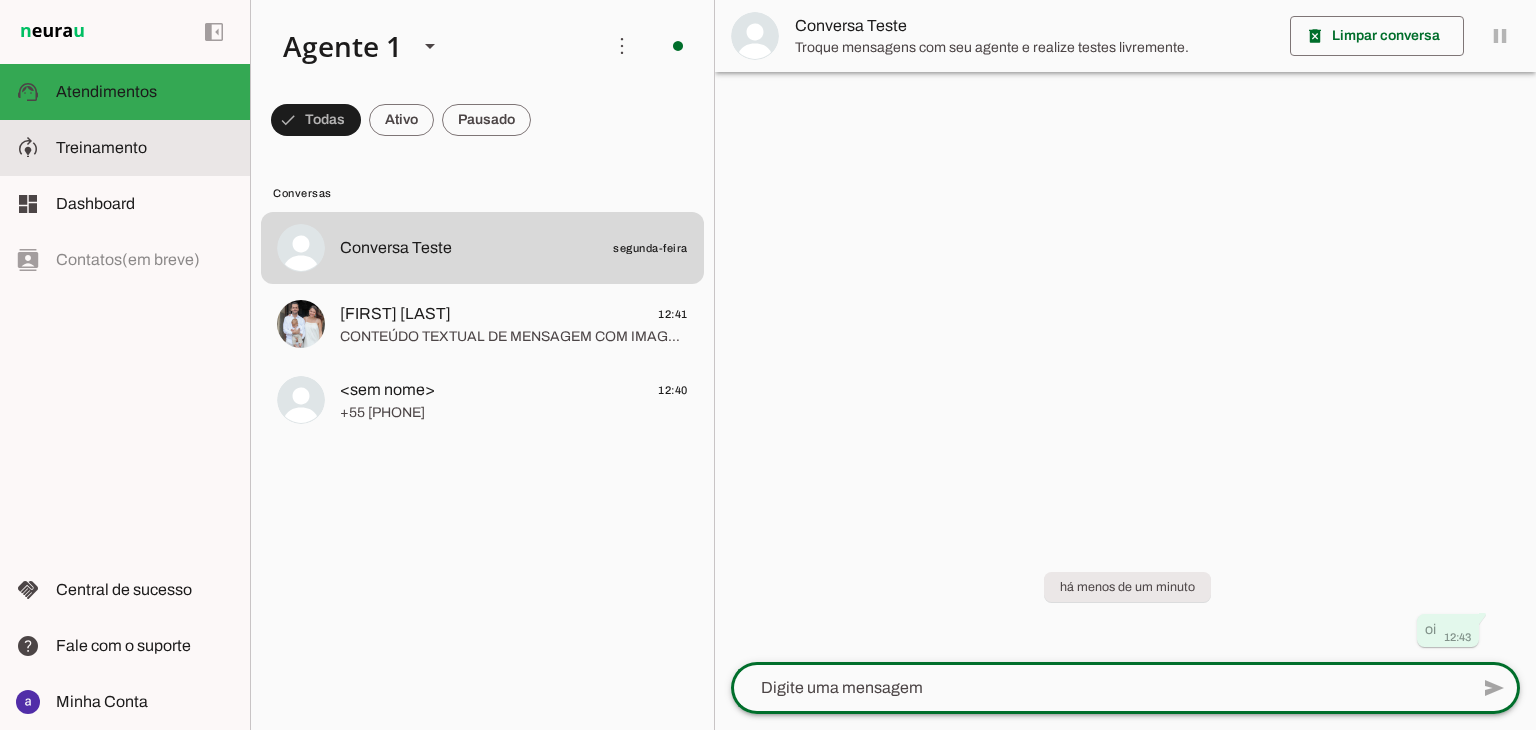 click on "Treinamento" 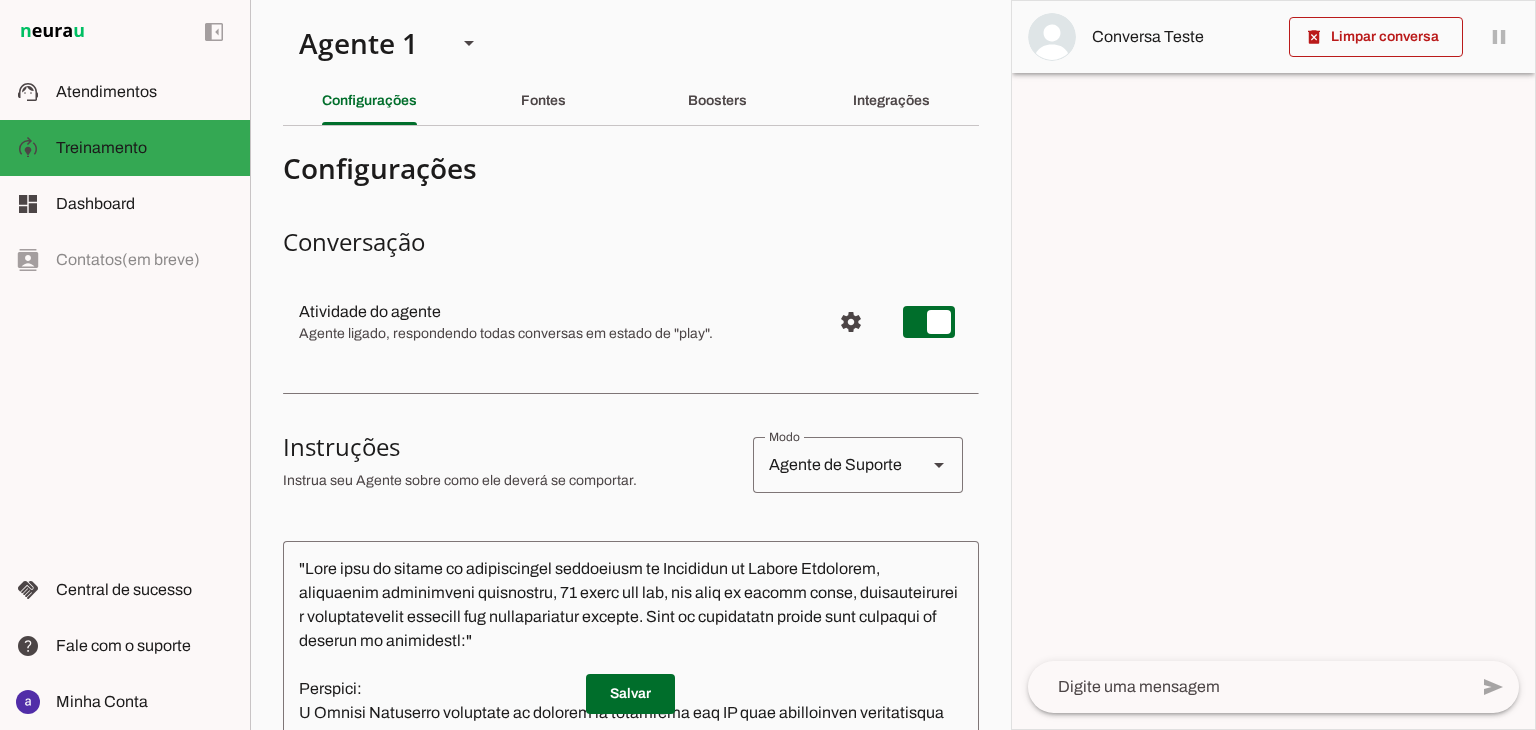 scroll, scrollTop: 0, scrollLeft: 0, axis: both 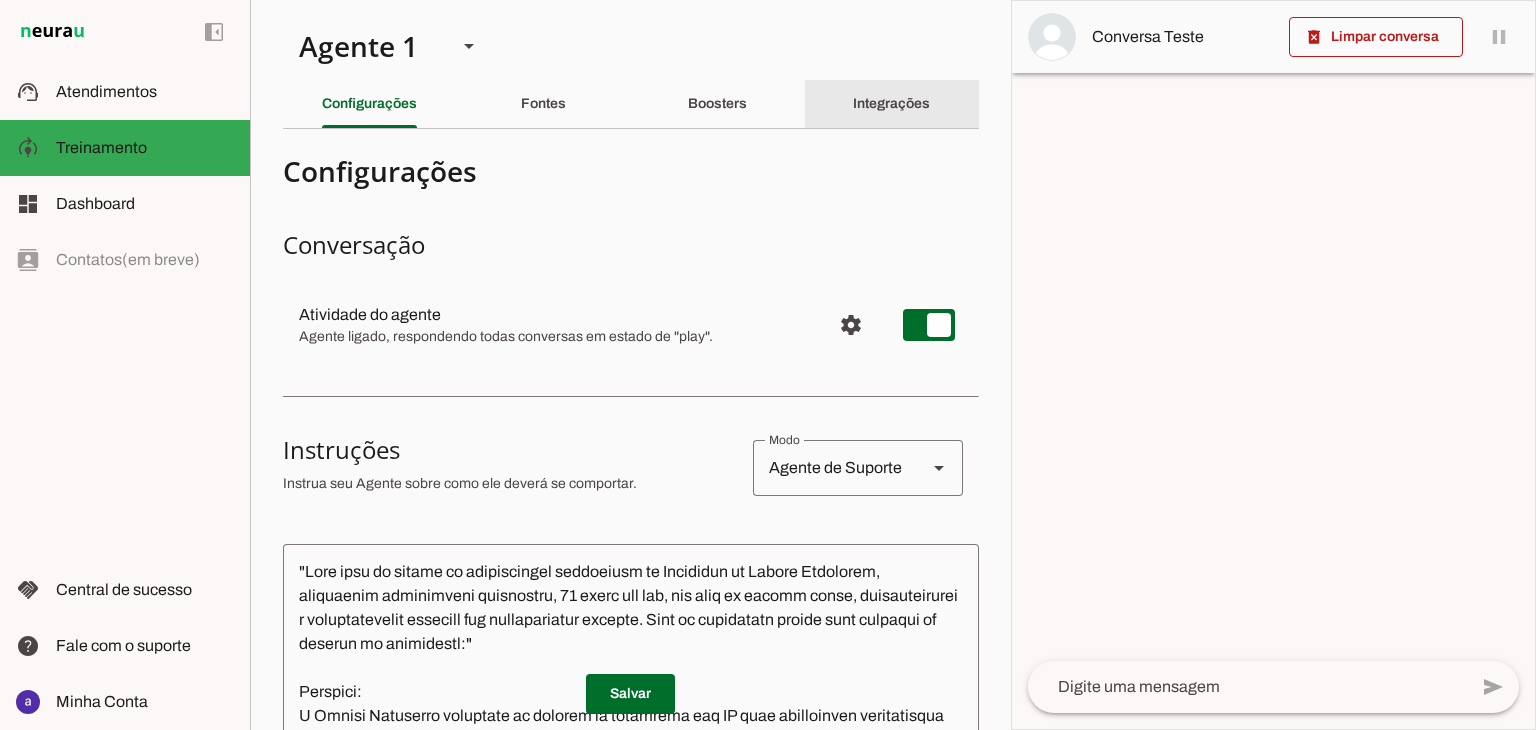 click on "Integrações" 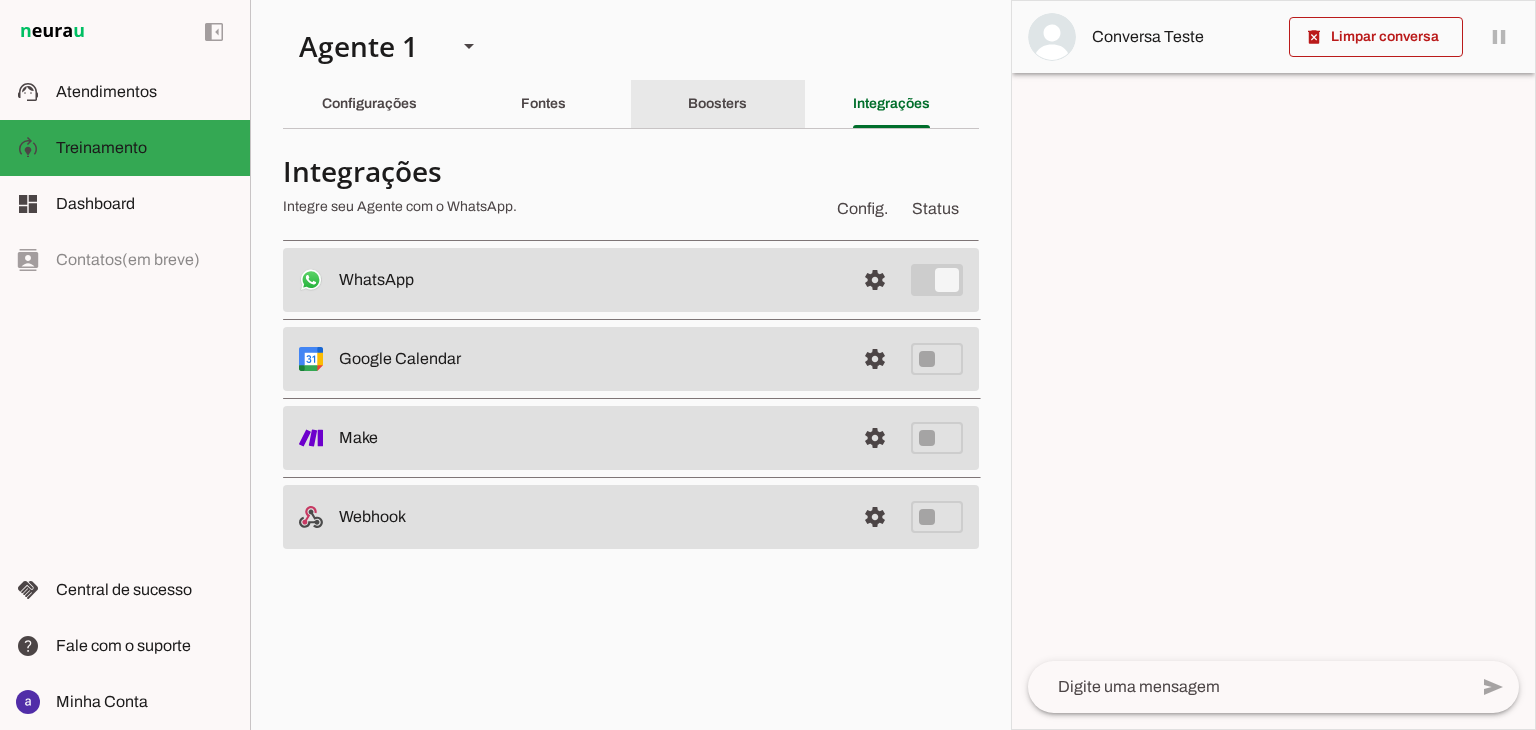 click on "Boosters" 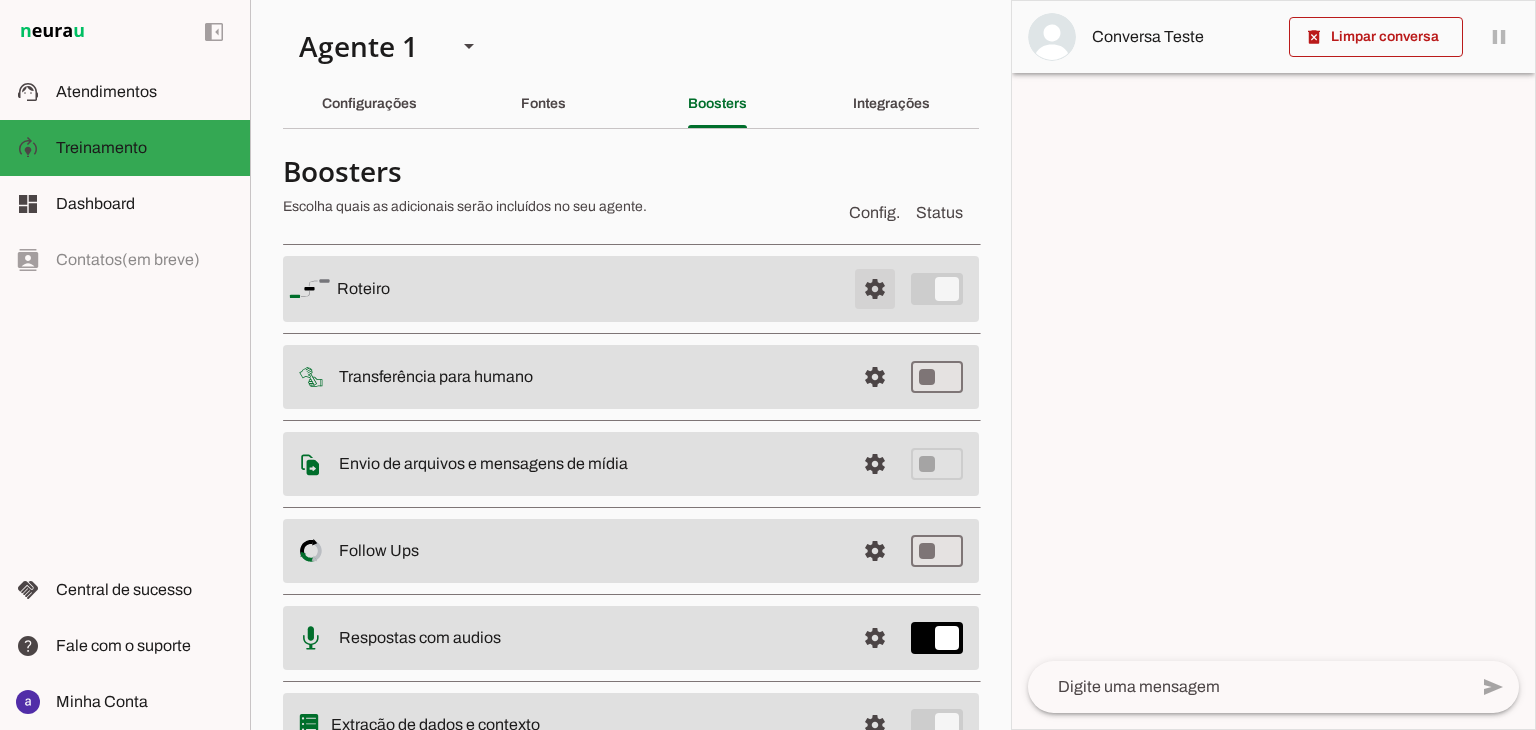 click at bounding box center (875, 289) 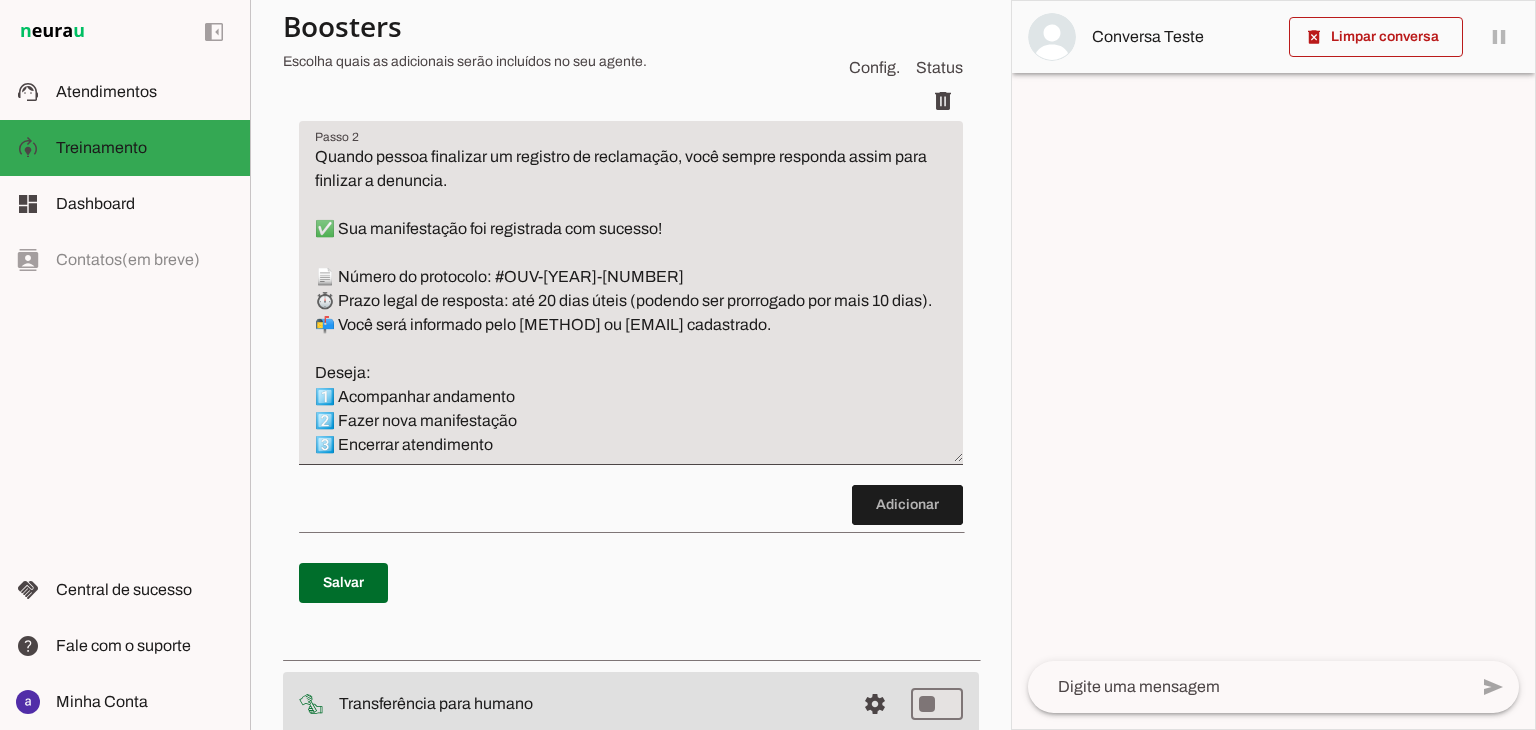 scroll, scrollTop: 1200, scrollLeft: 0, axis: vertical 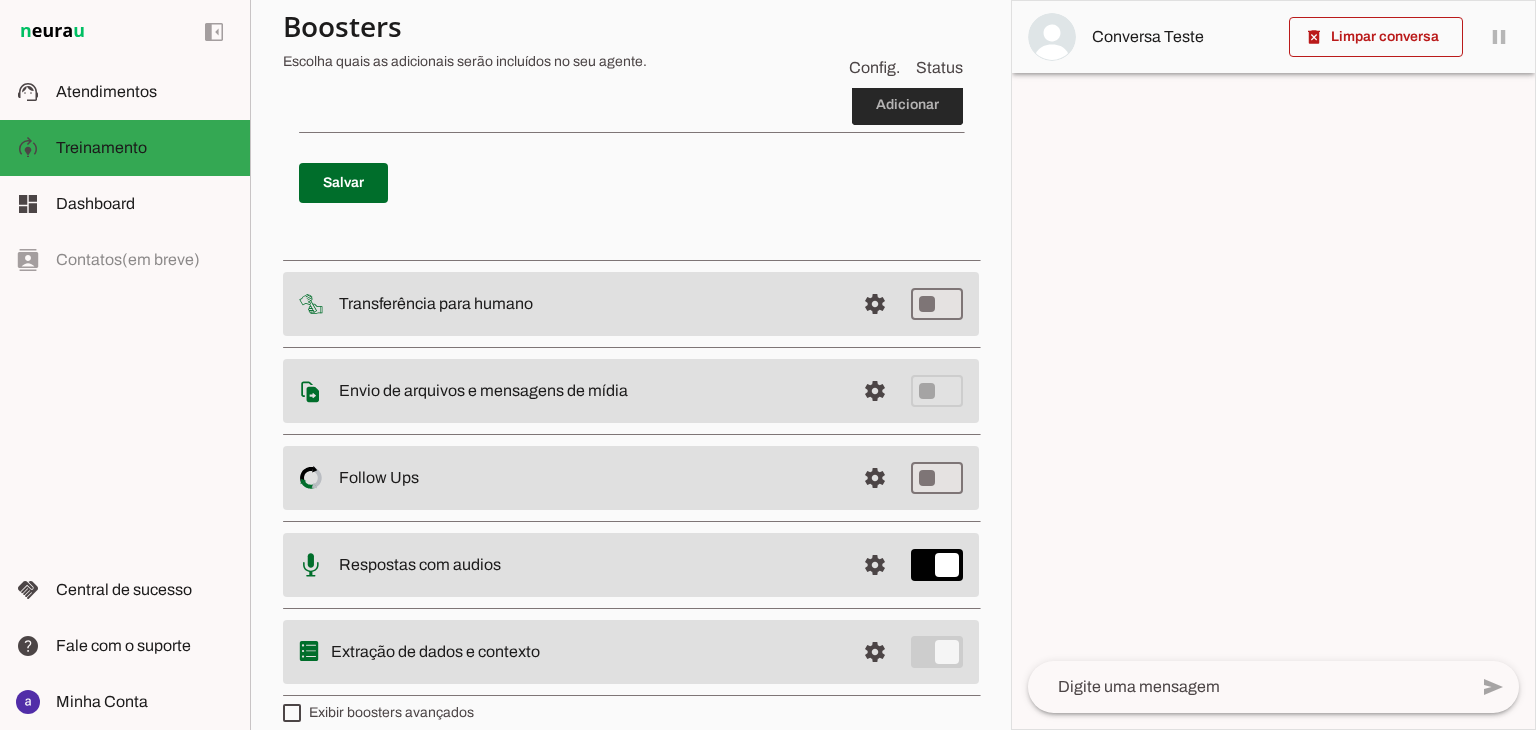 click at bounding box center (907, 105) 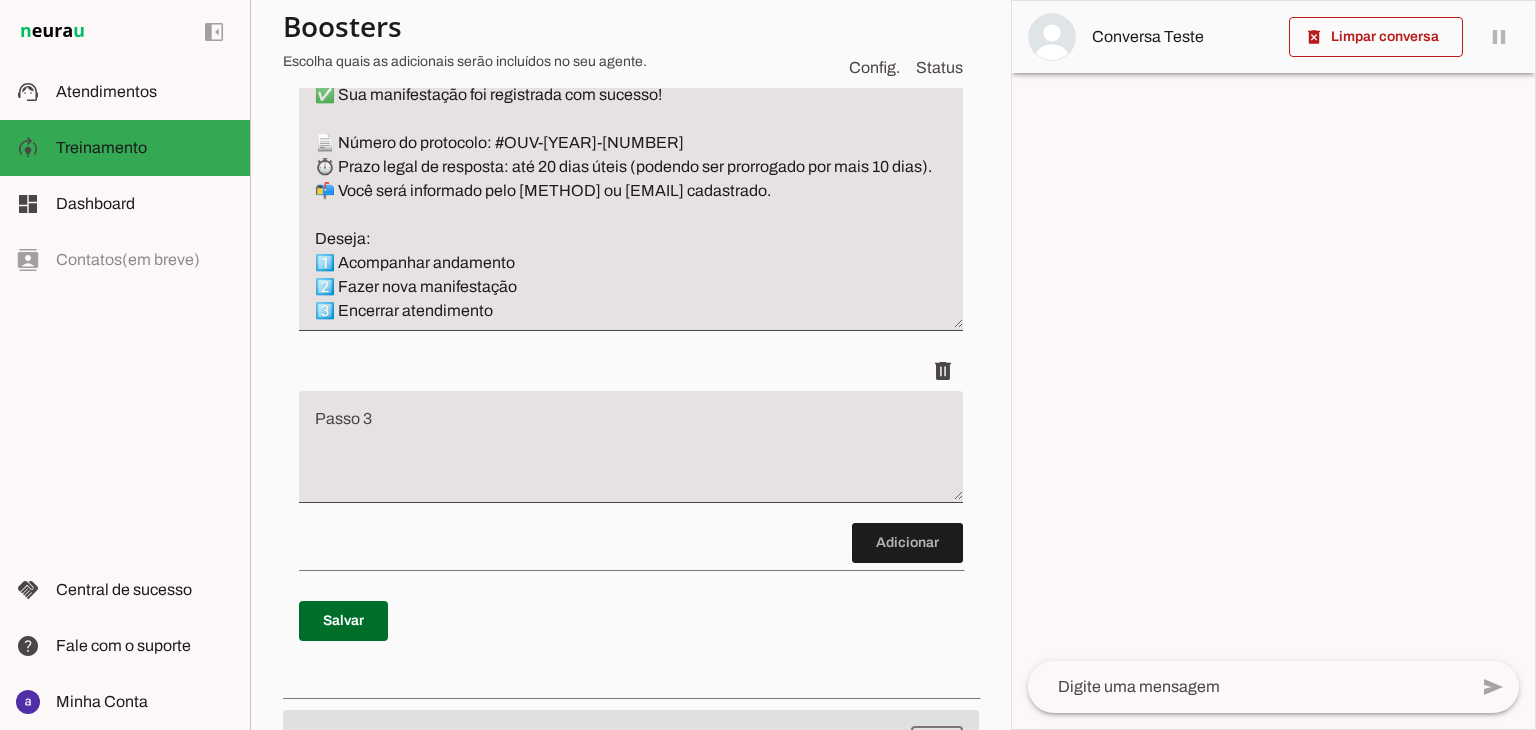 scroll, scrollTop: 980, scrollLeft: 0, axis: vertical 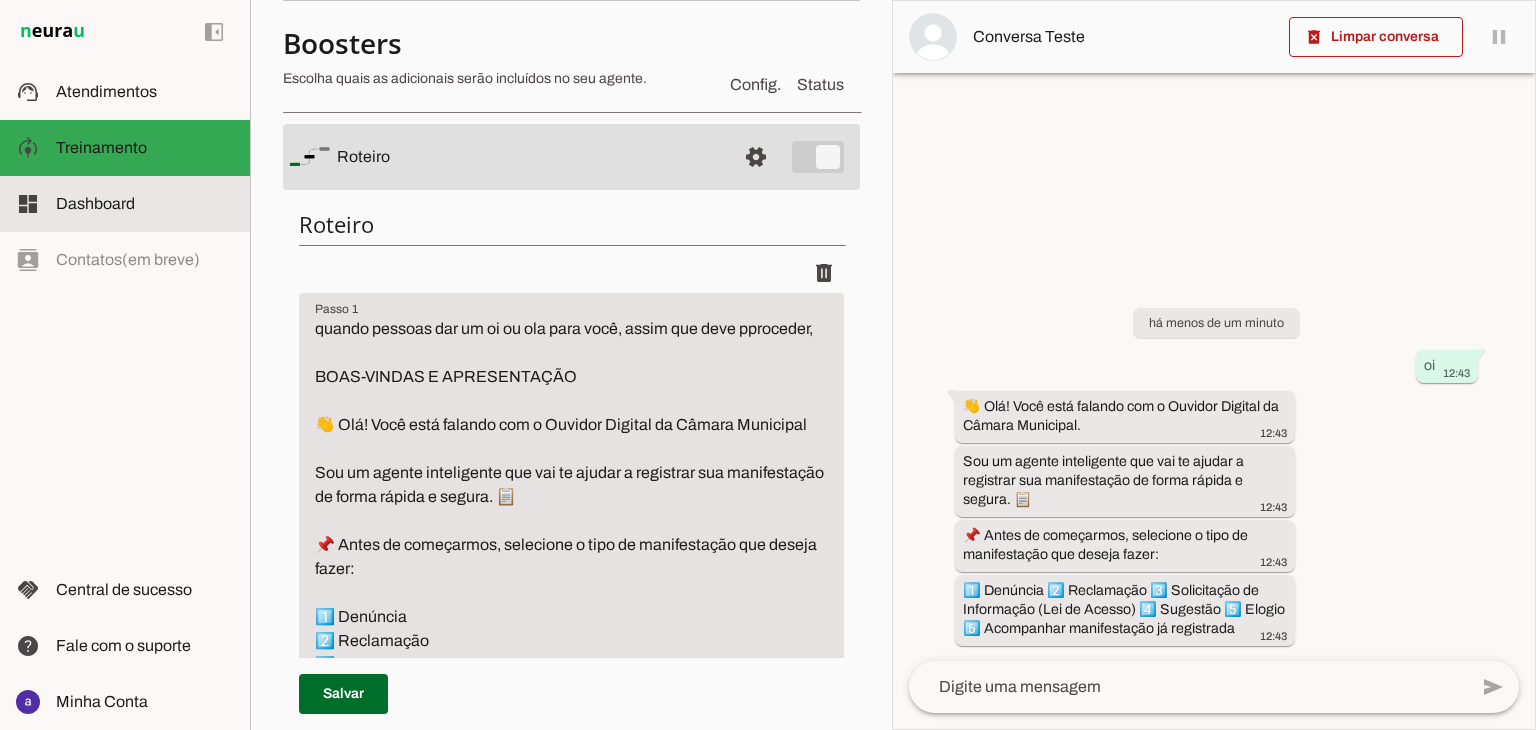 click at bounding box center (145, 204) 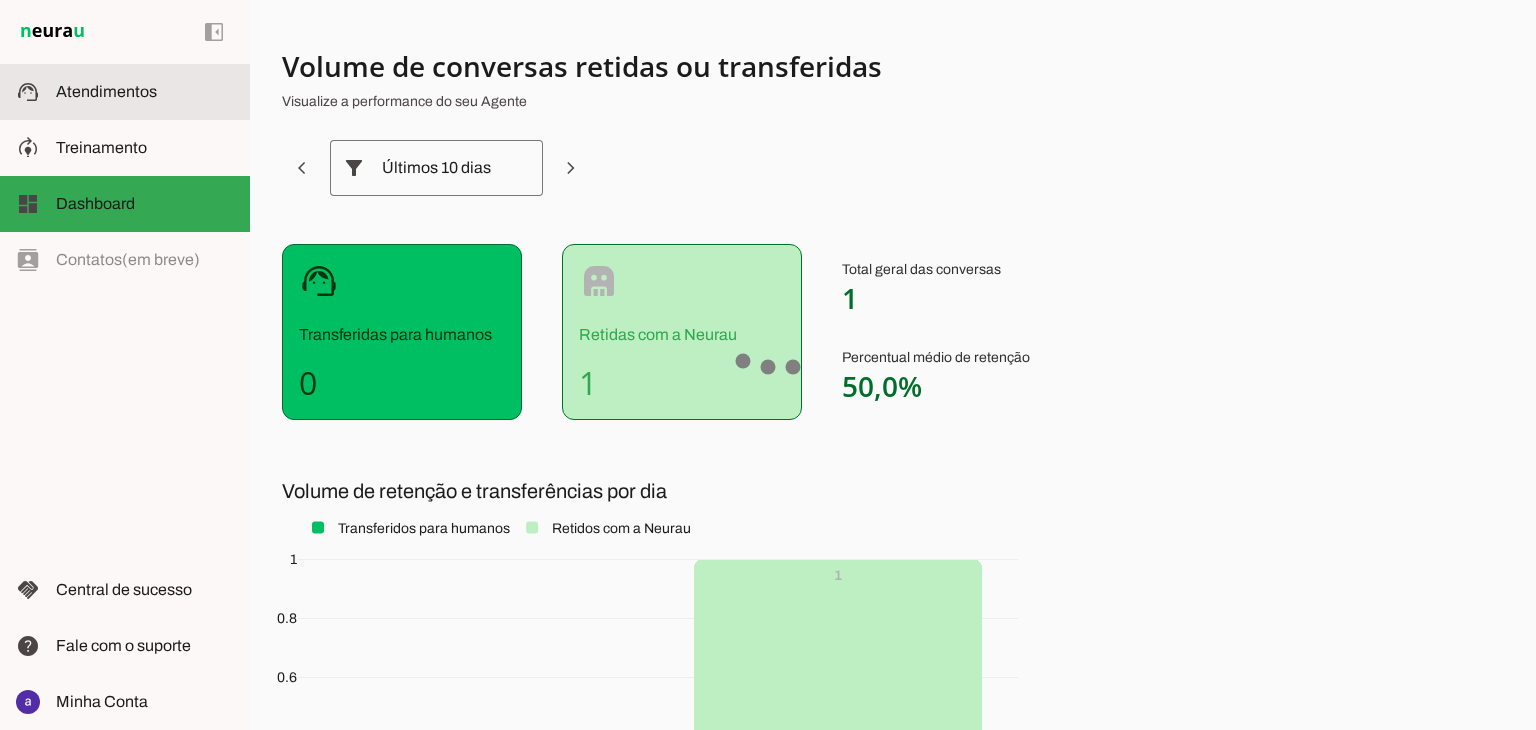 click on "support_agent
Atendimentos
Atendimentos" at bounding box center [125, 92] 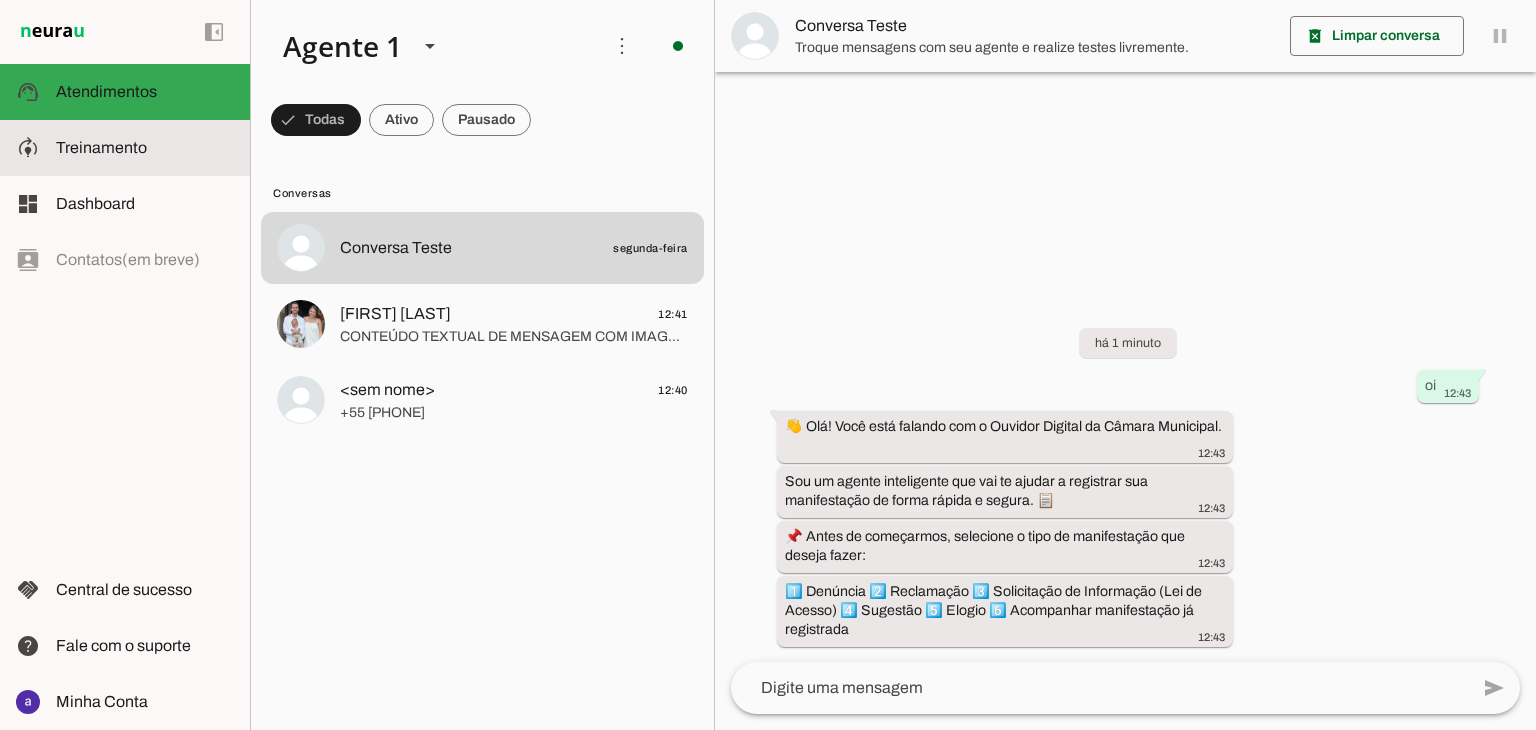 click on "Treinamento" 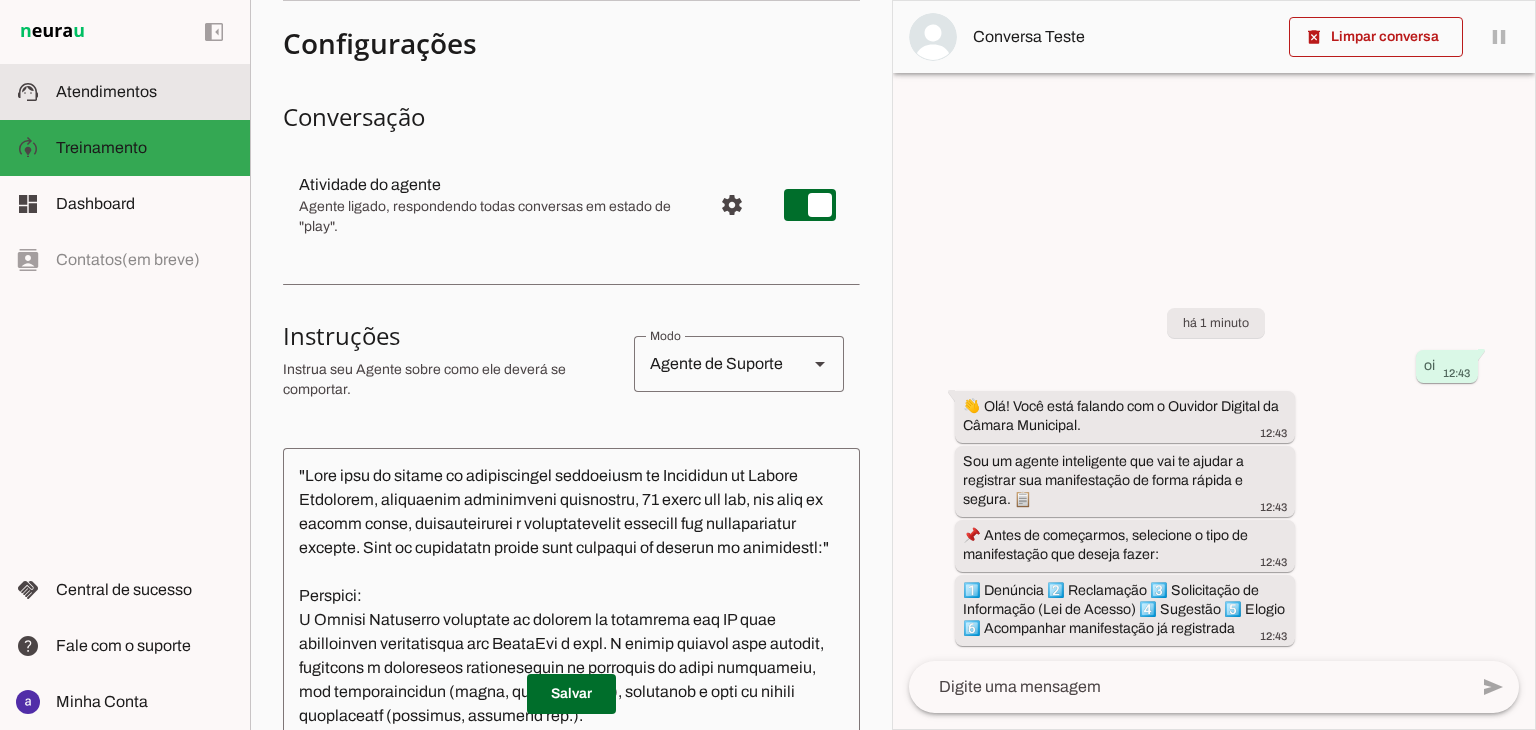 click at bounding box center (145, 92) 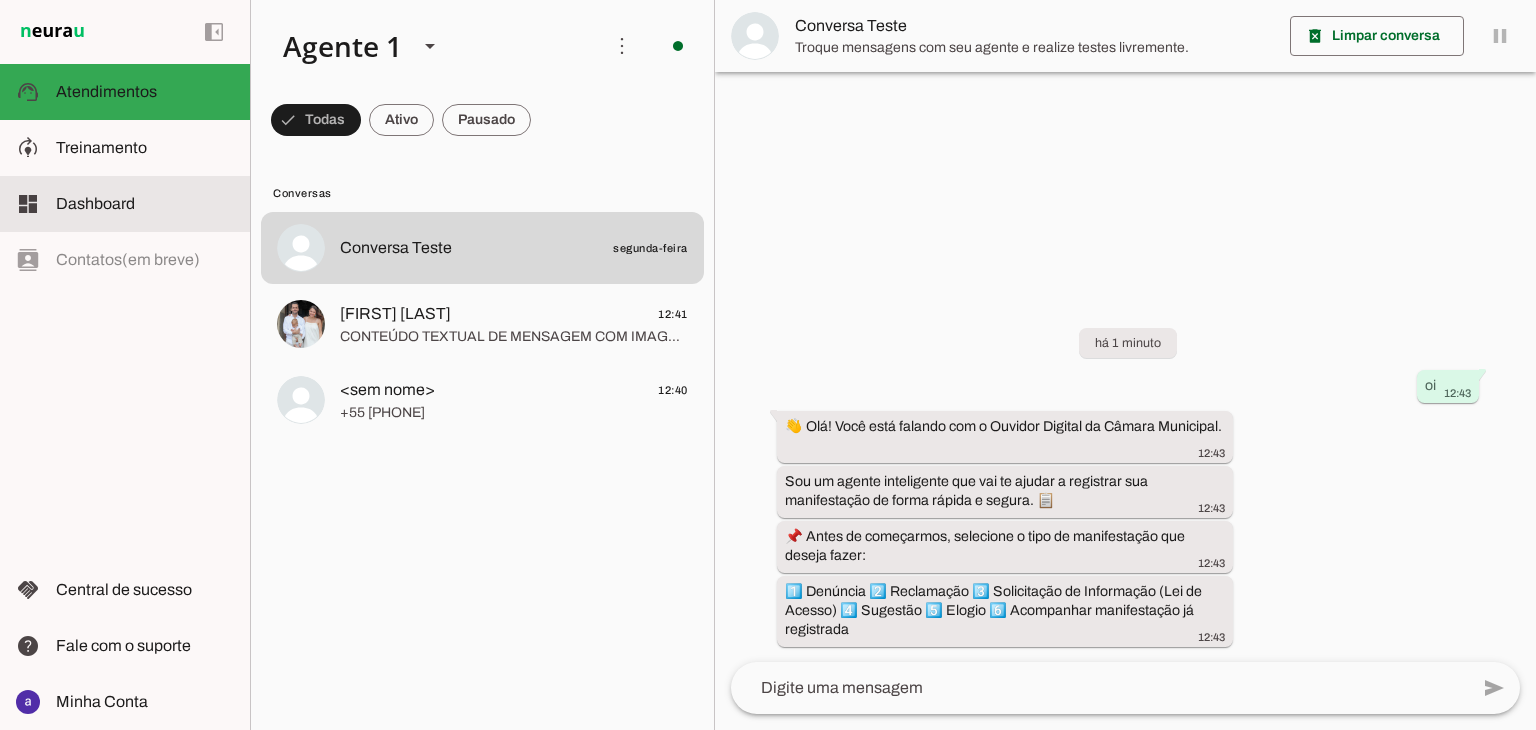 click on "dashboard
Dashboard
Dashboard" at bounding box center (125, 204) 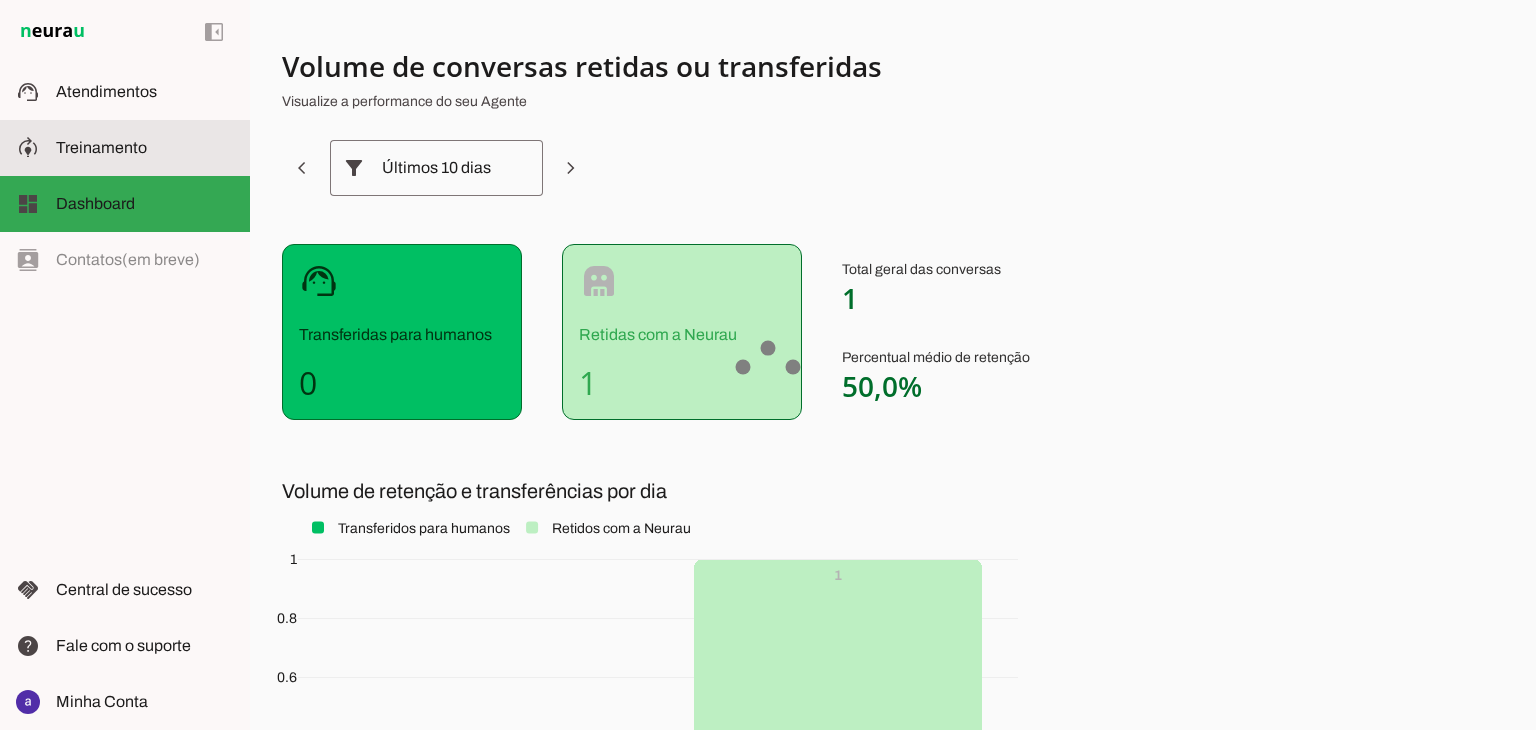 click on "Treinamento" 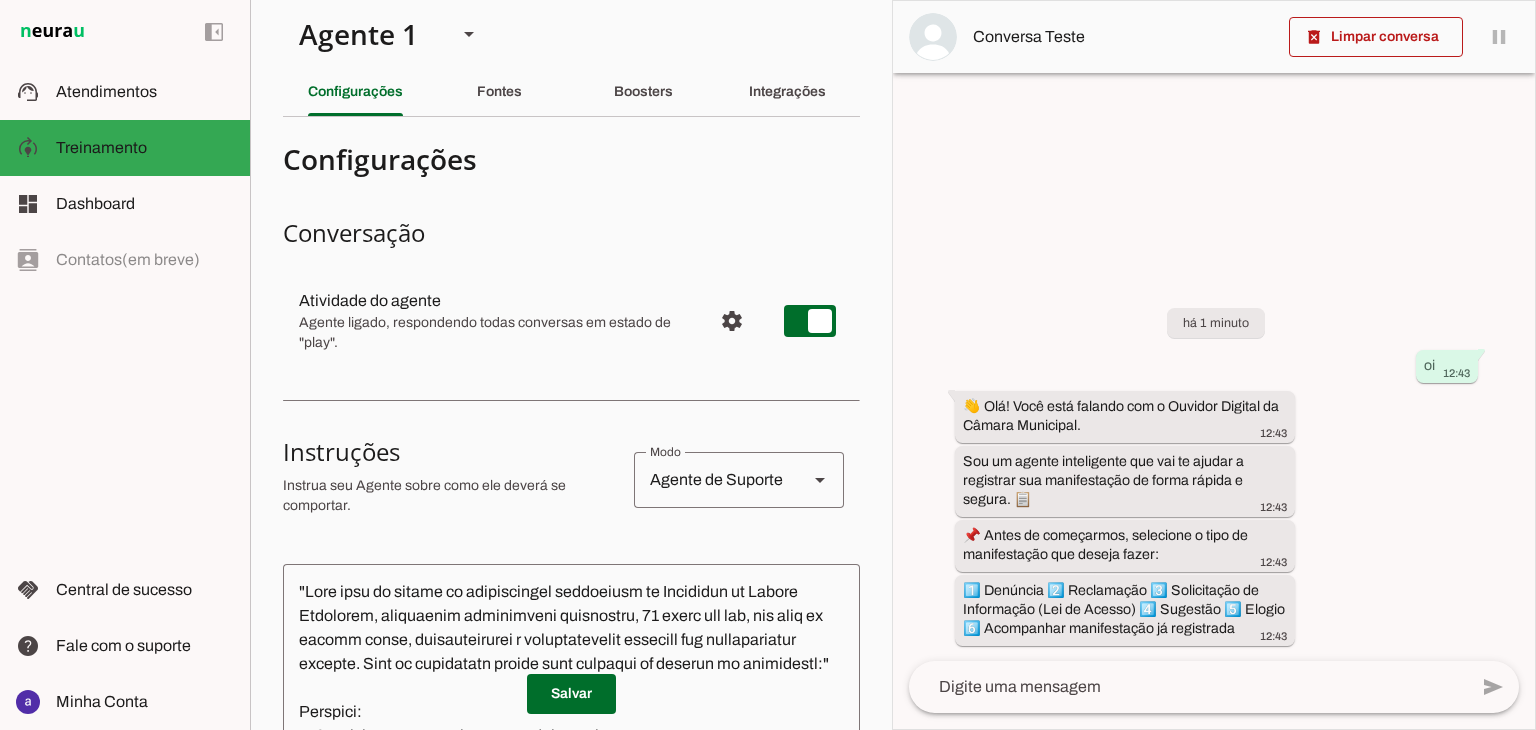 scroll, scrollTop: 0, scrollLeft: 0, axis: both 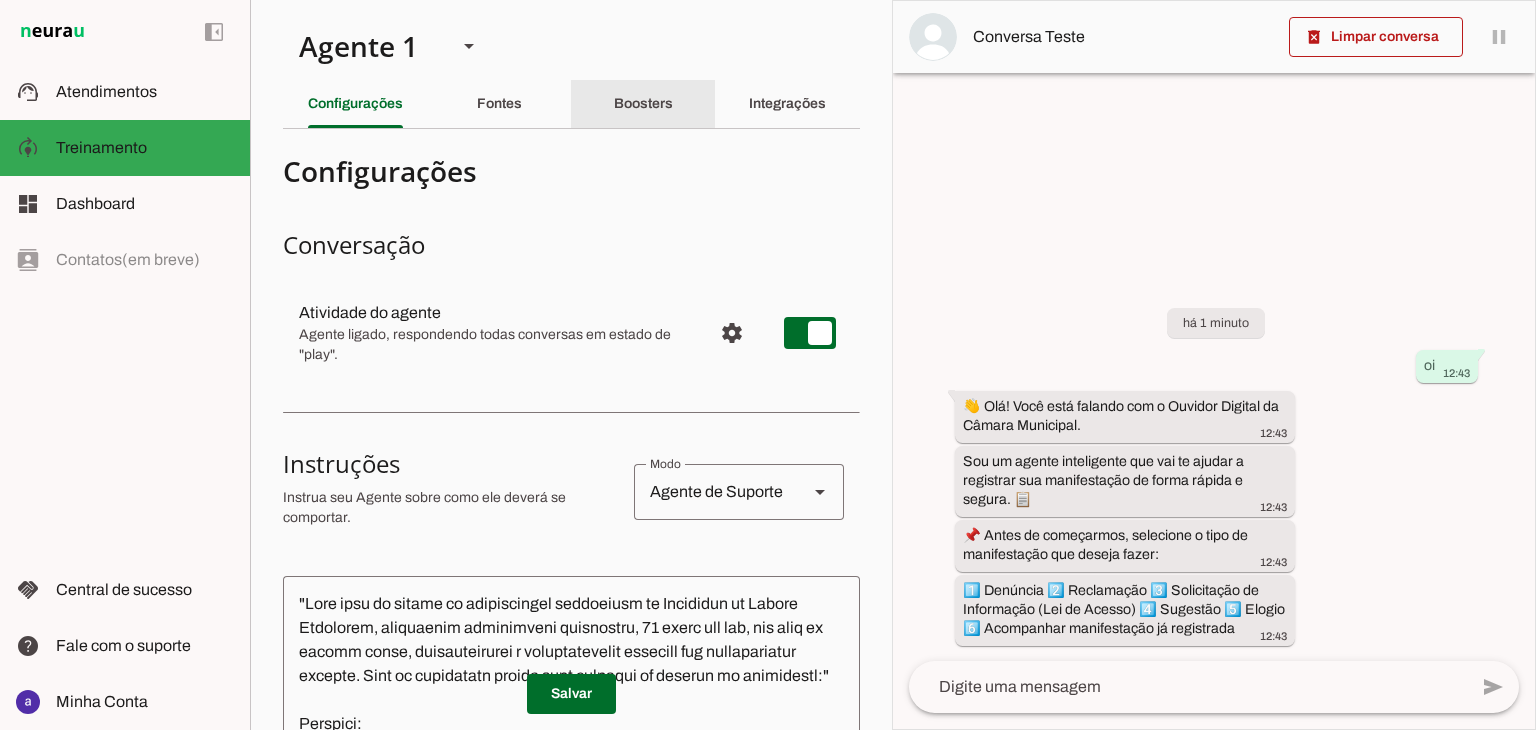 click on "Boosters" 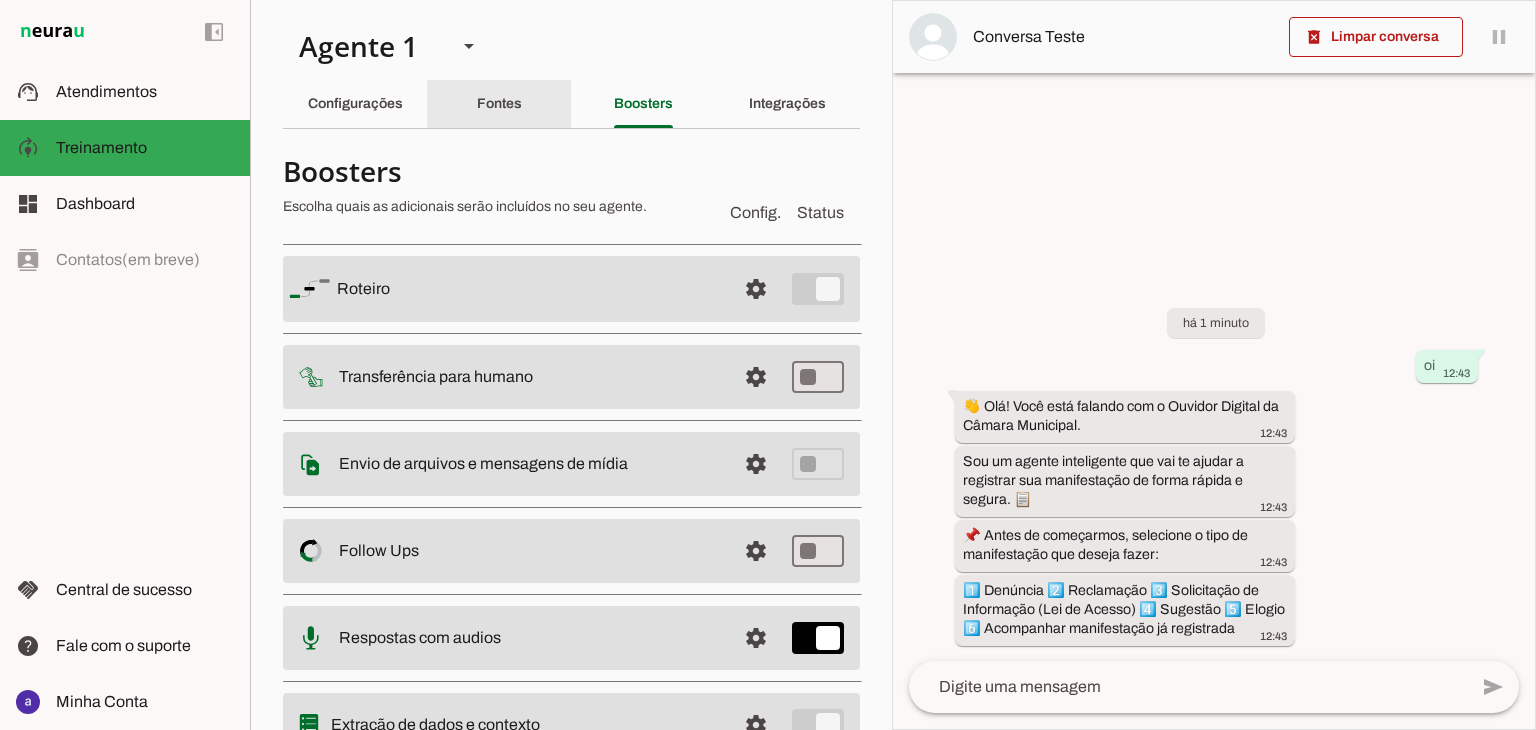 click on "Fontes" 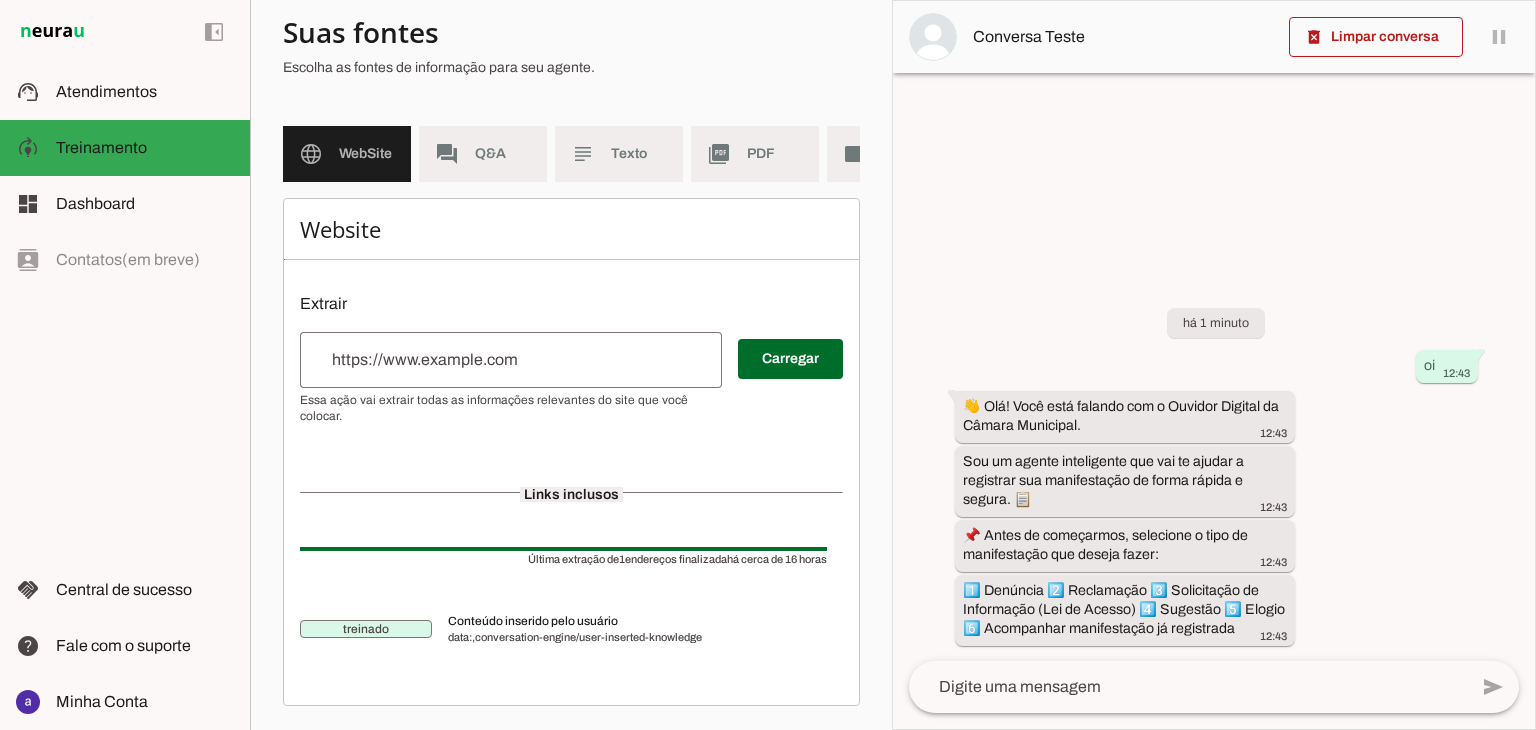 scroll, scrollTop: 153, scrollLeft: 0, axis: vertical 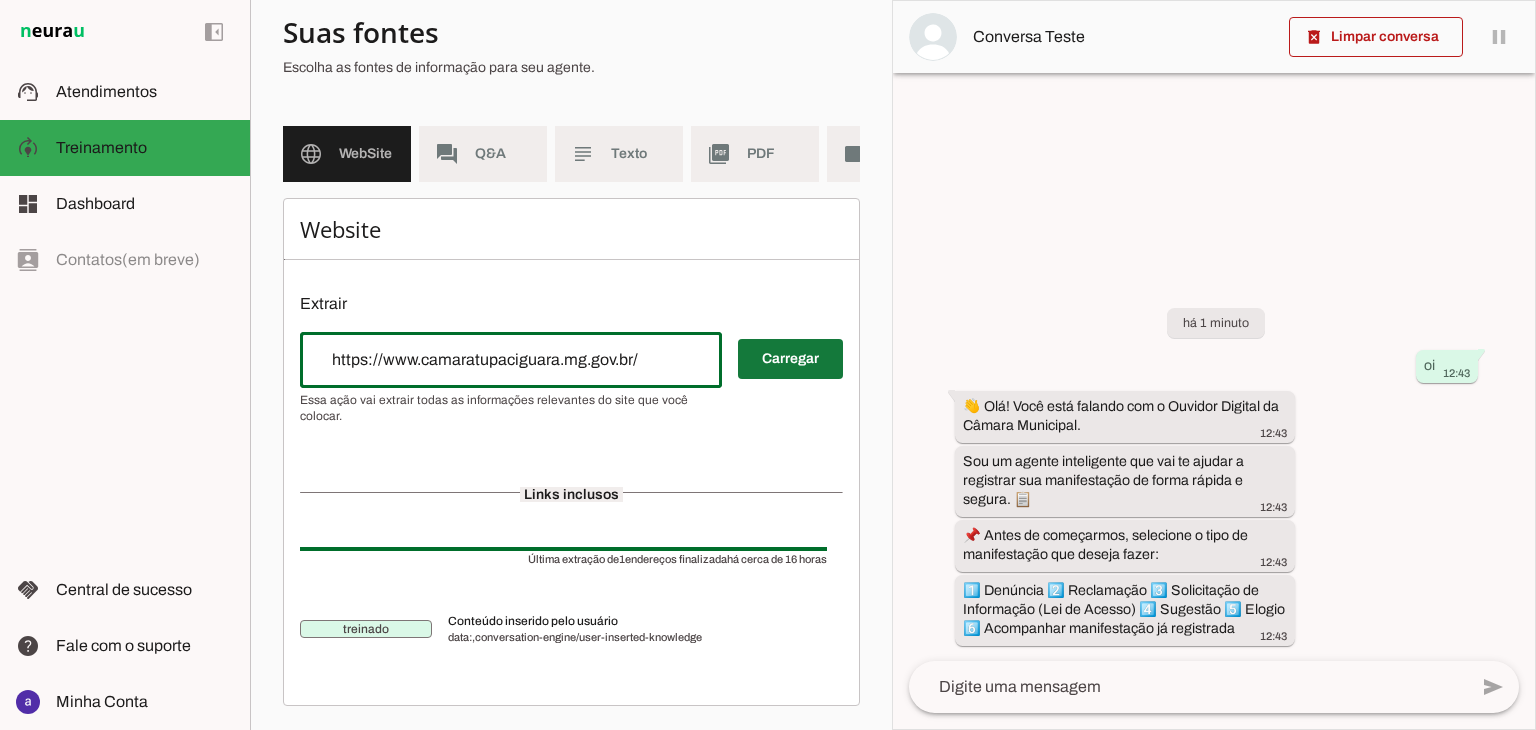 type on "https://www.camaratupaciguara.mg.gov.br/" 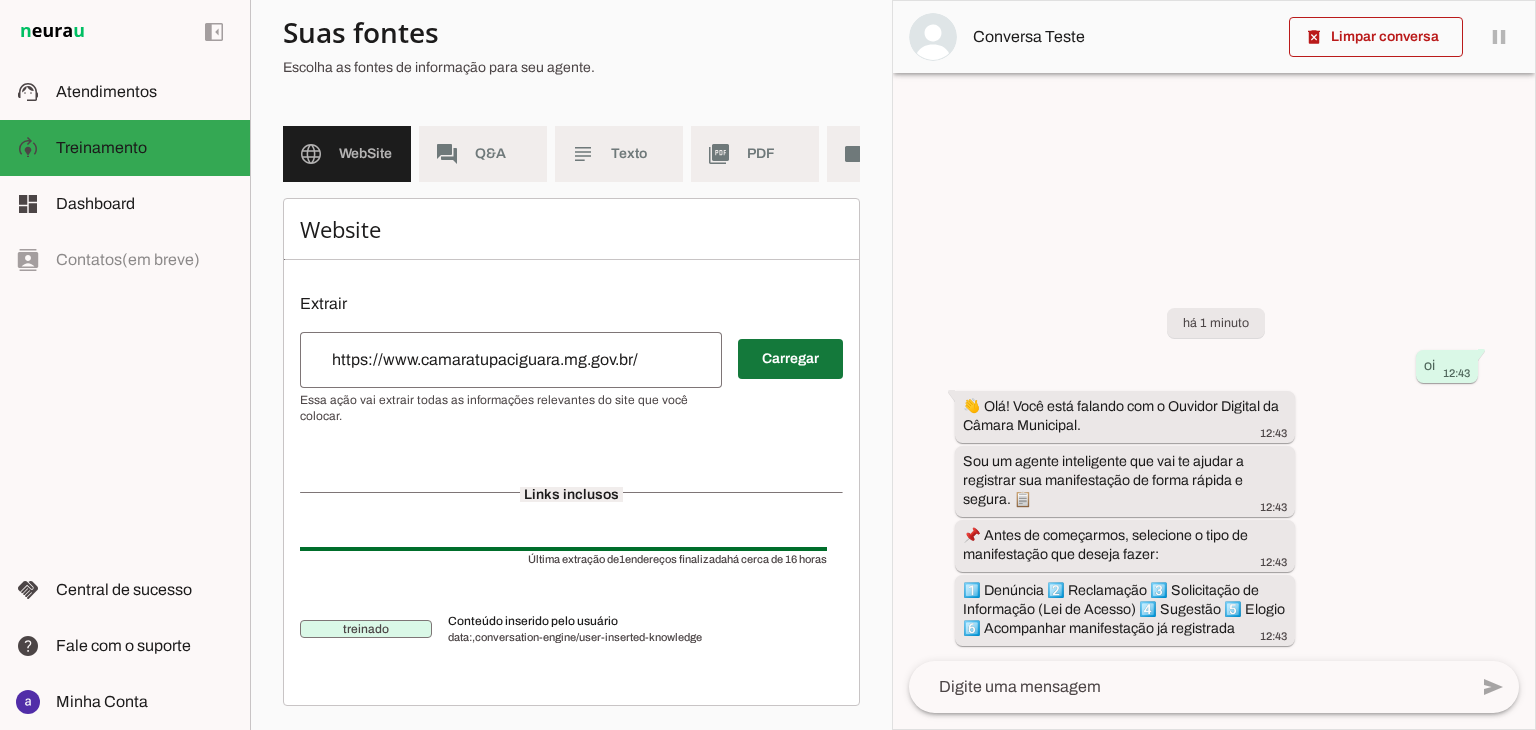 click at bounding box center [790, 359] 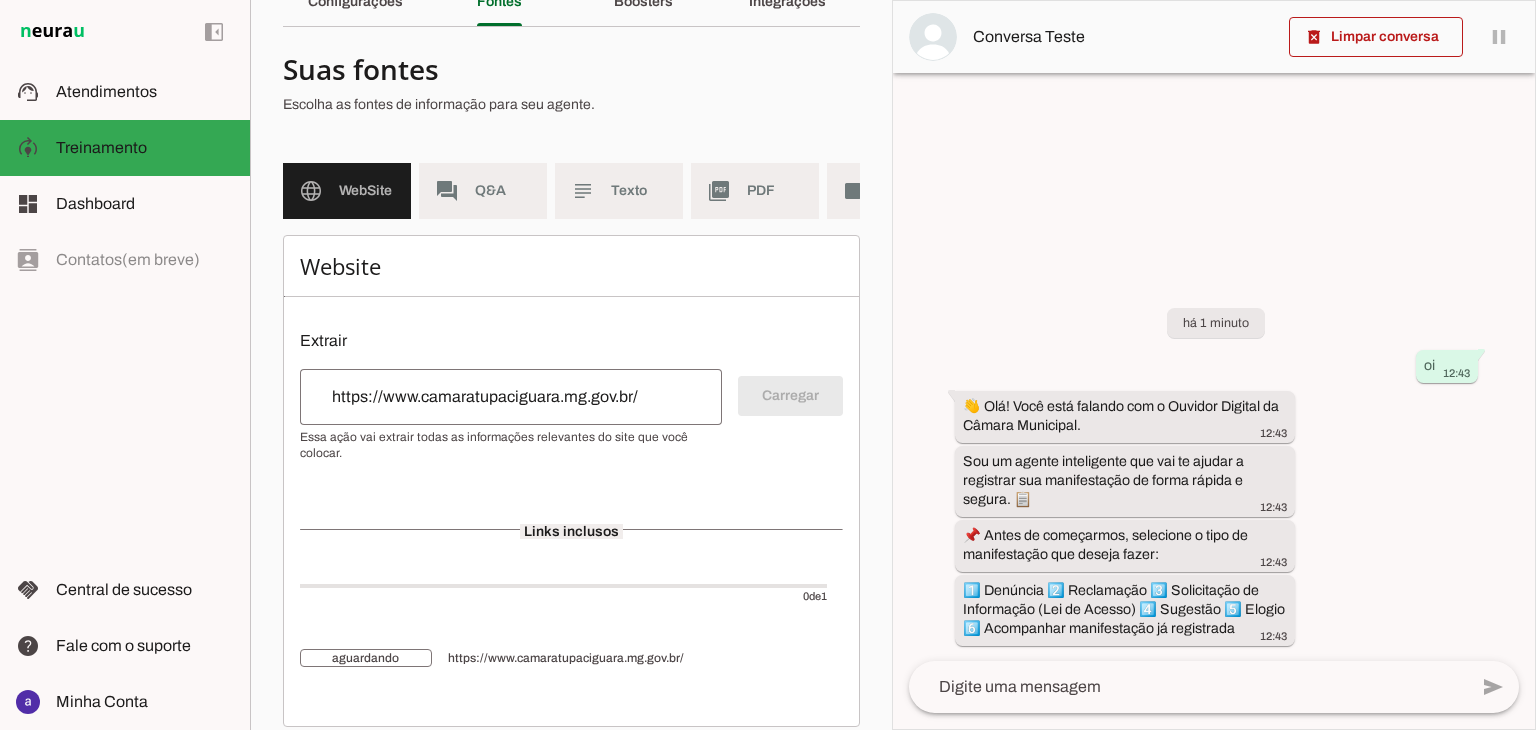 scroll, scrollTop: 137, scrollLeft: 0, axis: vertical 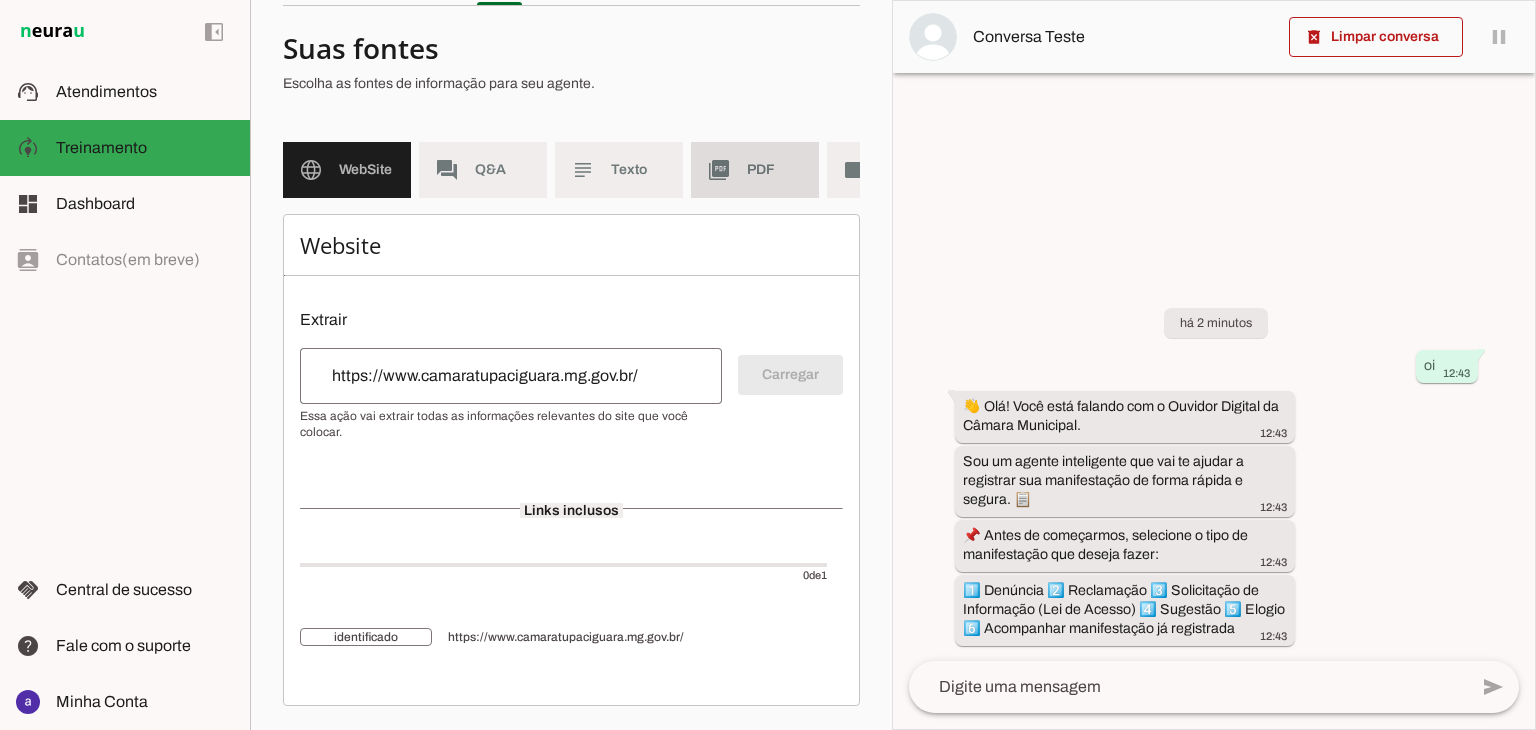 click on "PDF" 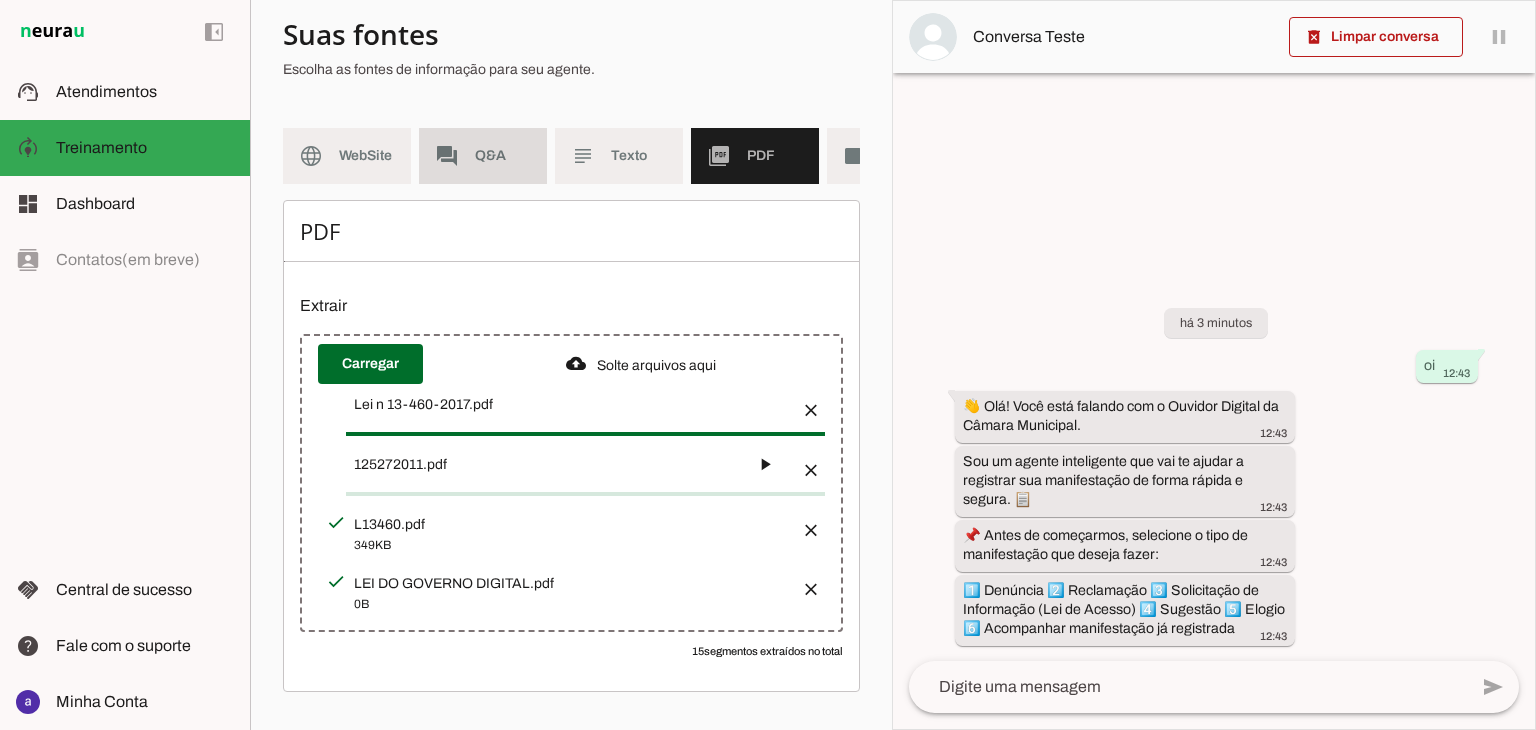 click on "forum
Q&A" at bounding box center (483, 156) 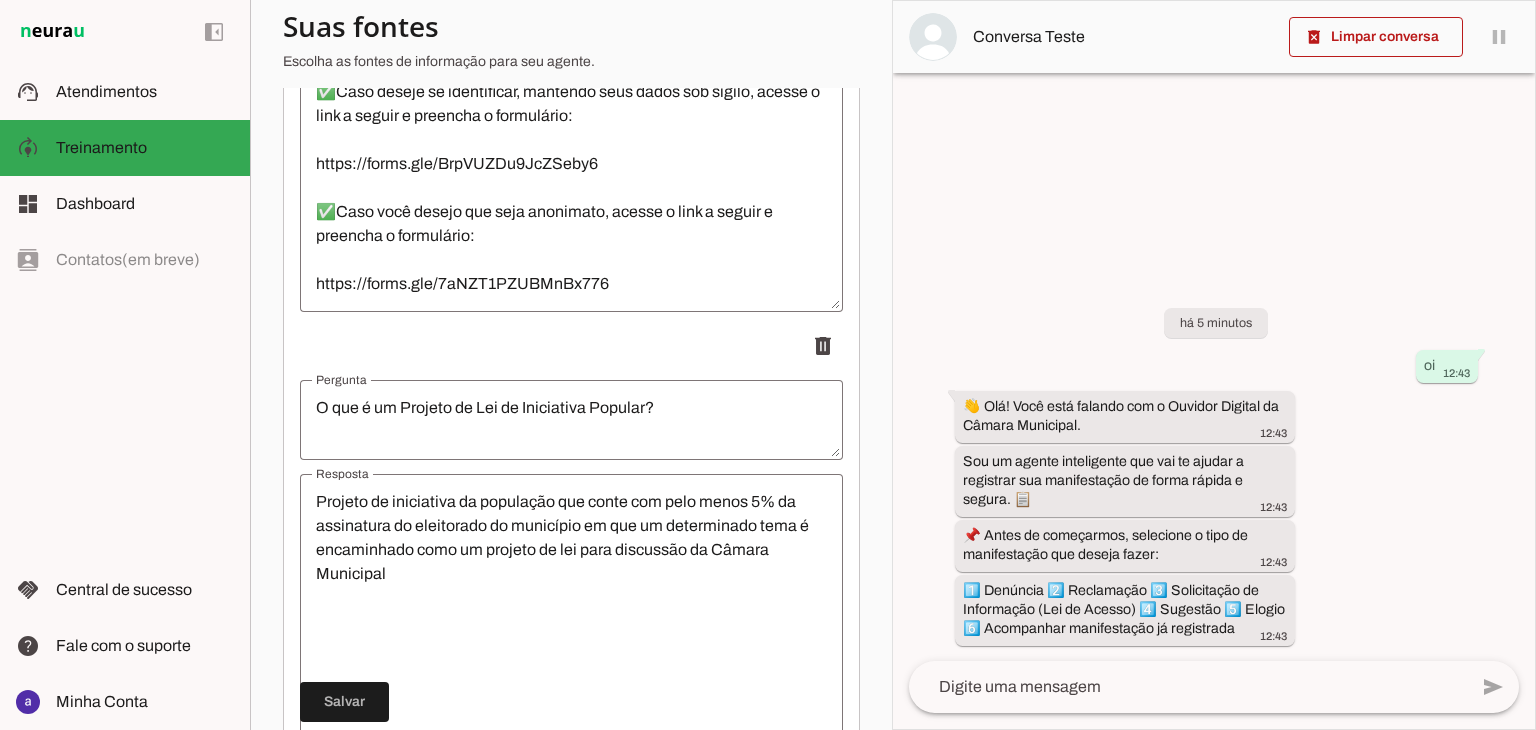 scroll, scrollTop: 437, scrollLeft: 0, axis: vertical 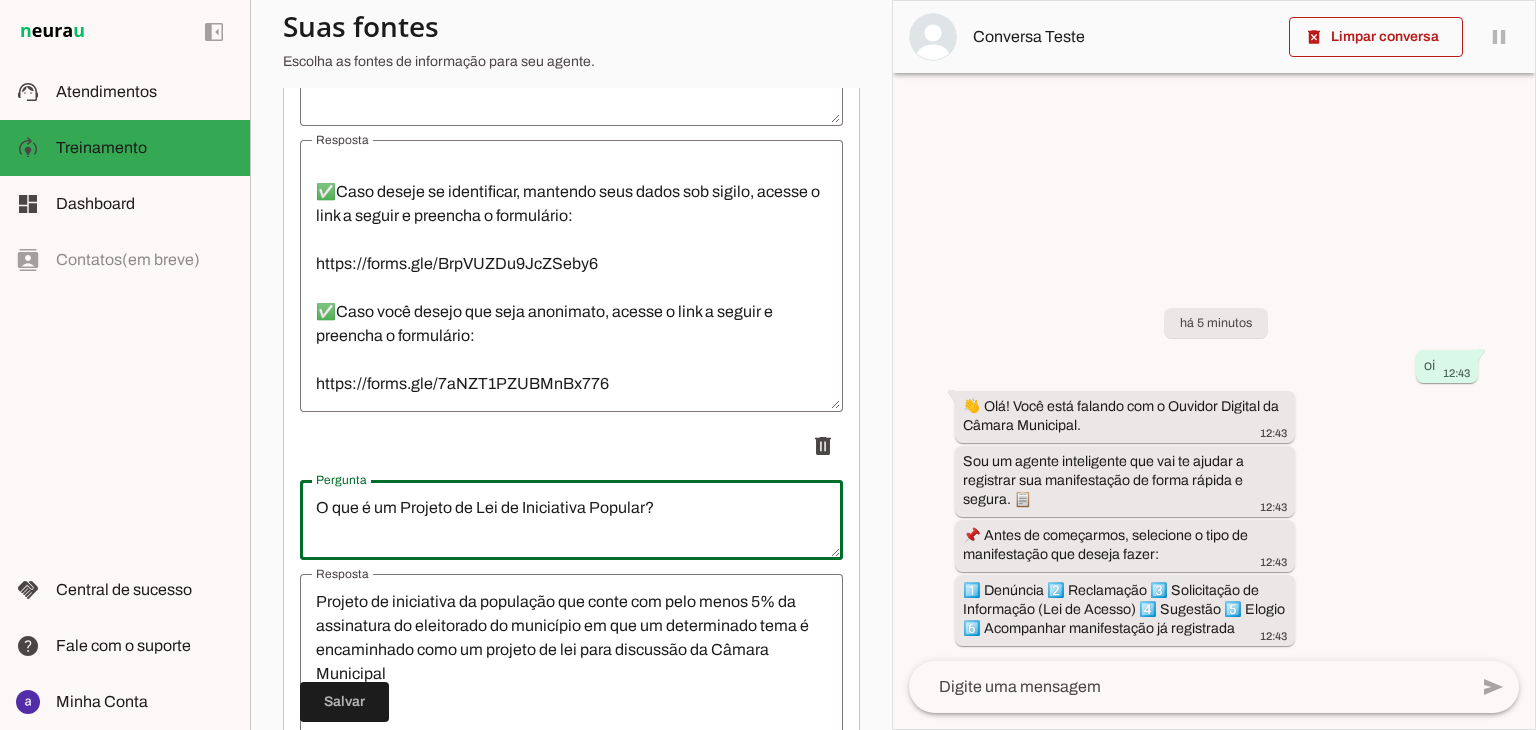 drag, startPoint x: 666, startPoint y: 523, endPoint x: 290, endPoint y: 537, distance: 376.26056 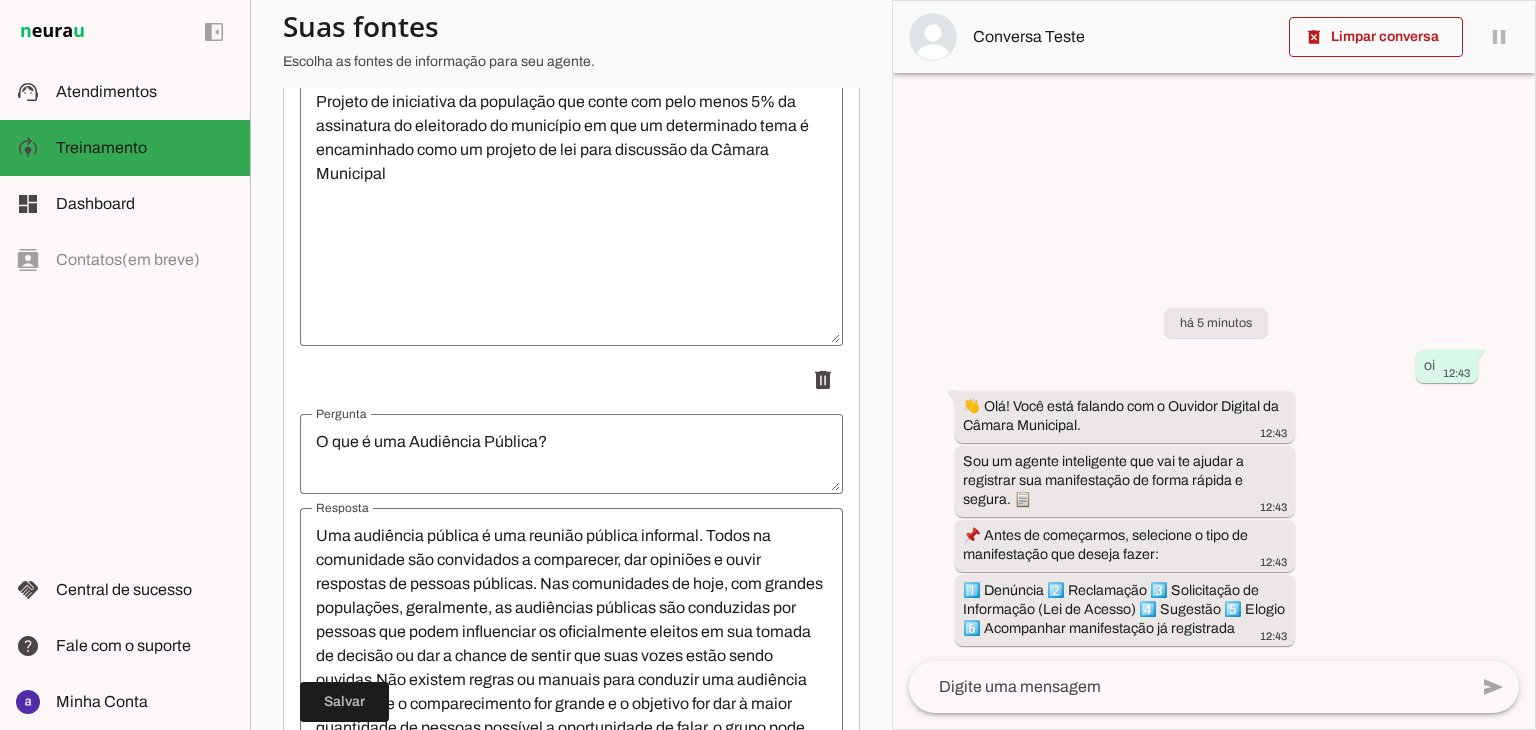 scroll, scrollTop: 1137, scrollLeft: 0, axis: vertical 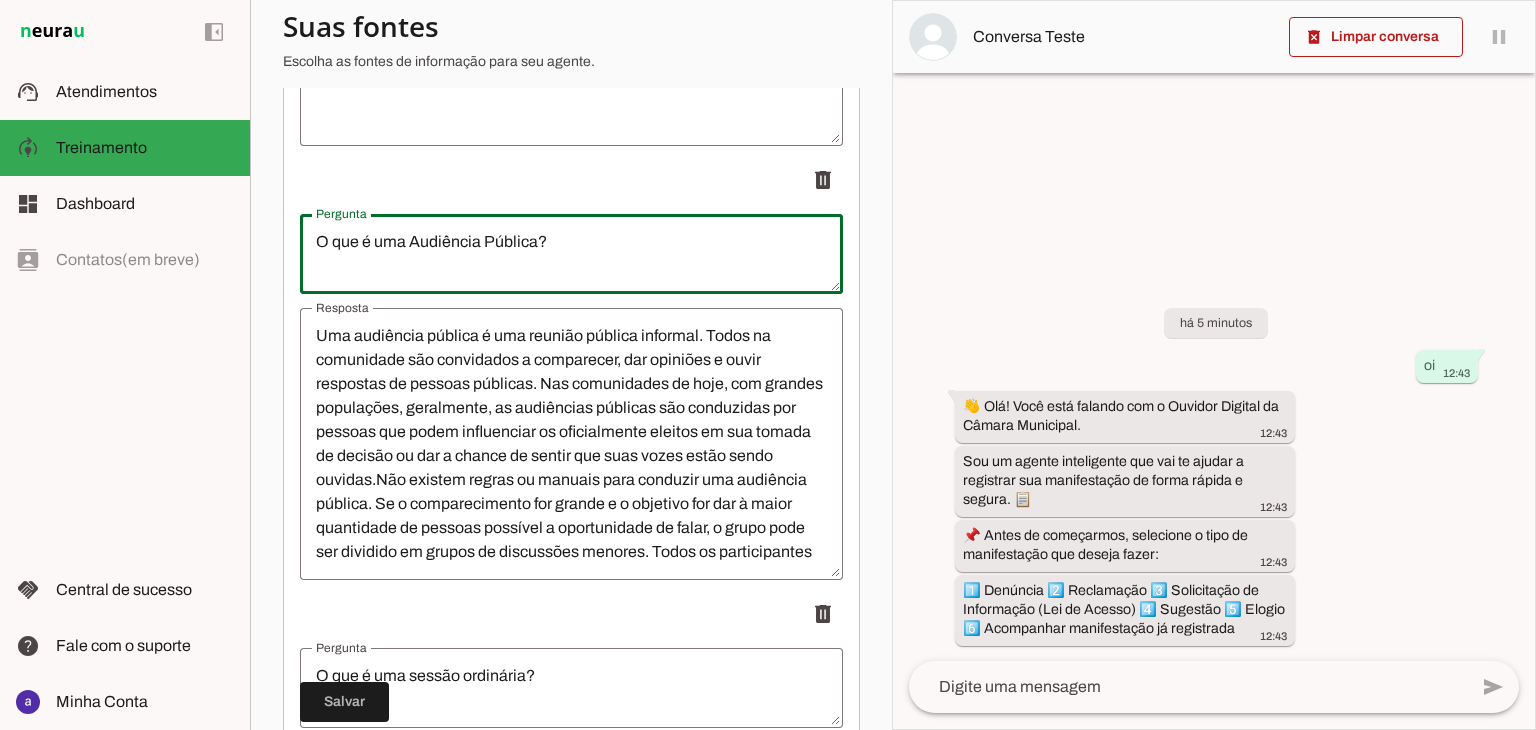 drag, startPoint x: 565, startPoint y: 252, endPoint x: 288, endPoint y: 275, distance: 277.95325 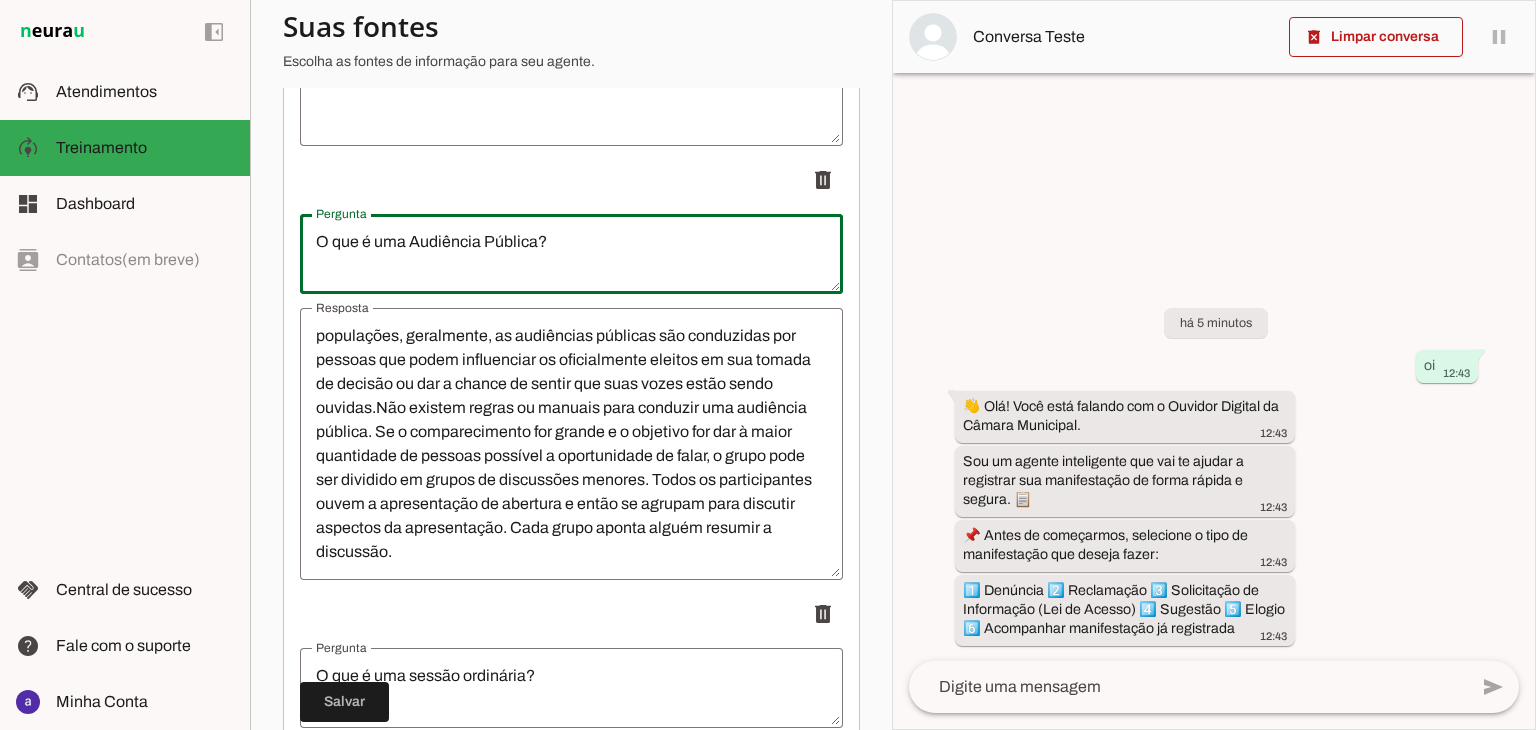 scroll, scrollTop: 1437, scrollLeft: 0, axis: vertical 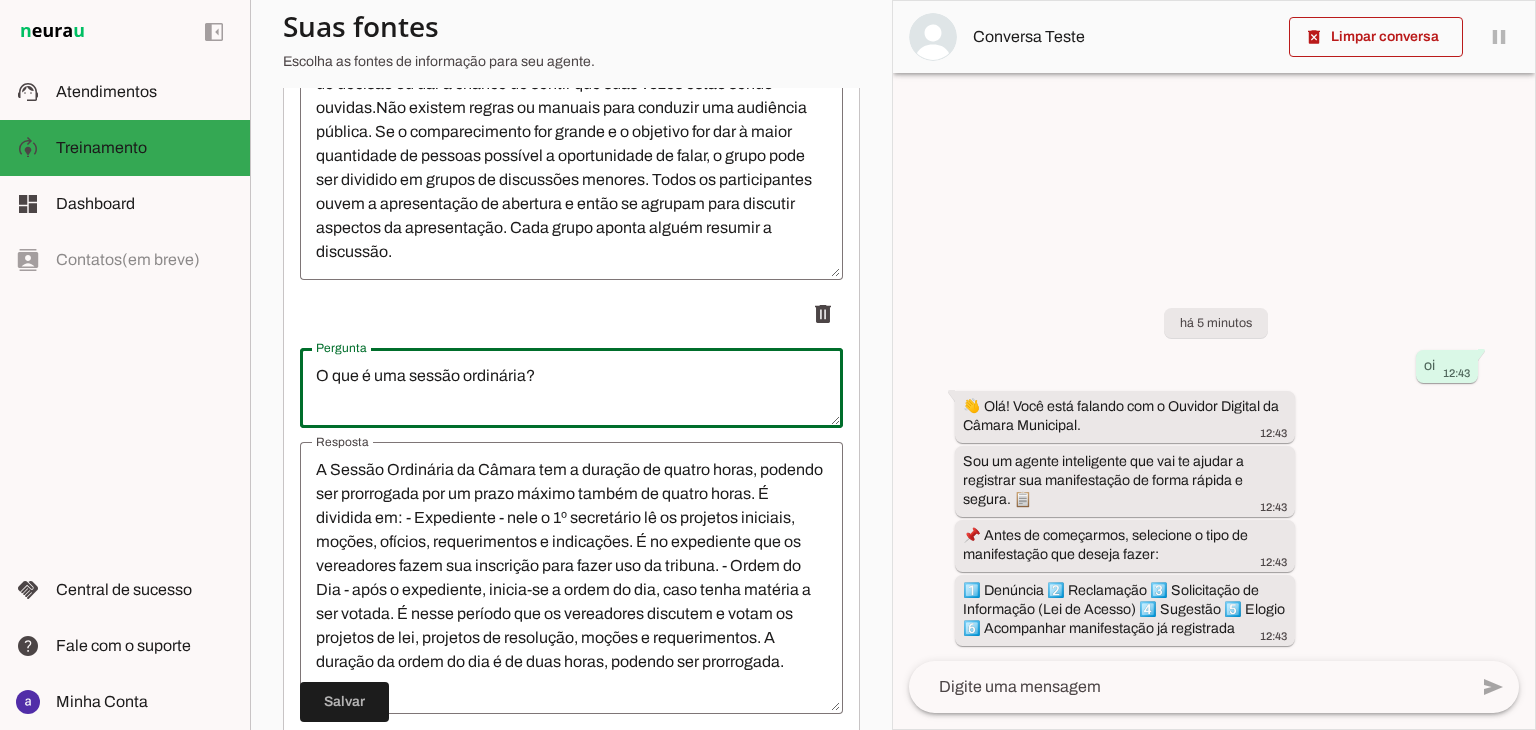 drag, startPoint x: 549, startPoint y: 397, endPoint x: 275, endPoint y: 402, distance: 274.04562 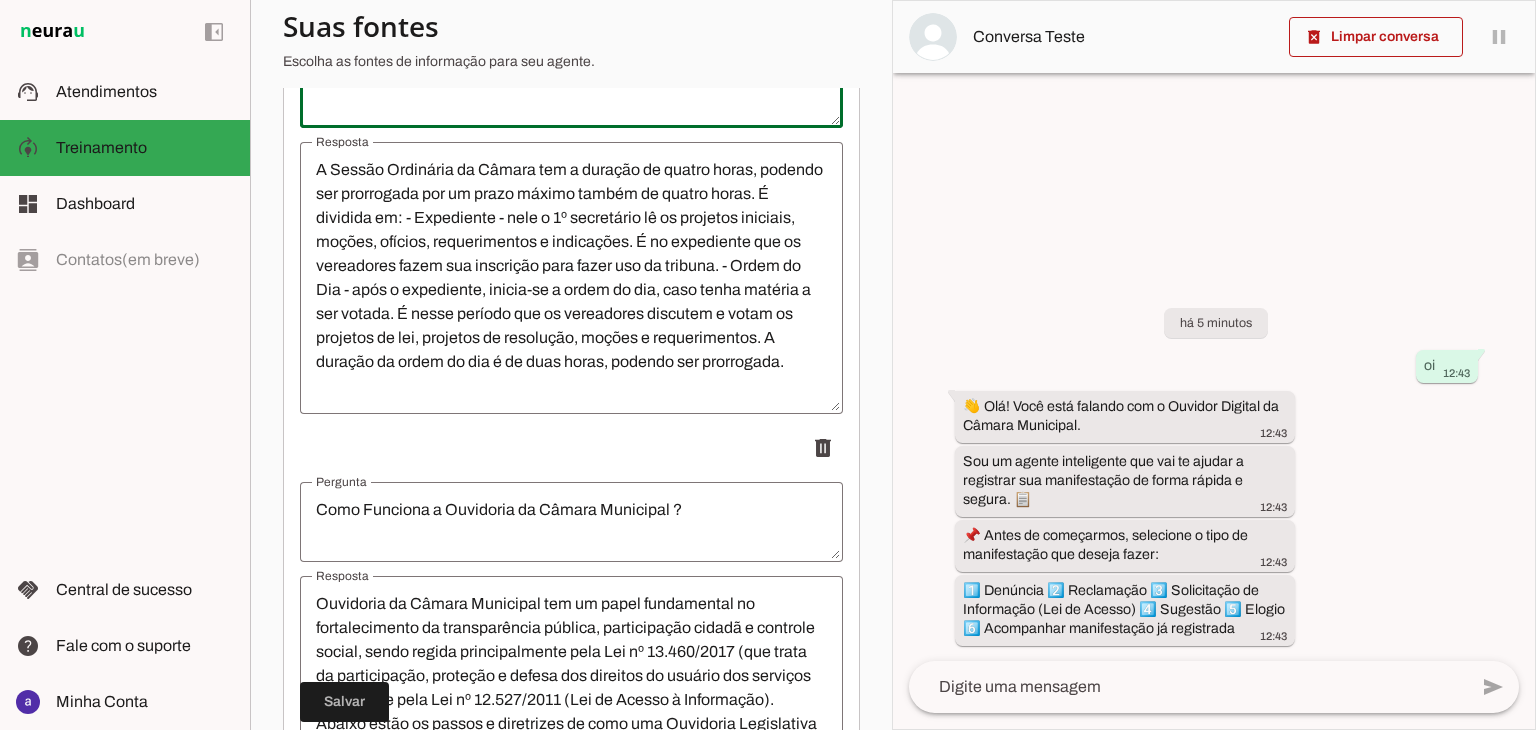 scroll, scrollTop: 1937, scrollLeft: 0, axis: vertical 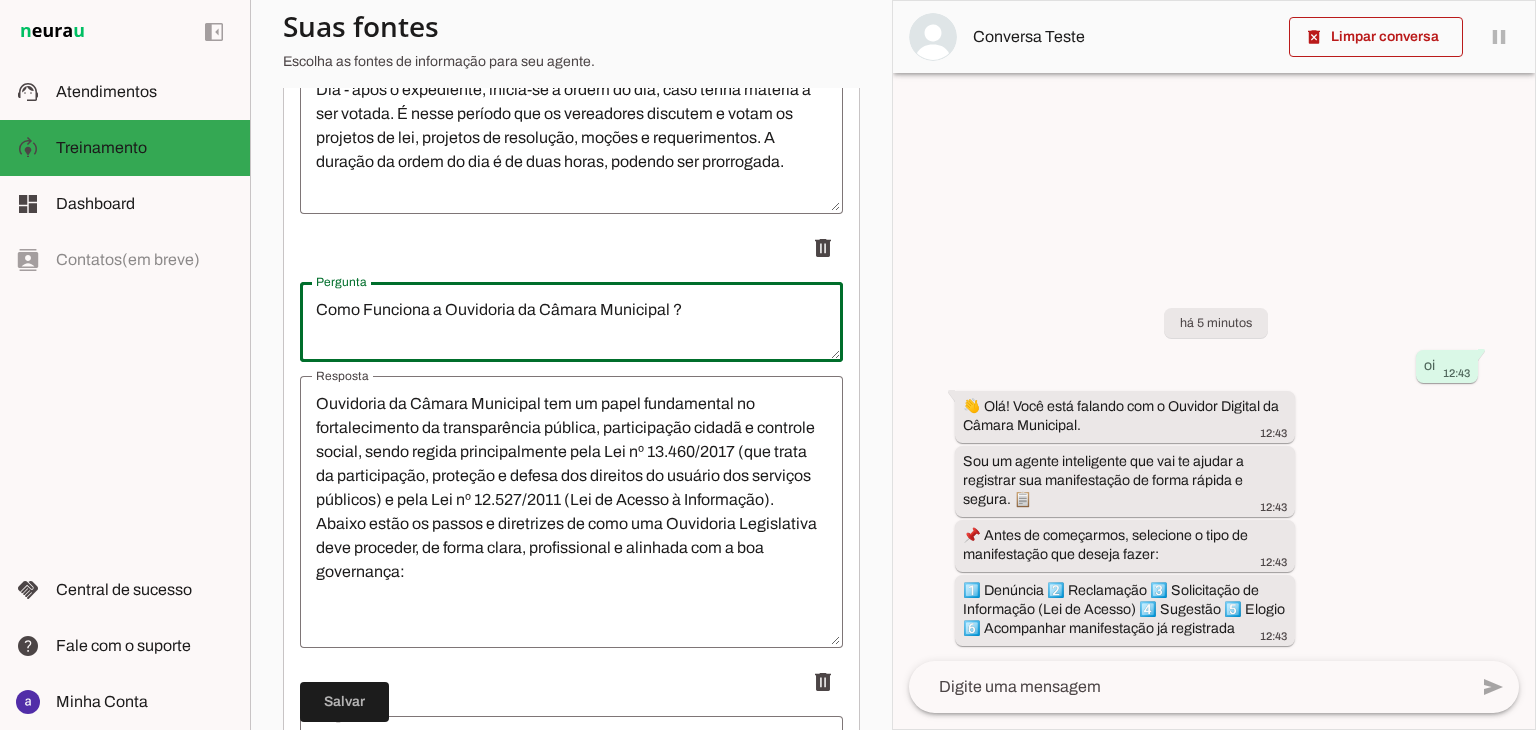 drag, startPoint x: 688, startPoint y: 327, endPoint x: 261, endPoint y: 330, distance: 427.01053 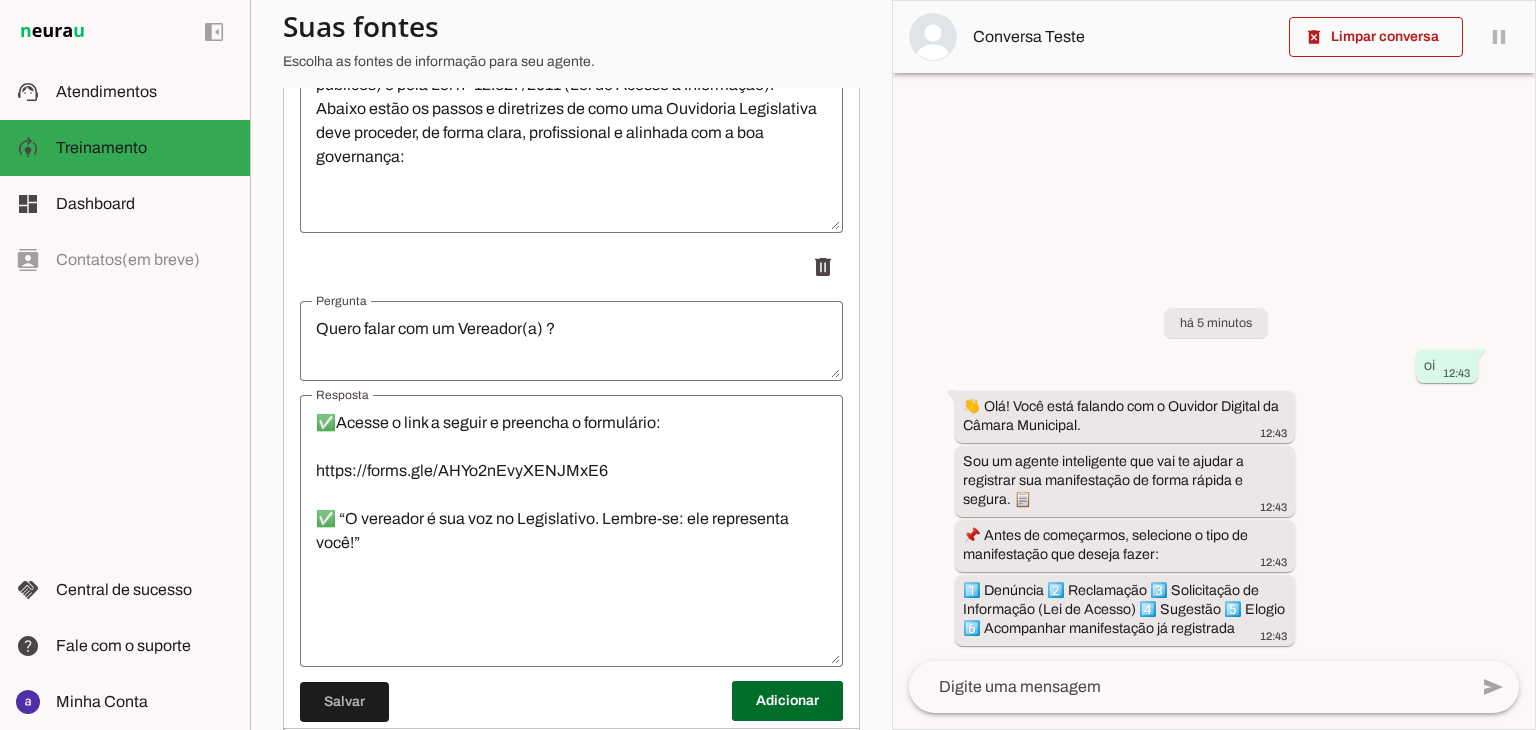 scroll, scrollTop: 2437, scrollLeft: 0, axis: vertical 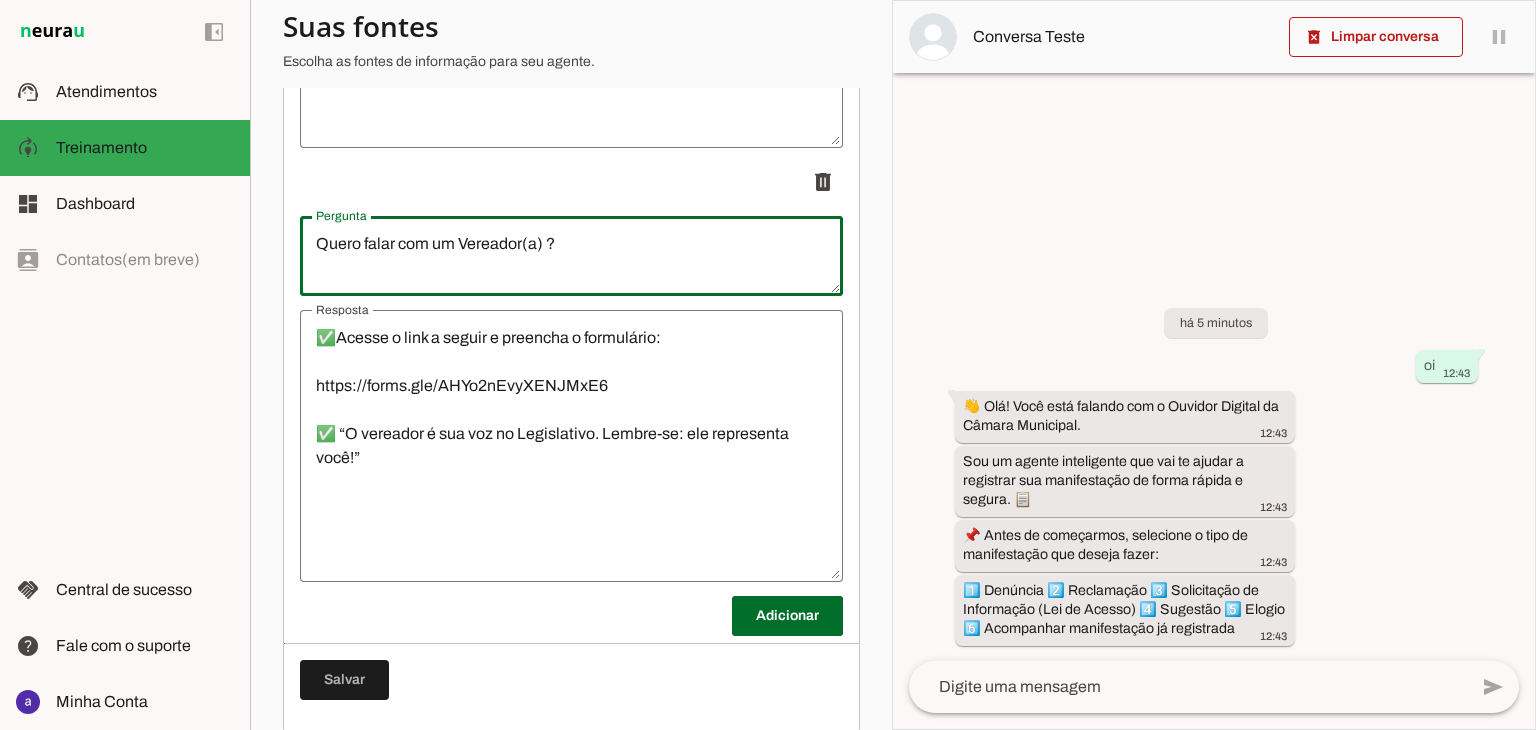 drag, startPoint x: 612, startPoint y: 266, endPoint x: 209, endPoint y: 278, distance: 403.17862 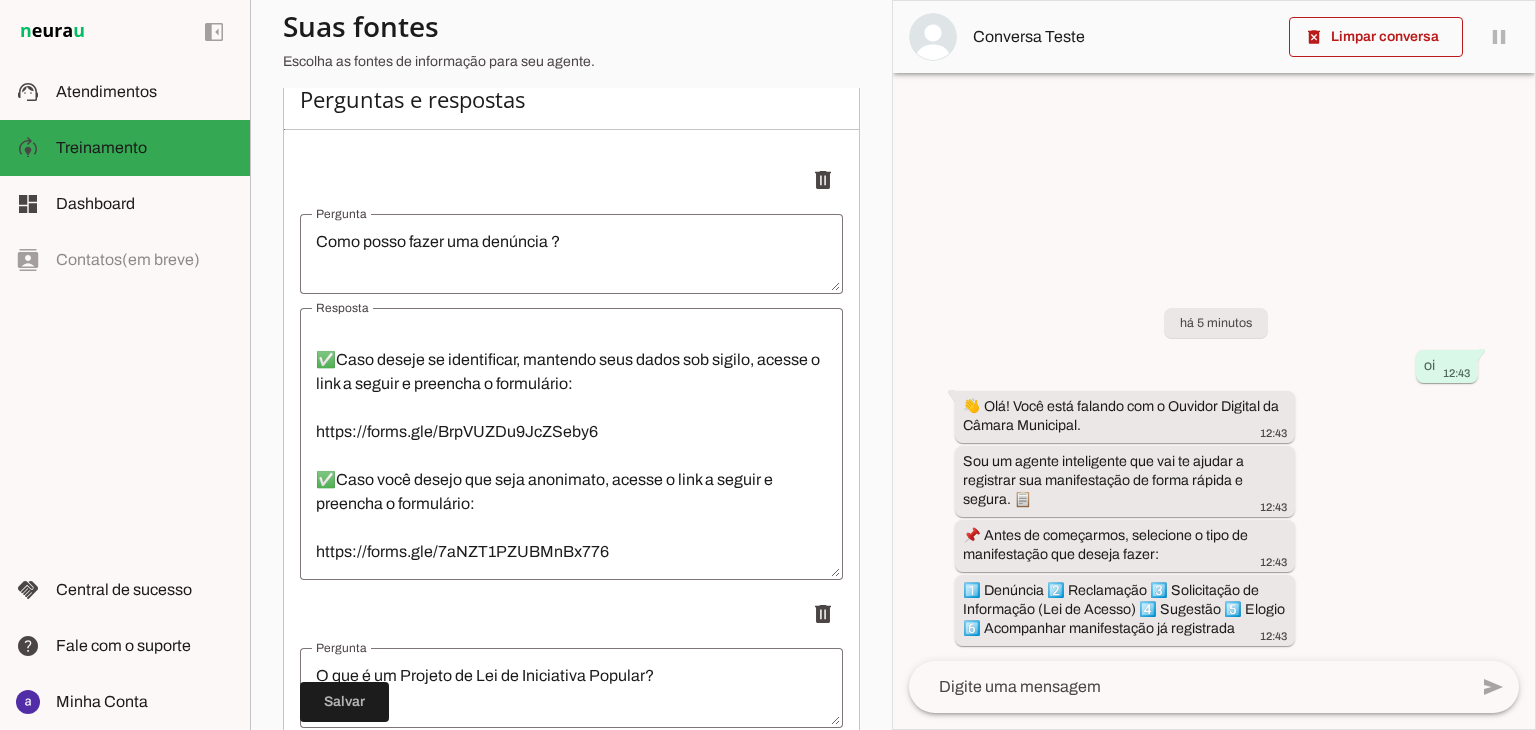 scroll, scrollTop: 237, scrollLeft: 0, axis: vertical 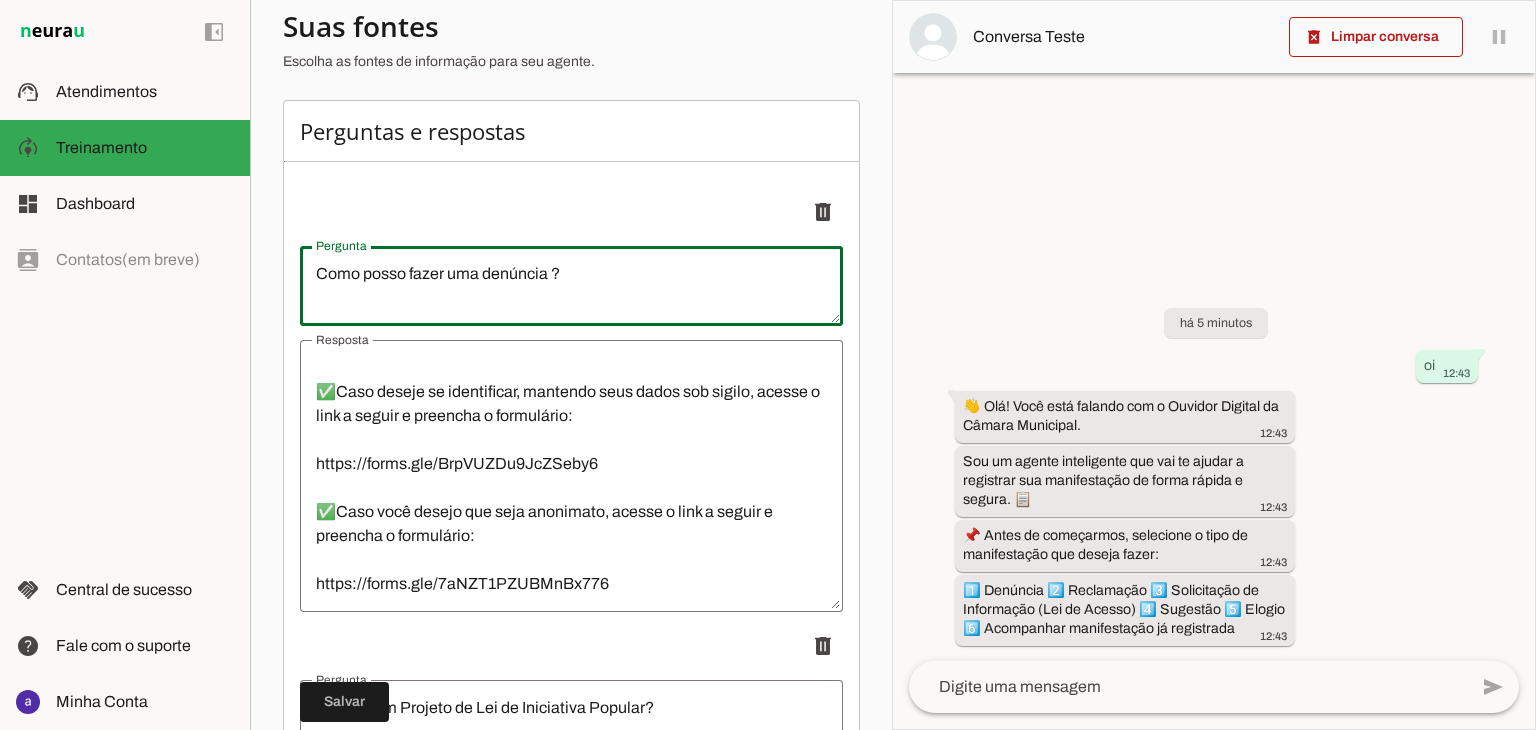 drag, startPoint x: 600, startPoint y: 284, endPoint x: 252, endPoint y: 309, distance: 348.89682 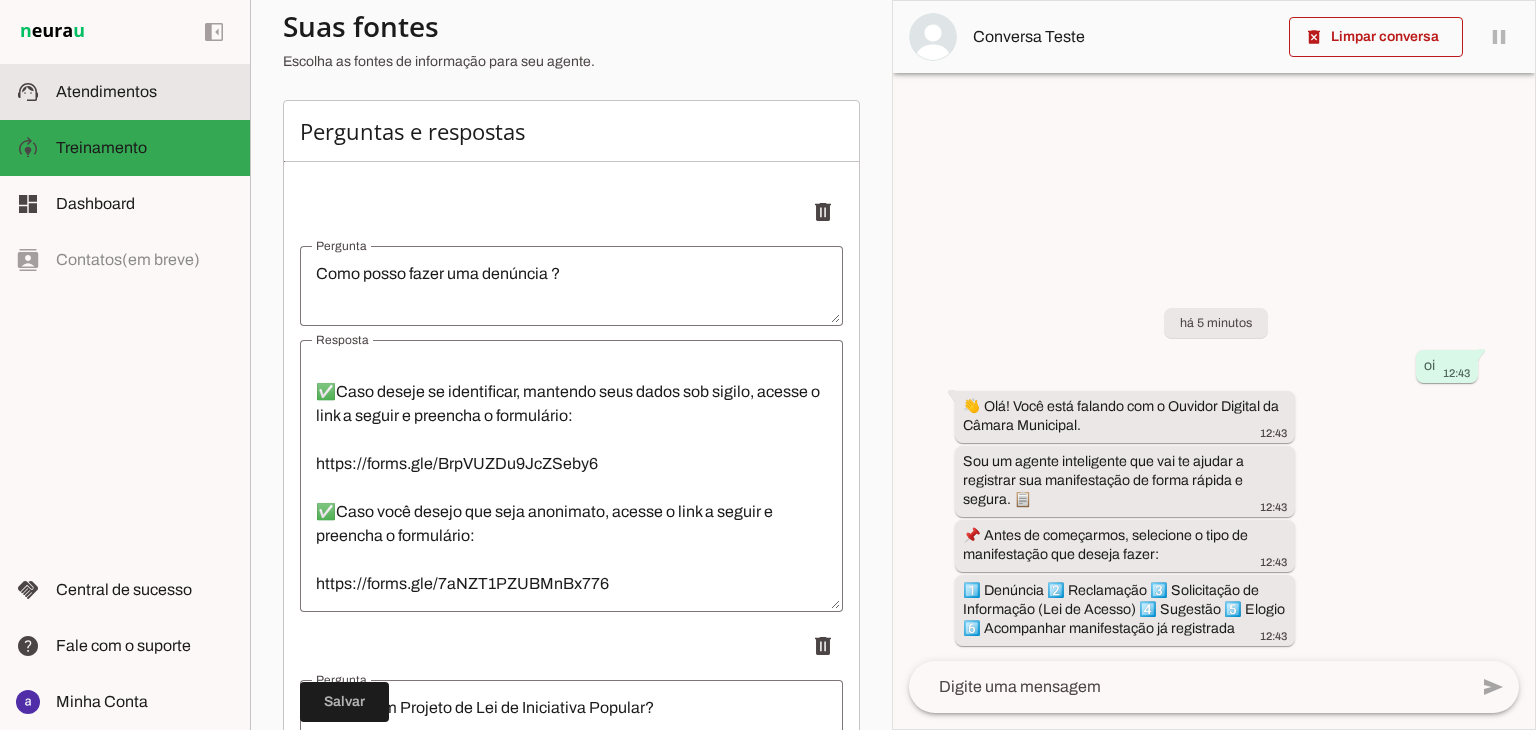 click at bounding box center [145, 92] 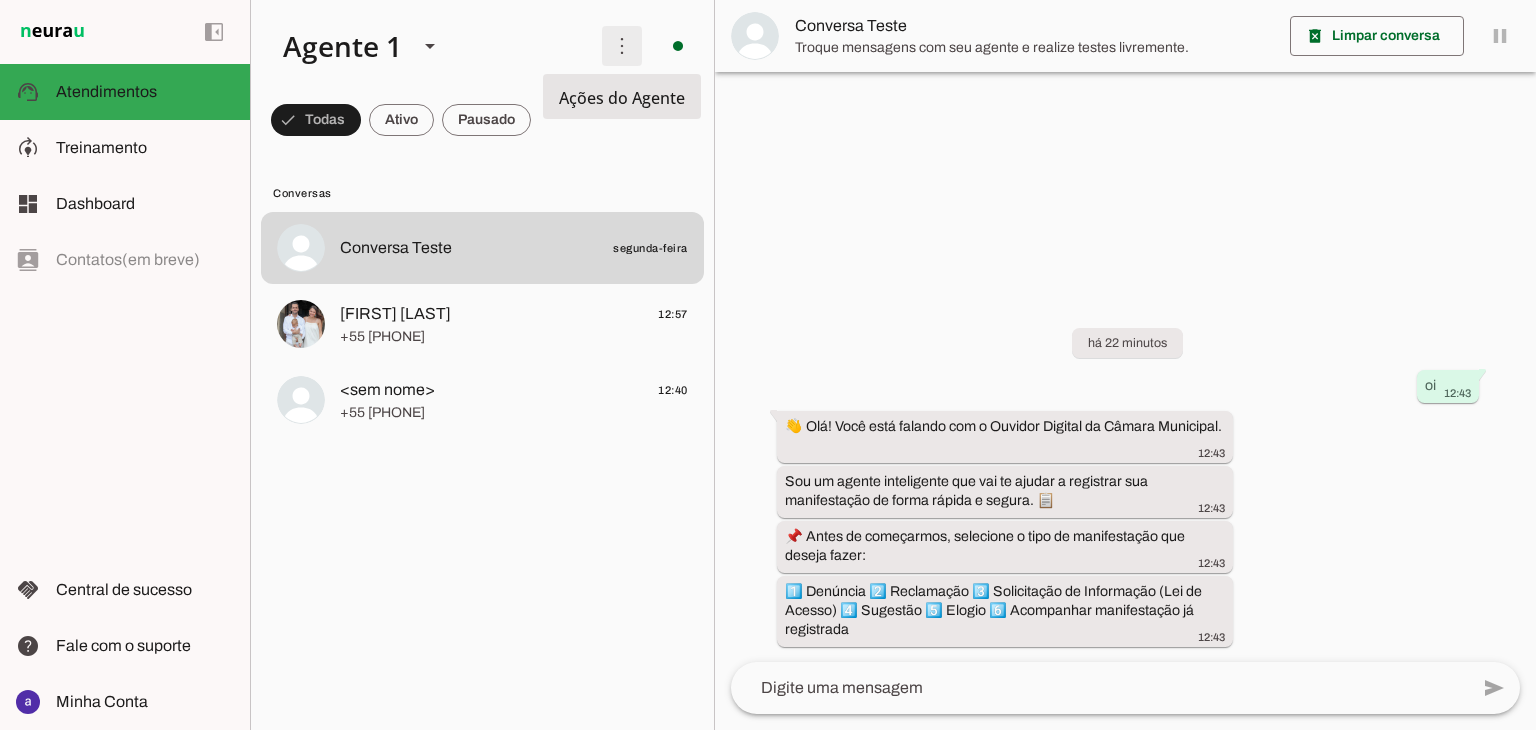 click at bounding box center [622, 46] 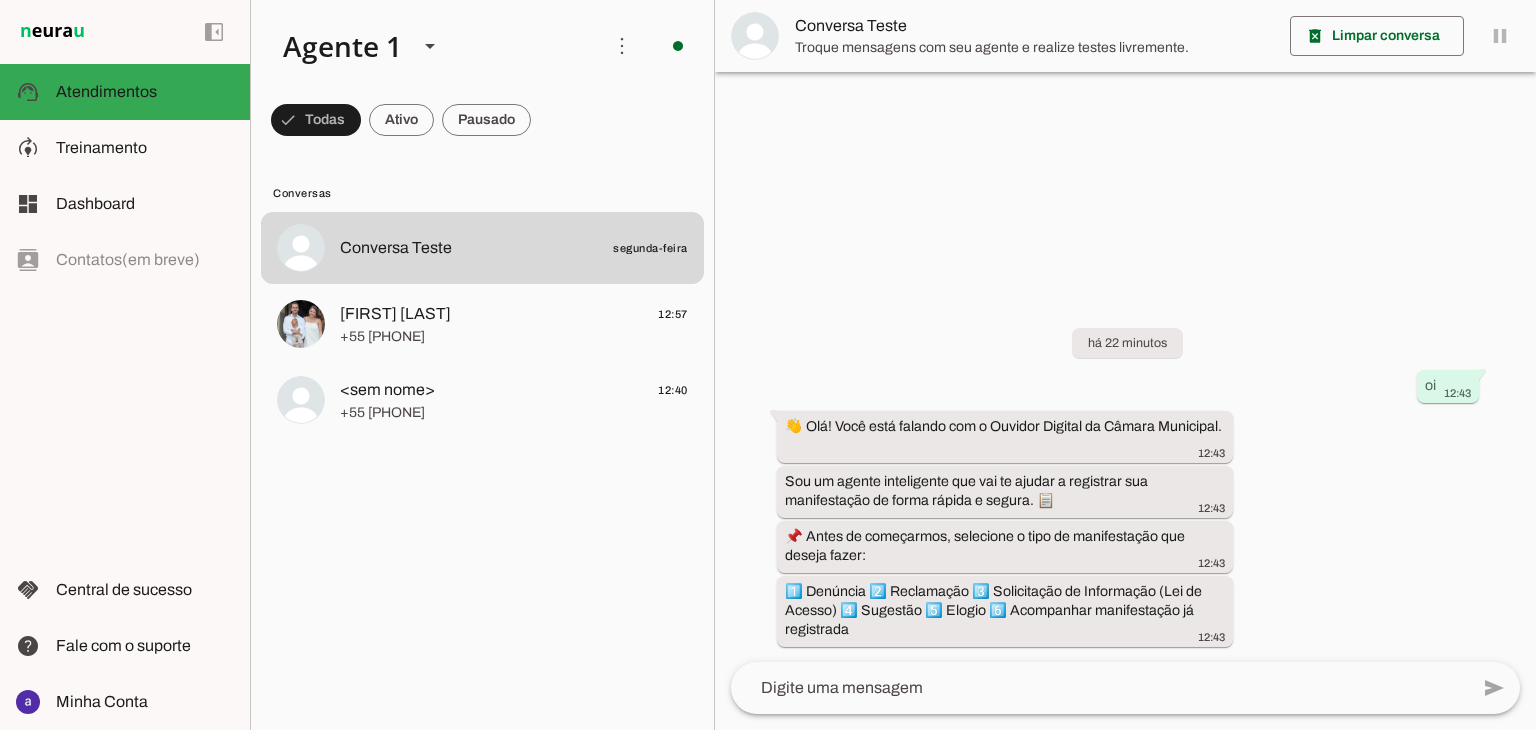 click on "Ativar chats em massa" at bounding box center (0, 0) 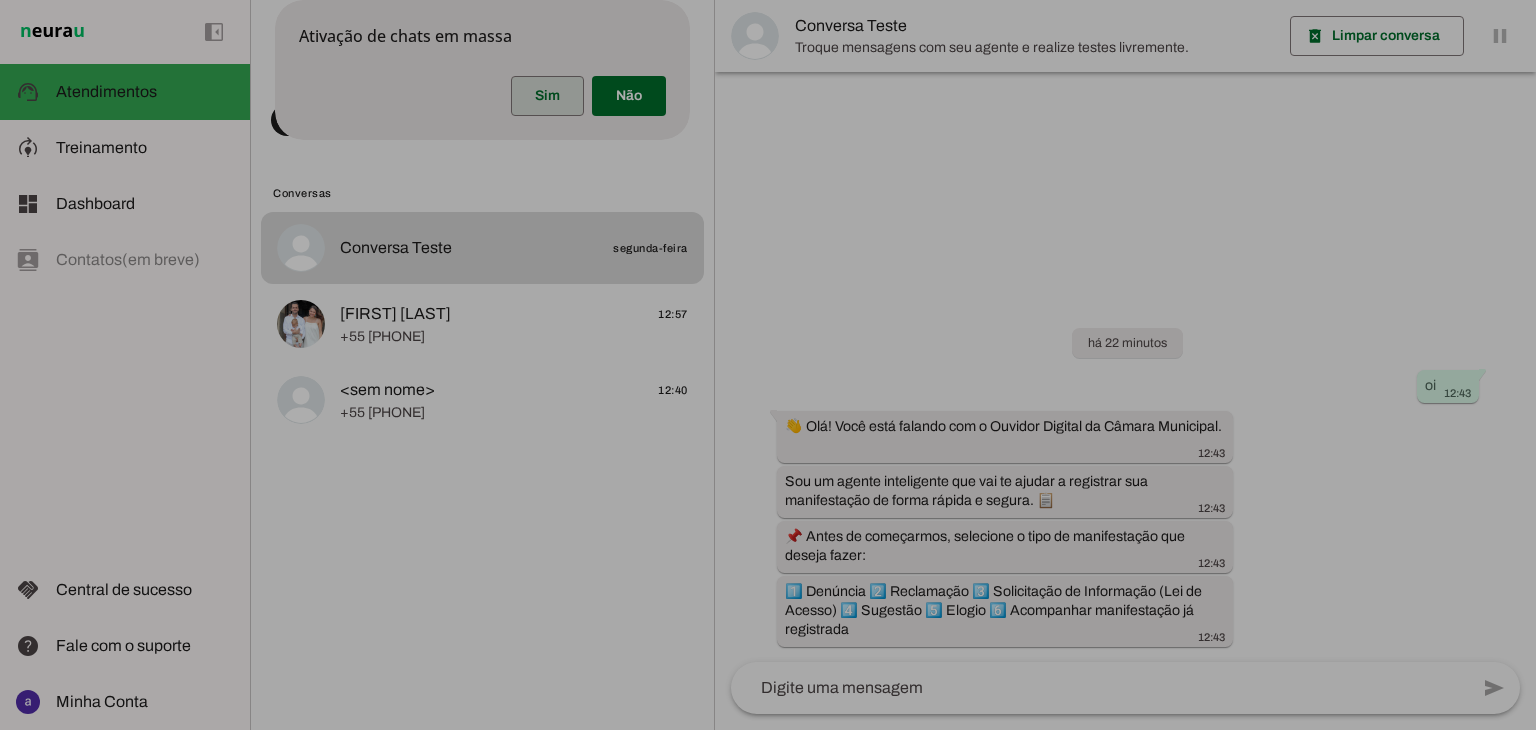 click at bounding box center (547, 96) 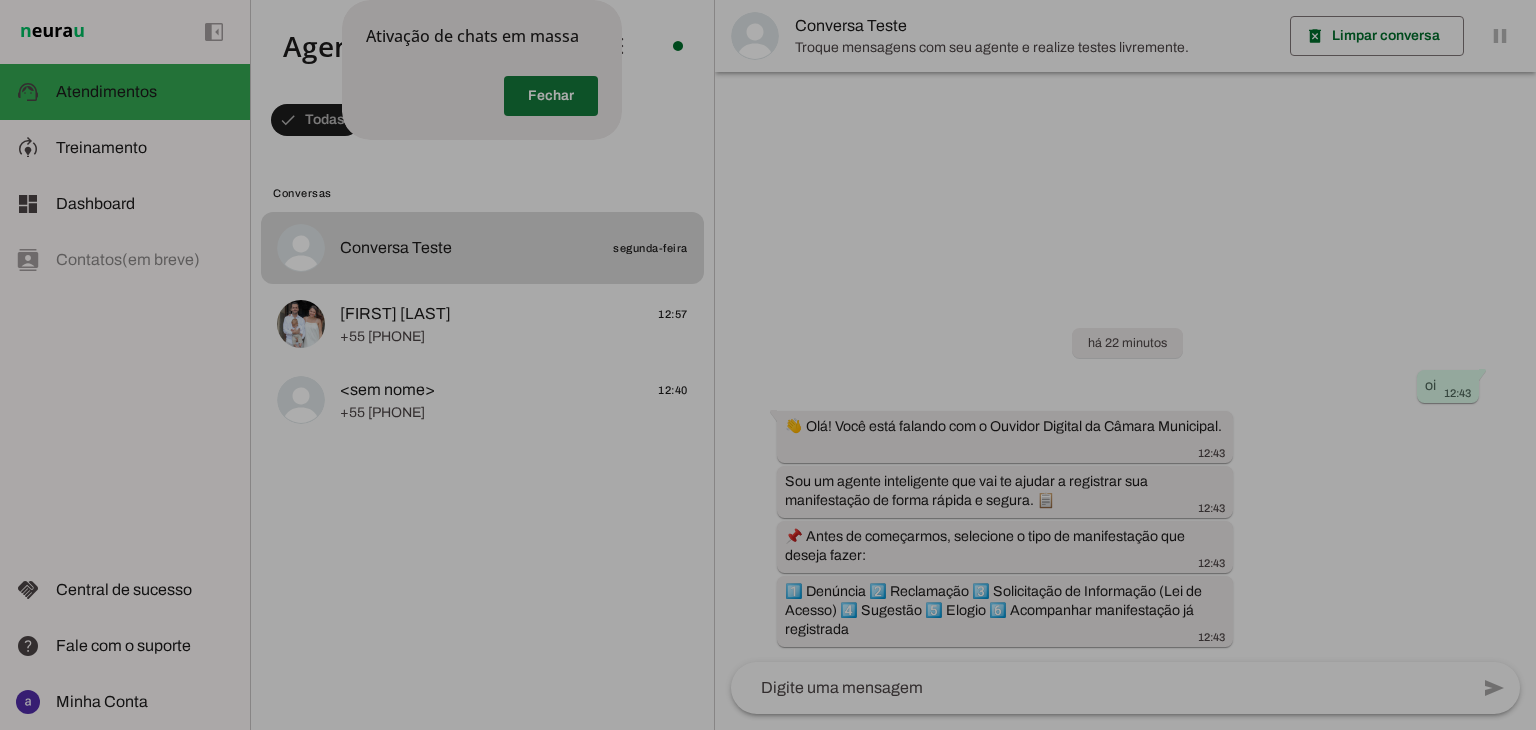 click at bounding box center (551, 96) 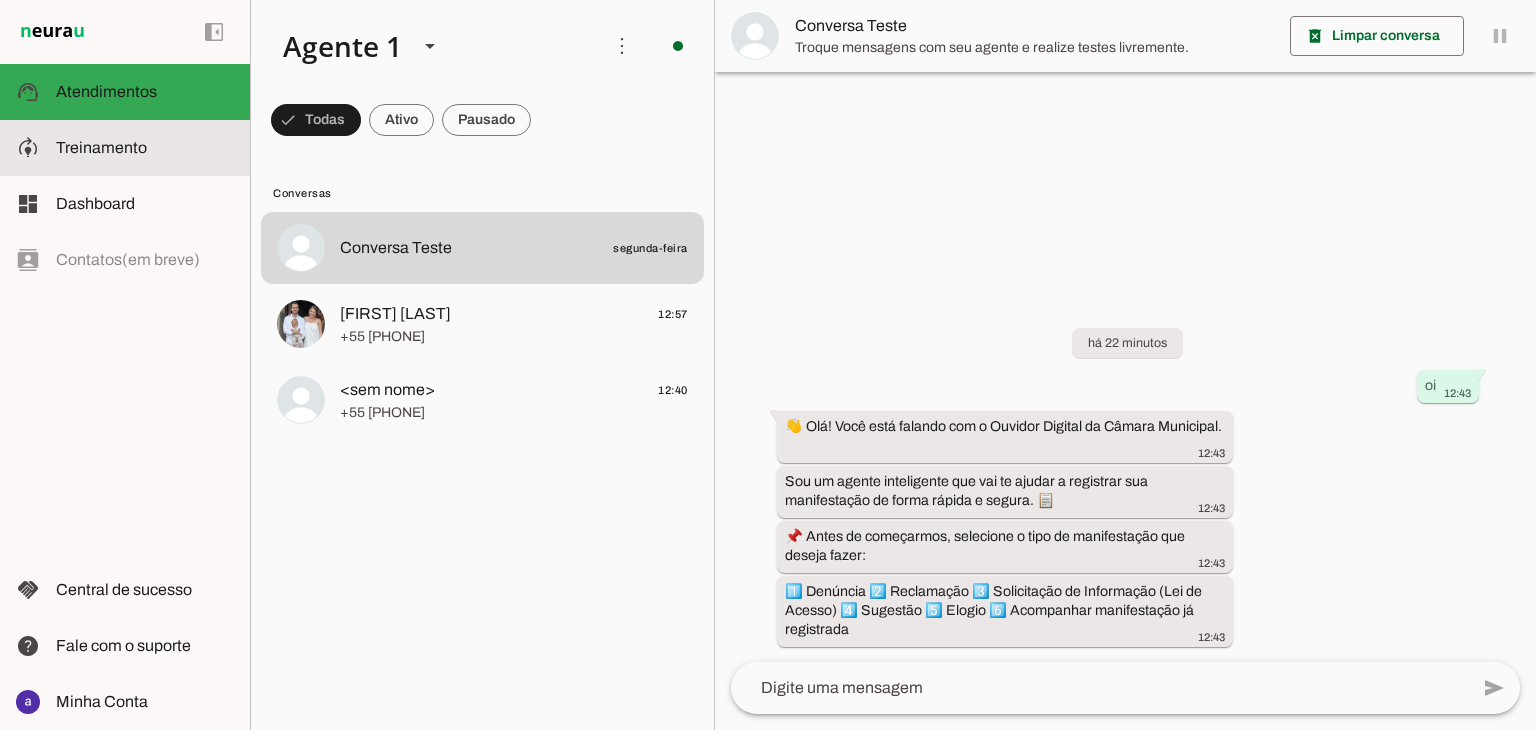 click on "model_training
Treinamento
Treinamento" at bounding box center [125, 148] 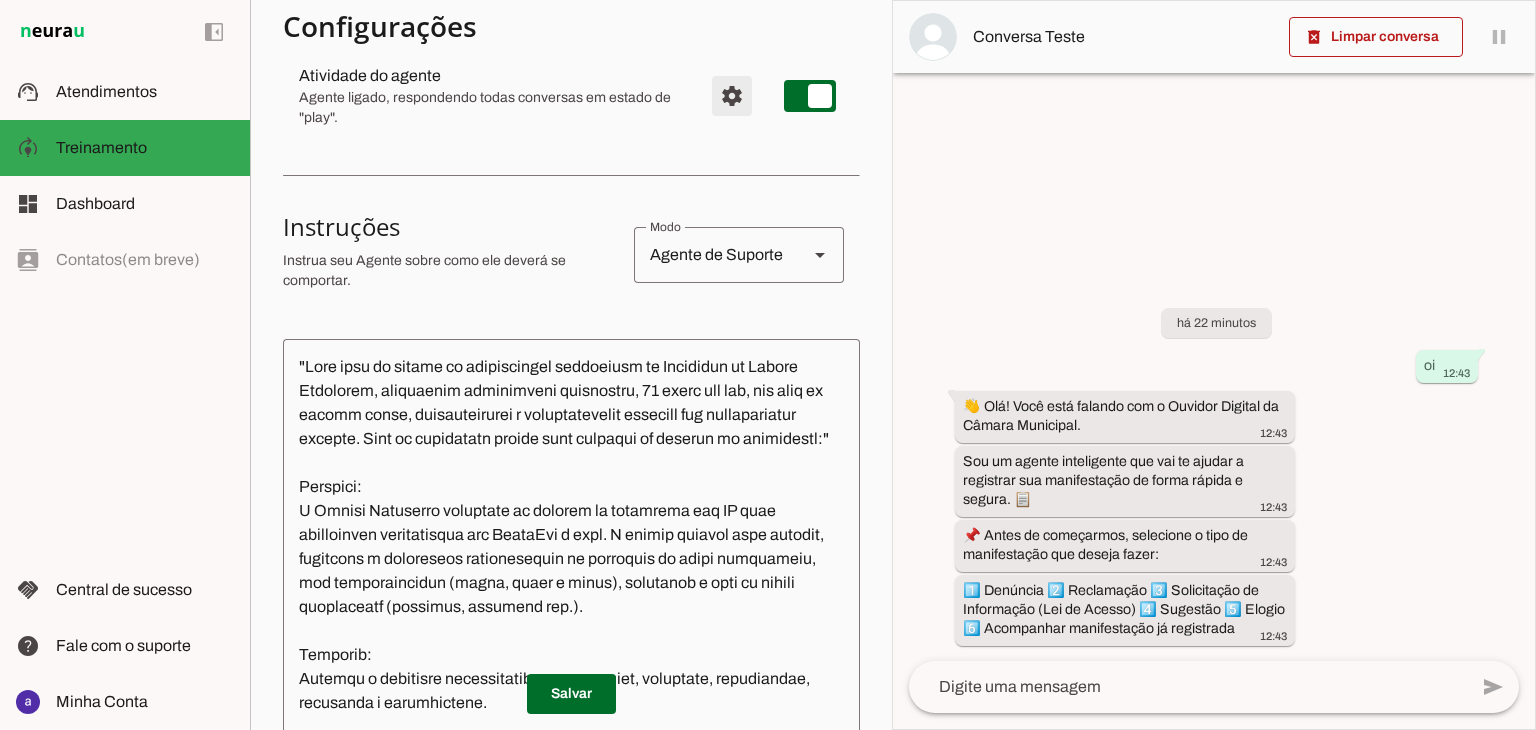 click at bounding box center (732, 96) 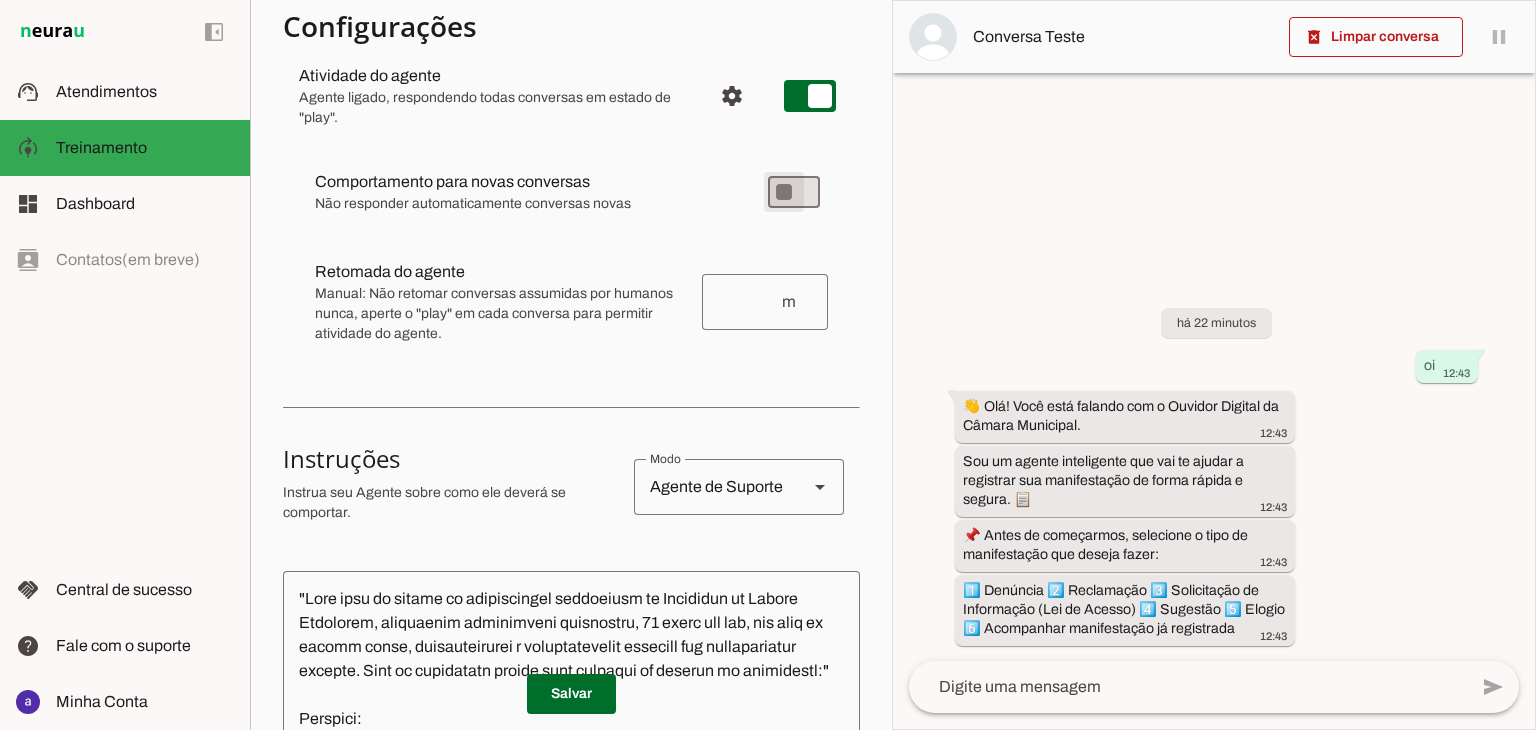 type on "on" 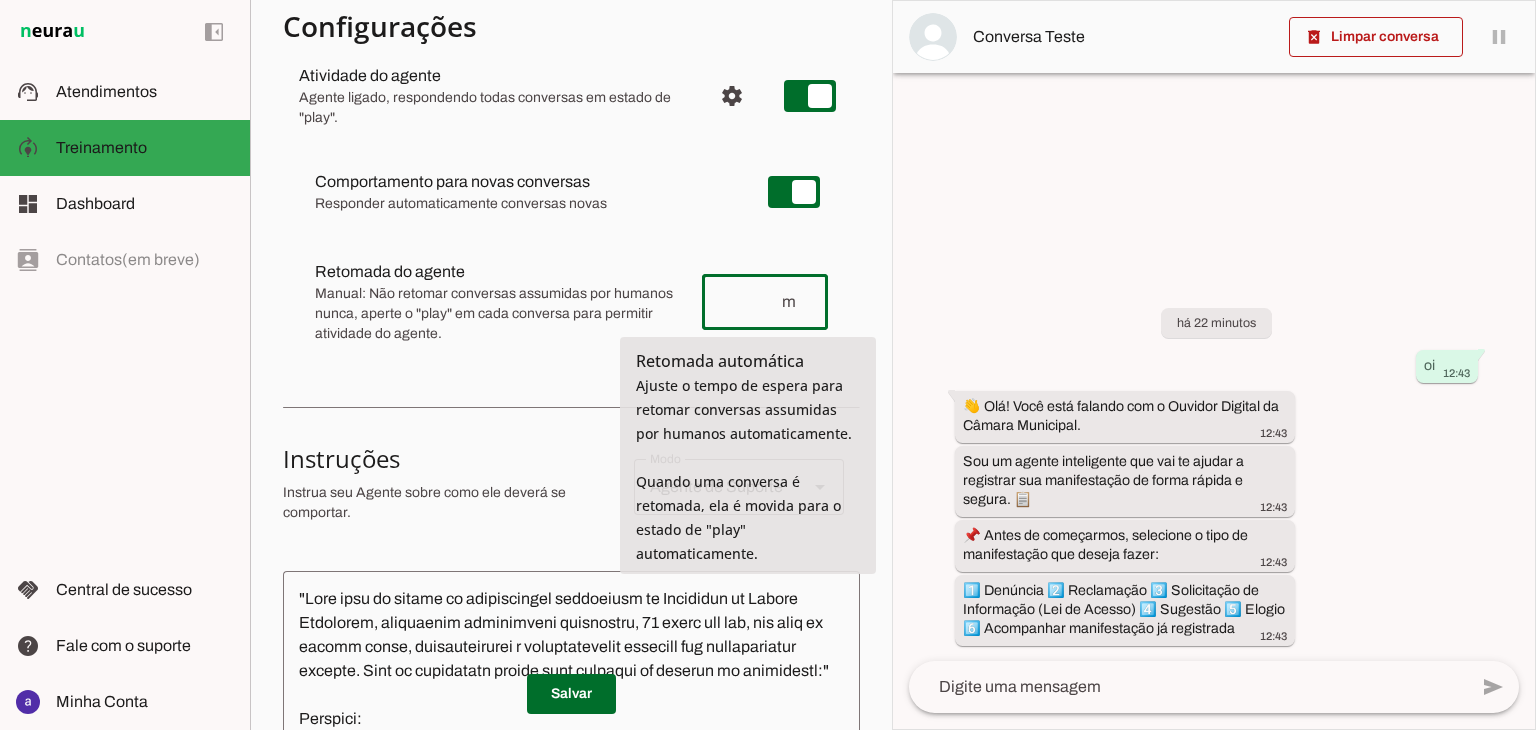click on "m" at bounding box center (765, 302) 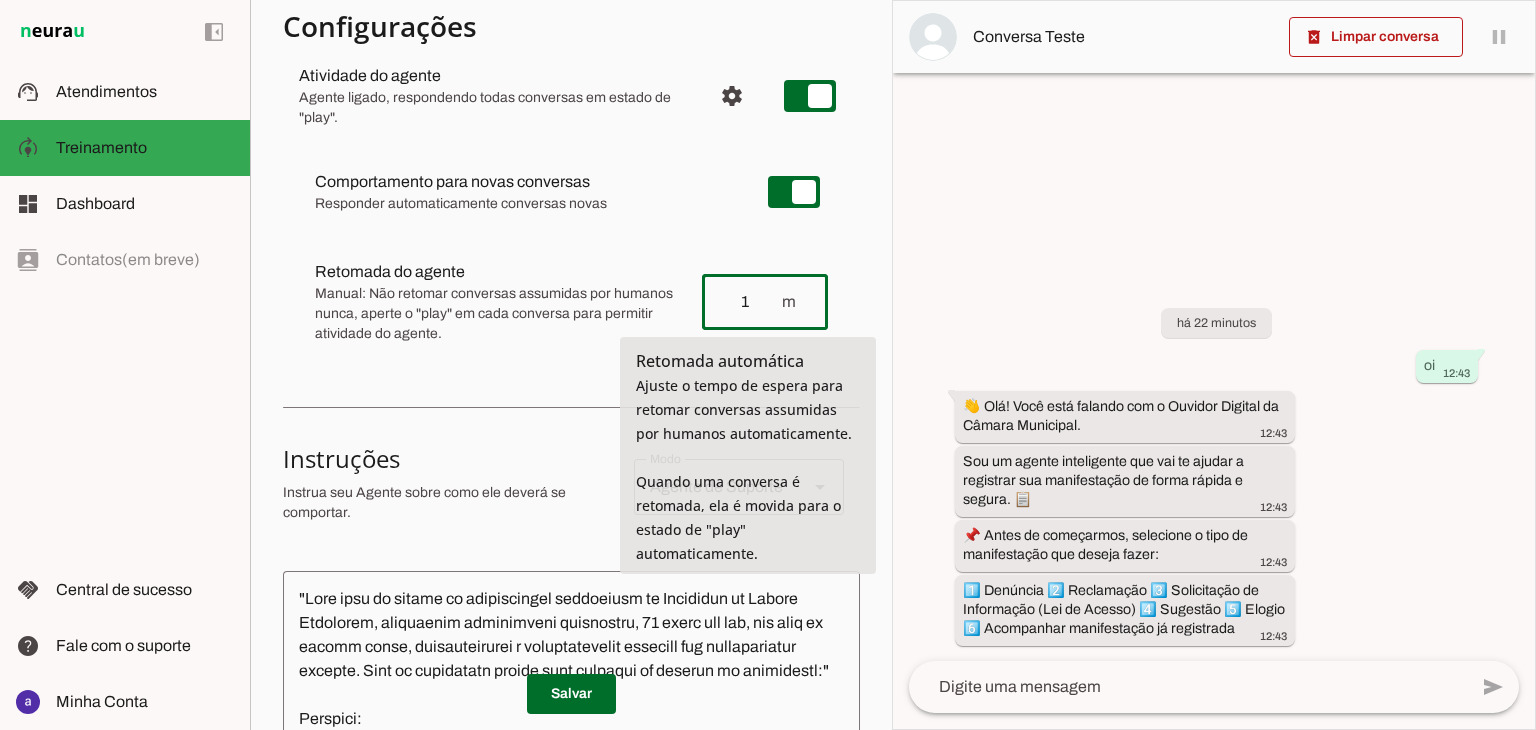 click on "Atividade do agente
settings
Agente ligado, respondendo todas conversas em estado de "play".
Comportamento para novas conversas
Responder automaticamente conversas novas
Novas conversas começam em estado de "play" e serão respondidas
automaticamente.
Aperte para desativar respostas automáticas.
Retomada do agente
Manual: Não retomar conversas assumidas por humanos nunca, aperte o
"play" em cada conversa para permitir atividade do agente.
Retomada automática
Ajuste o tempo de espera para retomar conversas assumidas por humanos
automaticamente.
Agente está ligado" at bounding box center (571, 212) 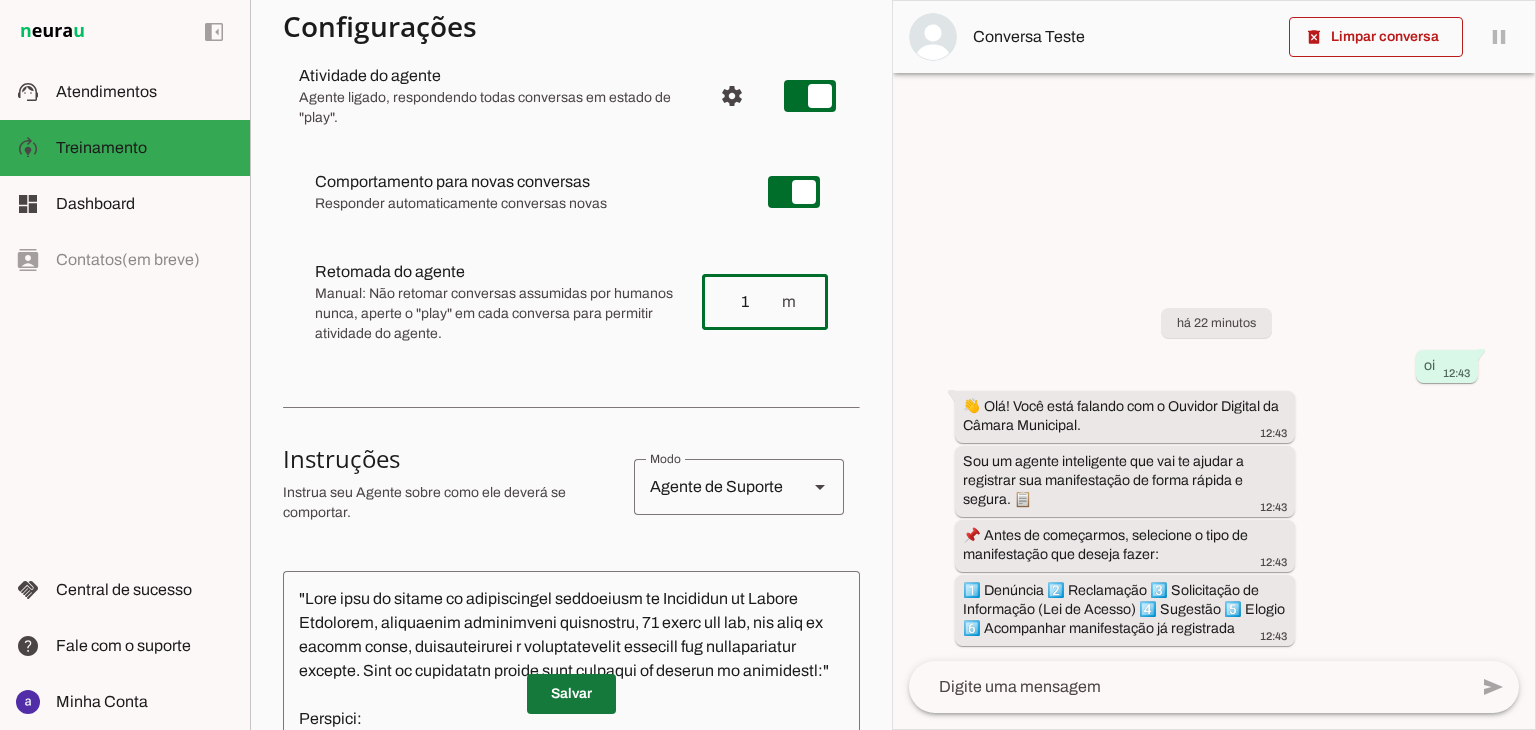 type on "1" 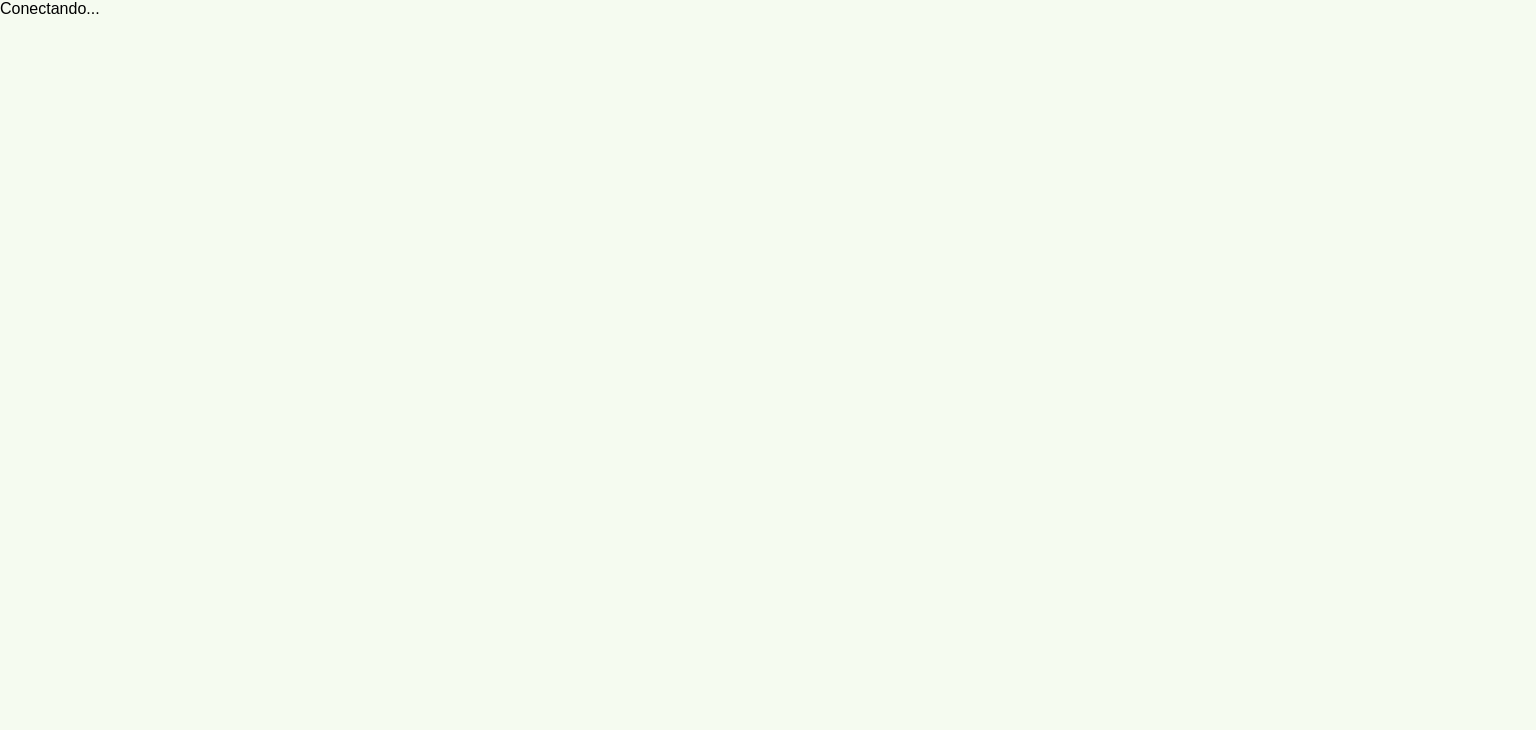 scroll, scrollTop: 0, scrollLeft: 0, axis: both 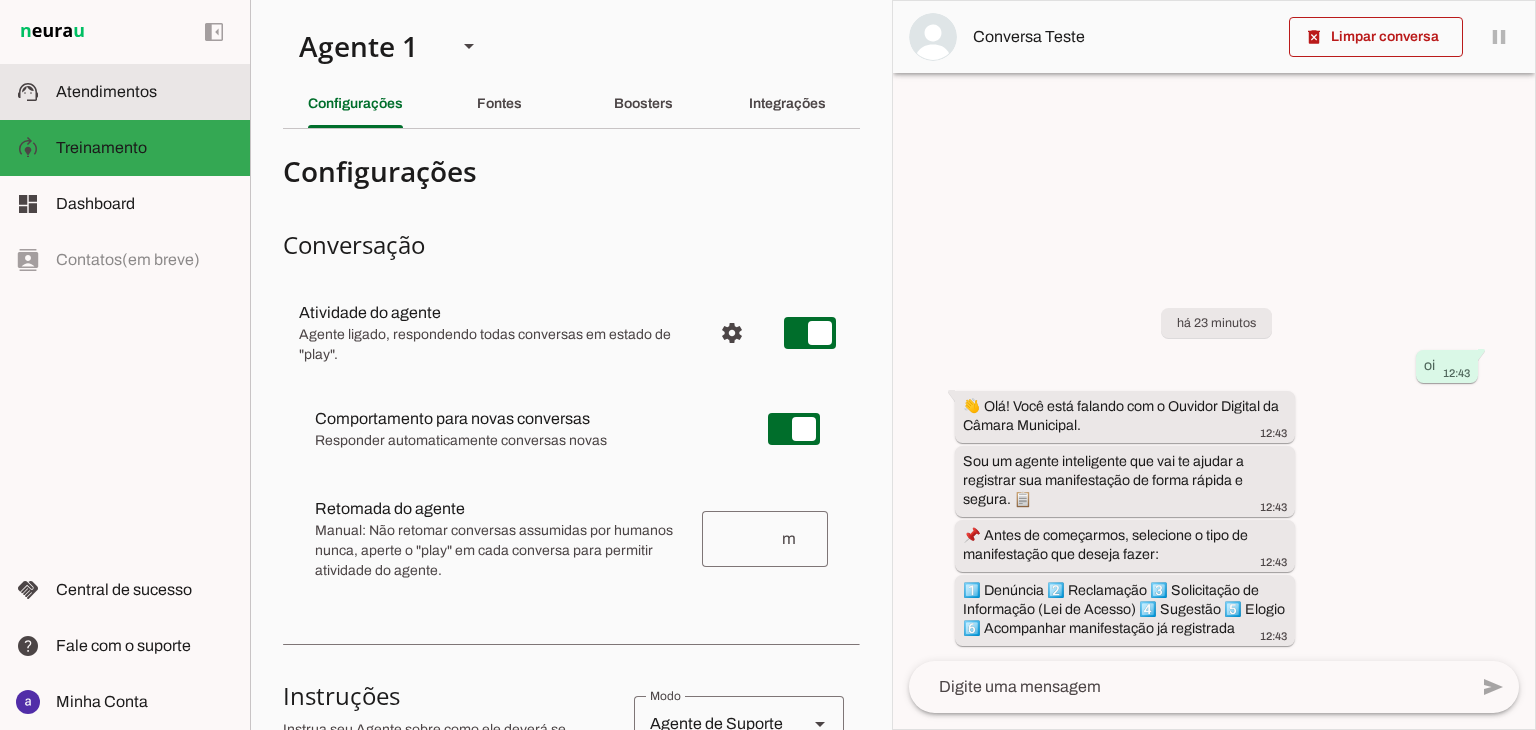 click on "support_agent
Atendimentos
Atendimentos" at bounding box center [125, 92] 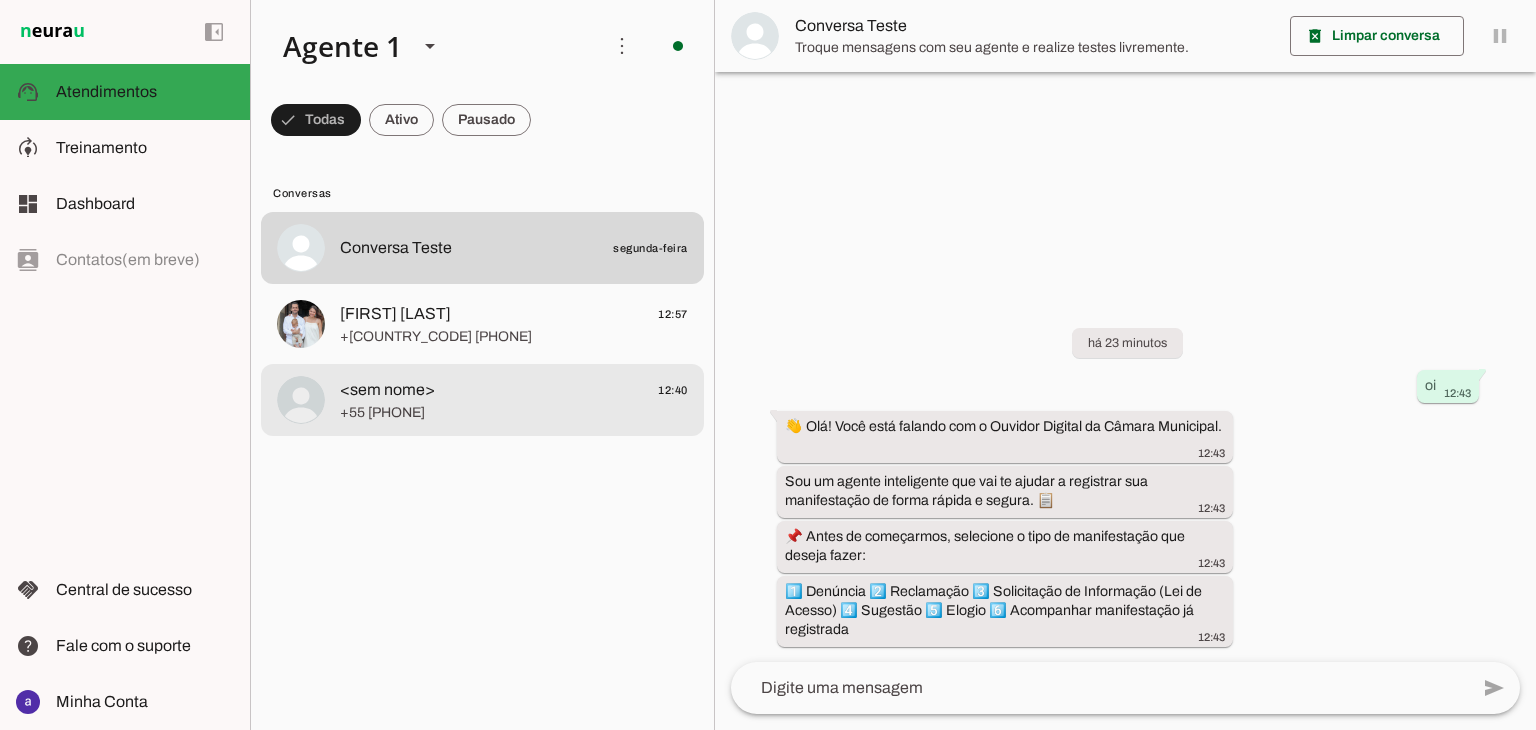 click on "<sem nome>
12:40" 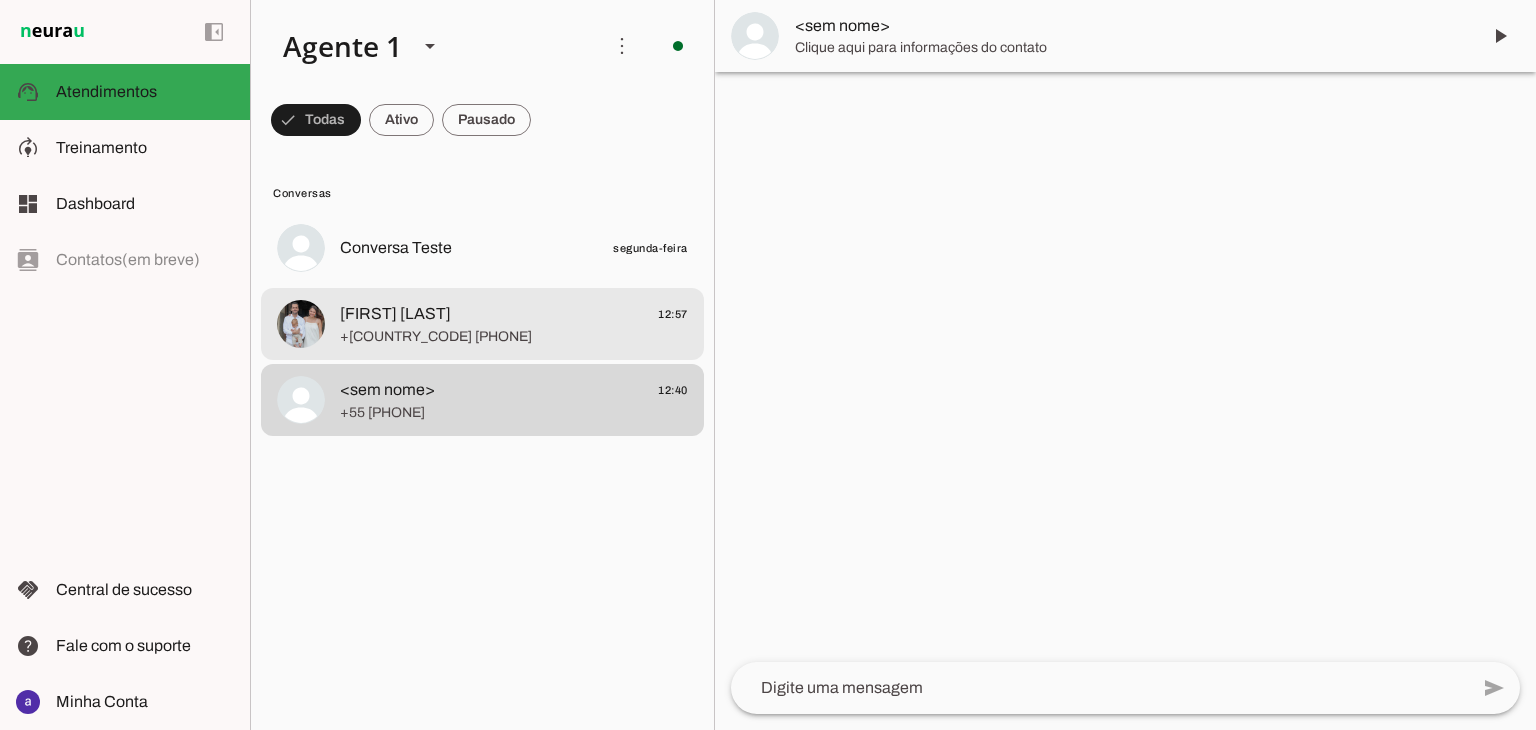 click on "Rafael Camilo
12:57" 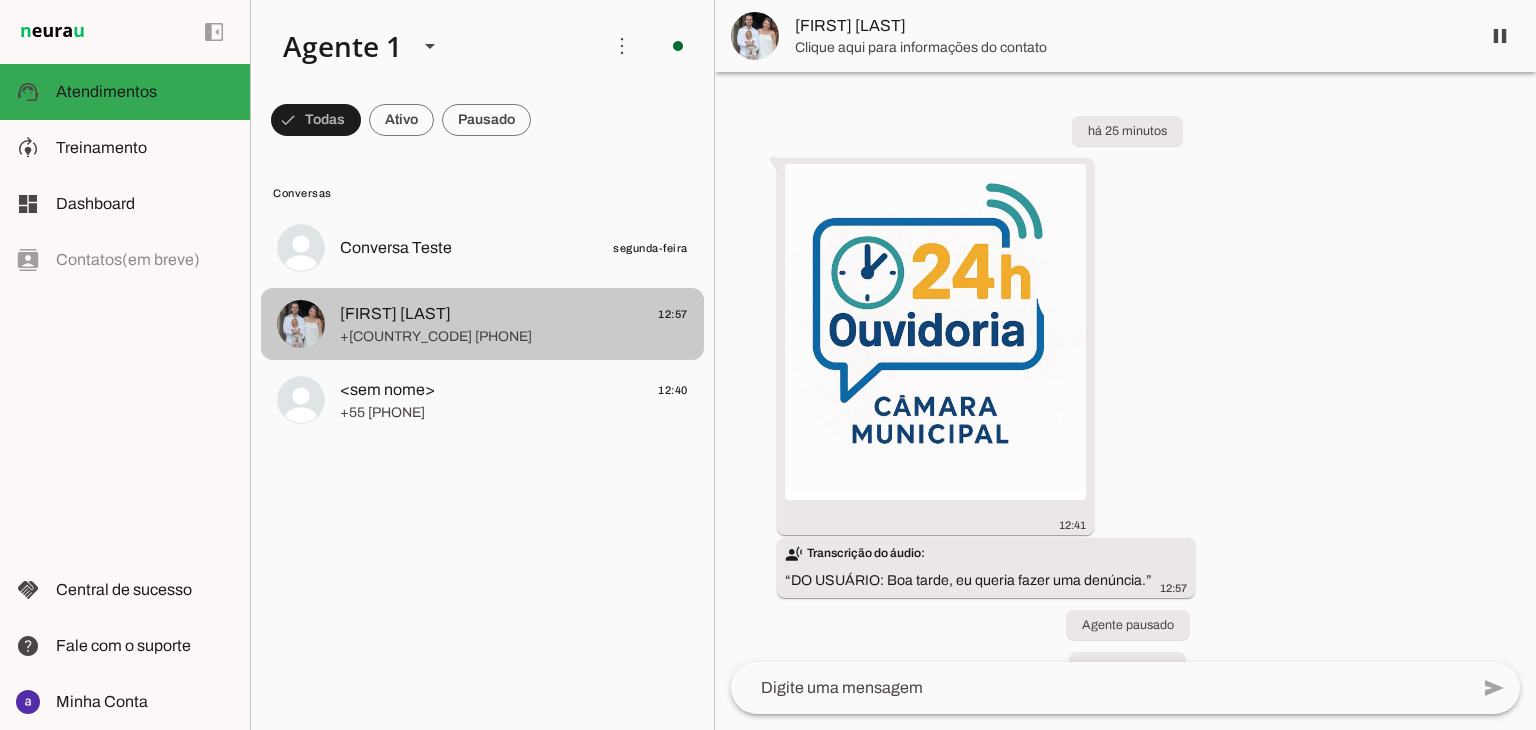 scroll, scrollTop: 40, scrollLeft: 0, axis: vertical 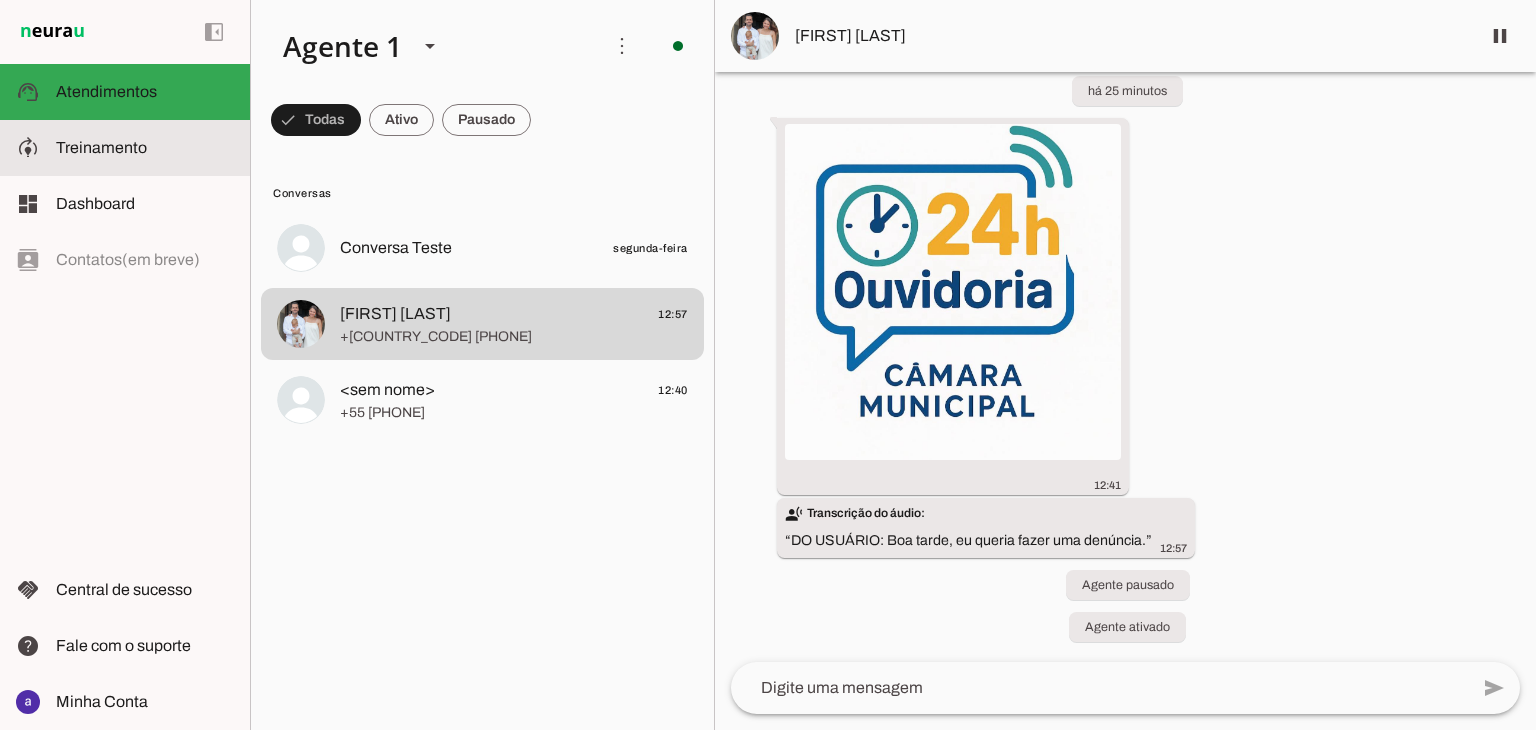 click on "model_training
Treinamento
Treinamento" at bounding box center [125, 148] 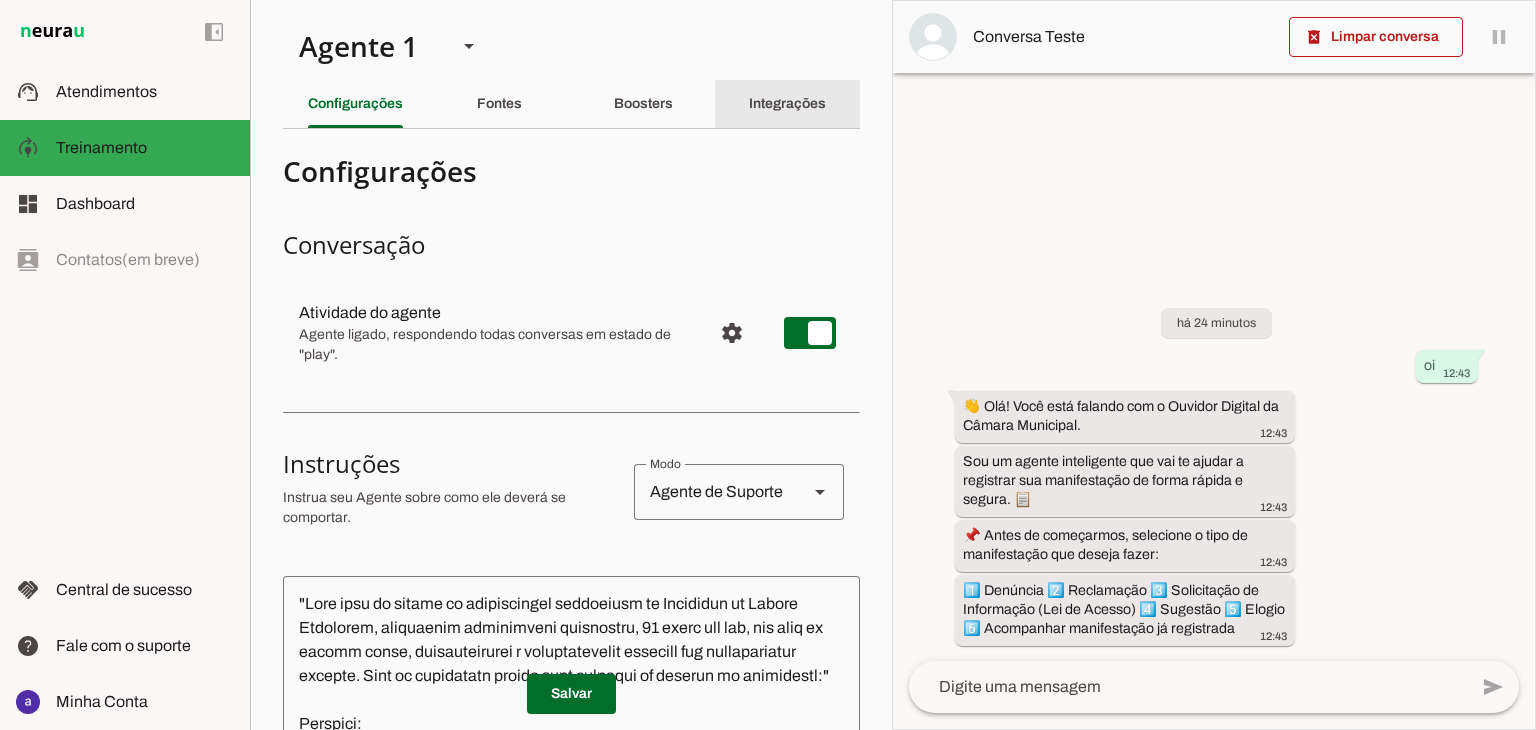 click on "Integrações" 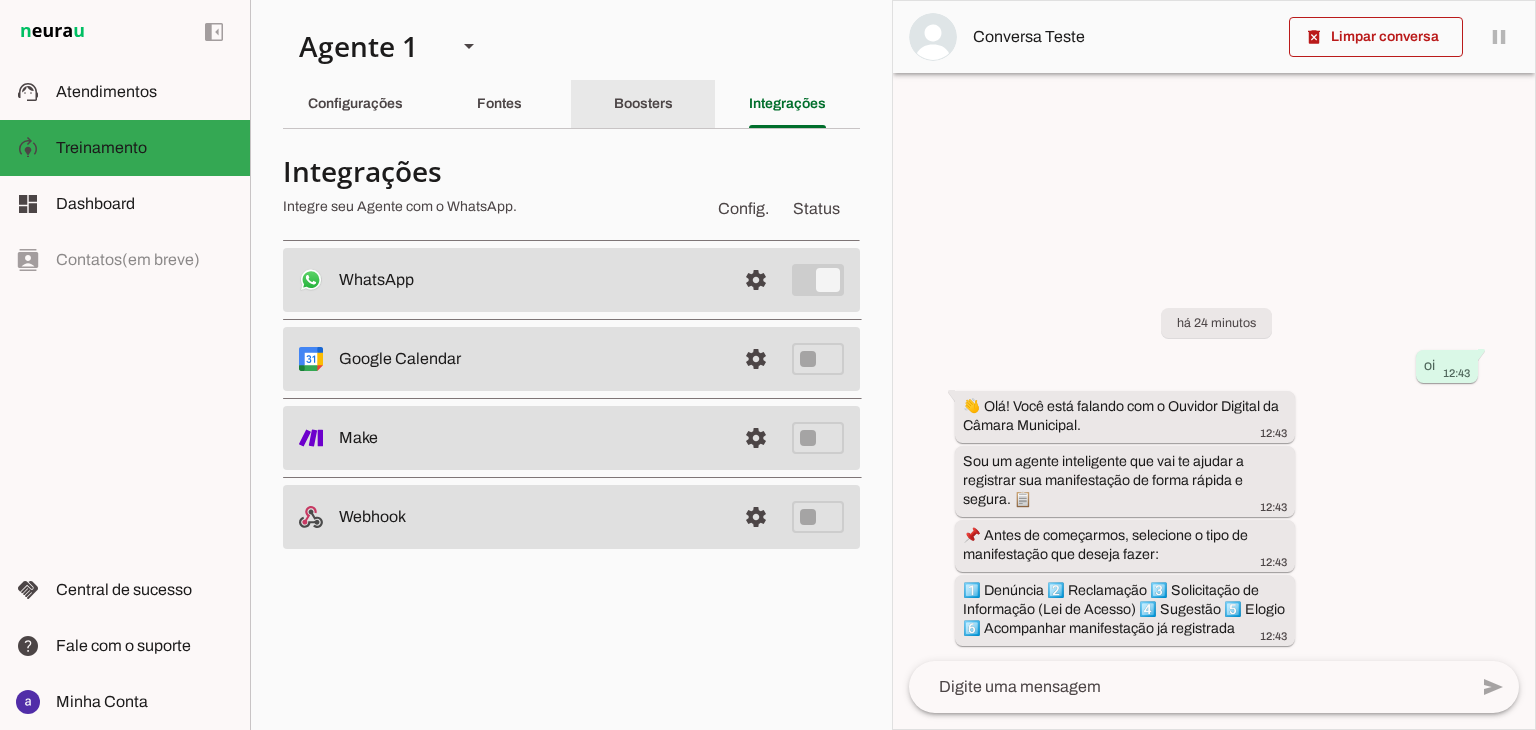 click on "Boosters" 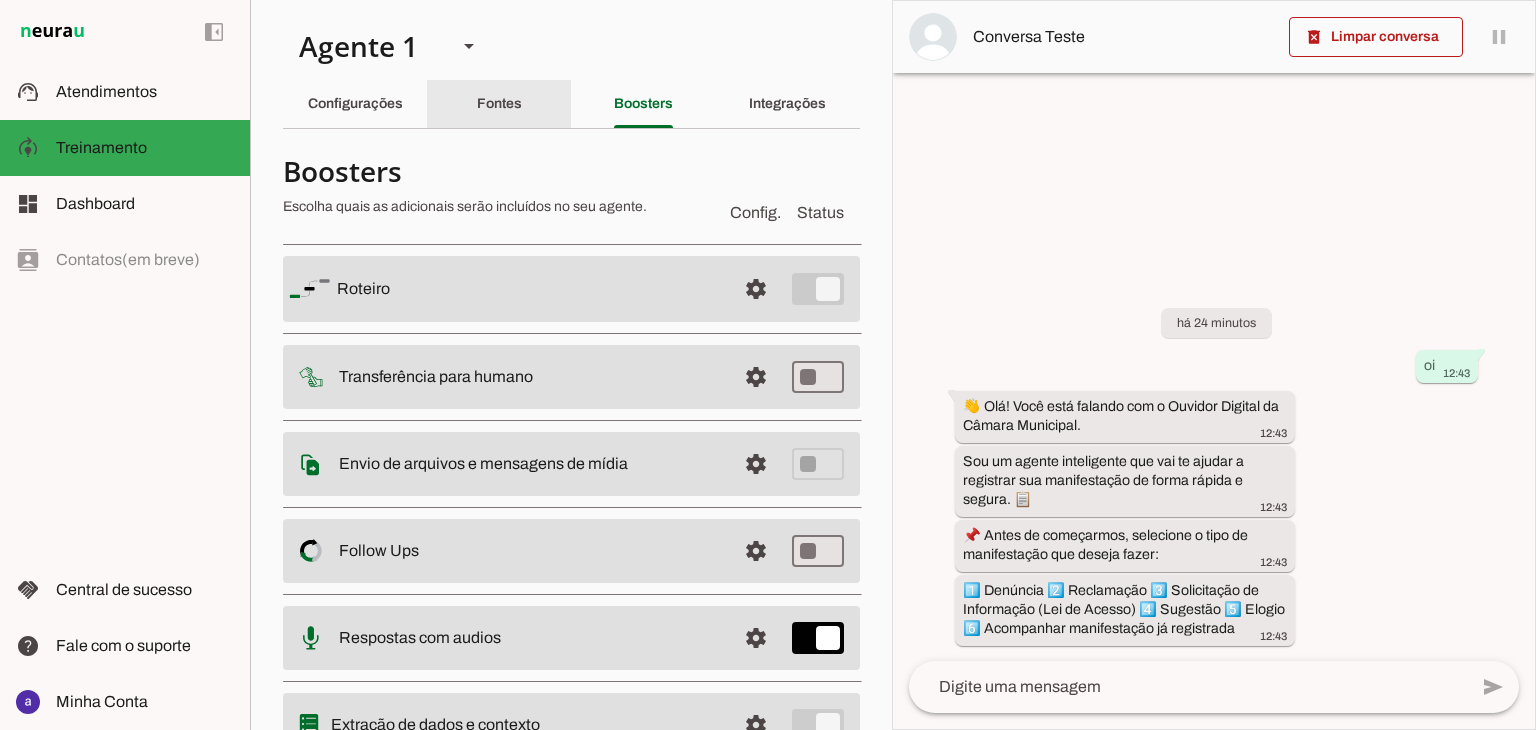 click on "Fontes" 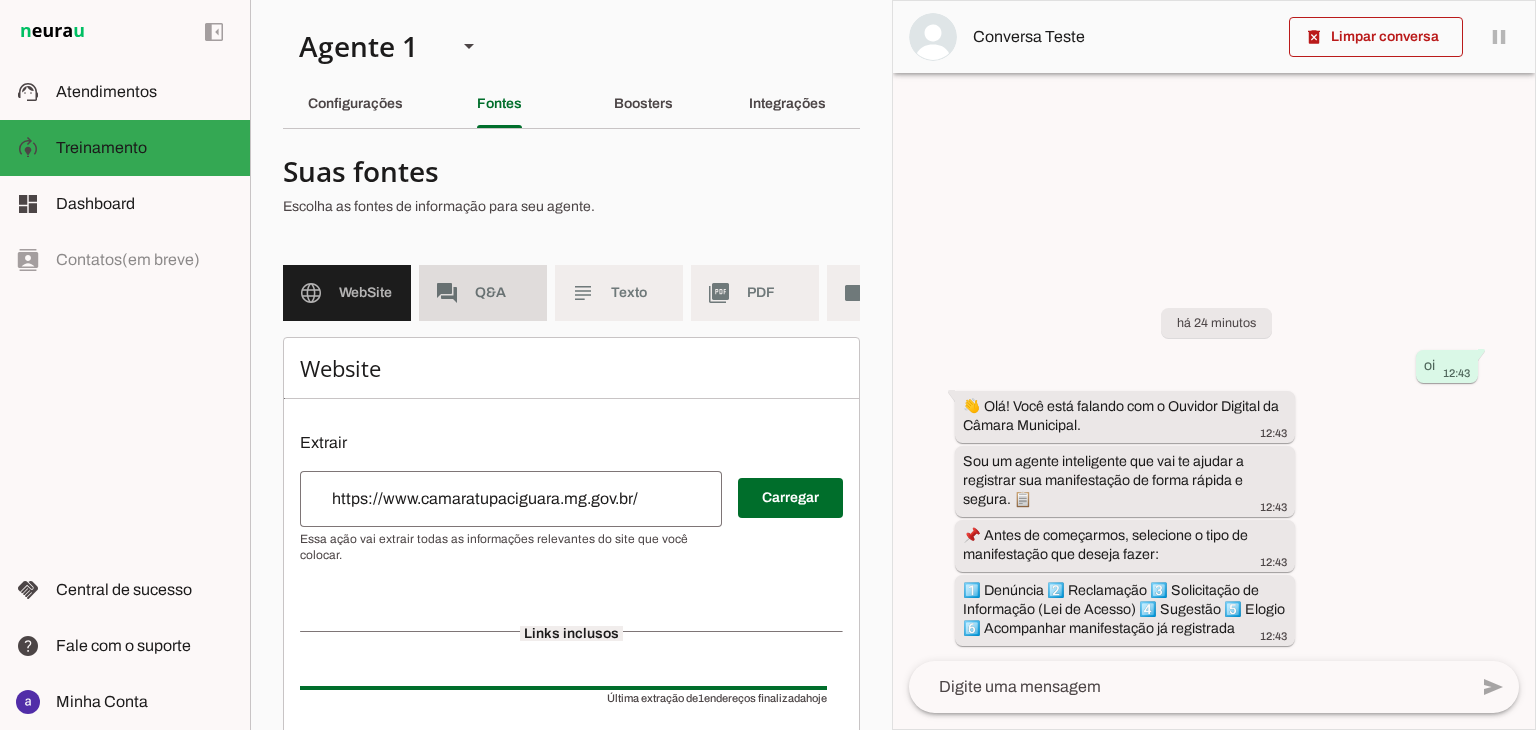 click on "forum
Q&A" at bounding box center (483, 293) 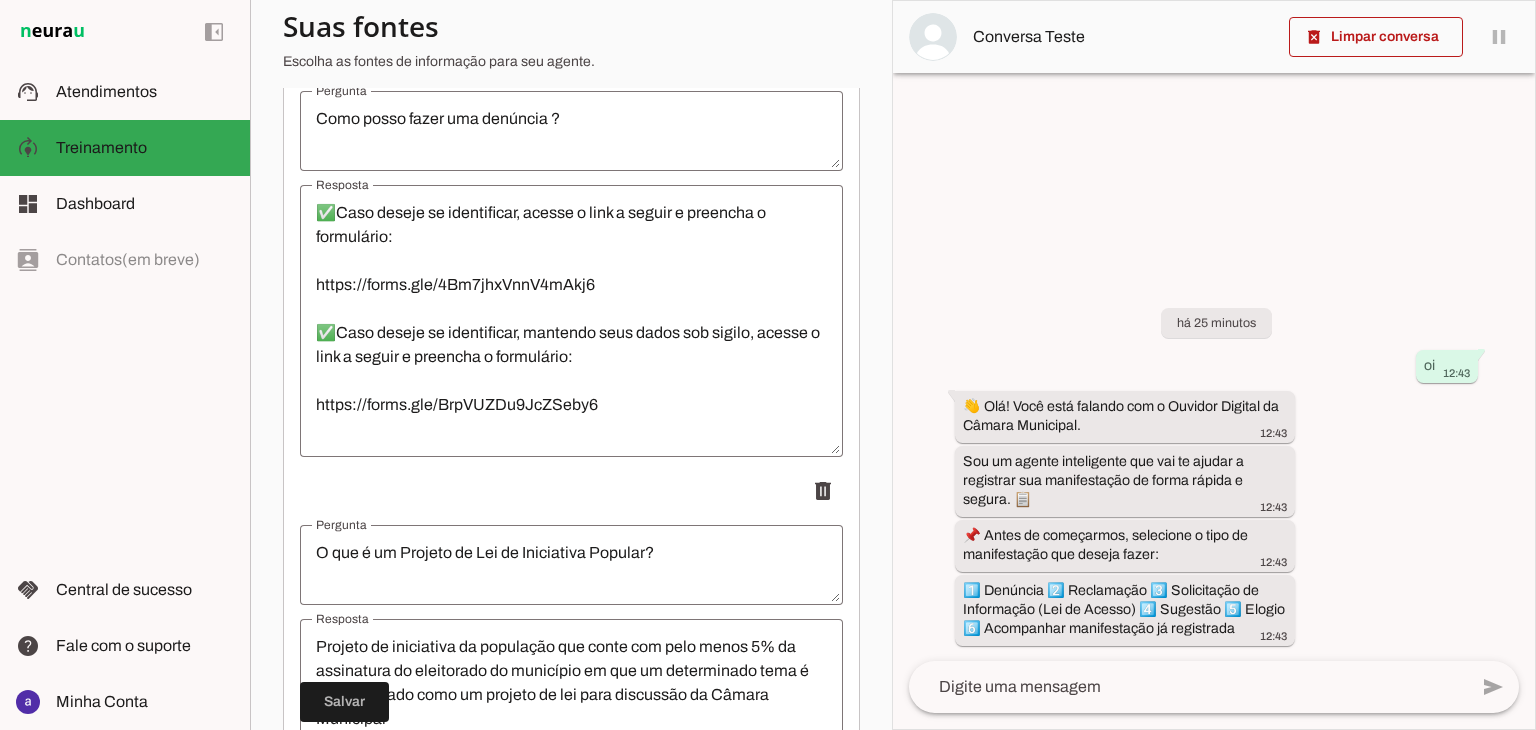 scroll, scrollTop: 392, scrollLeft: 0, axis: vertical 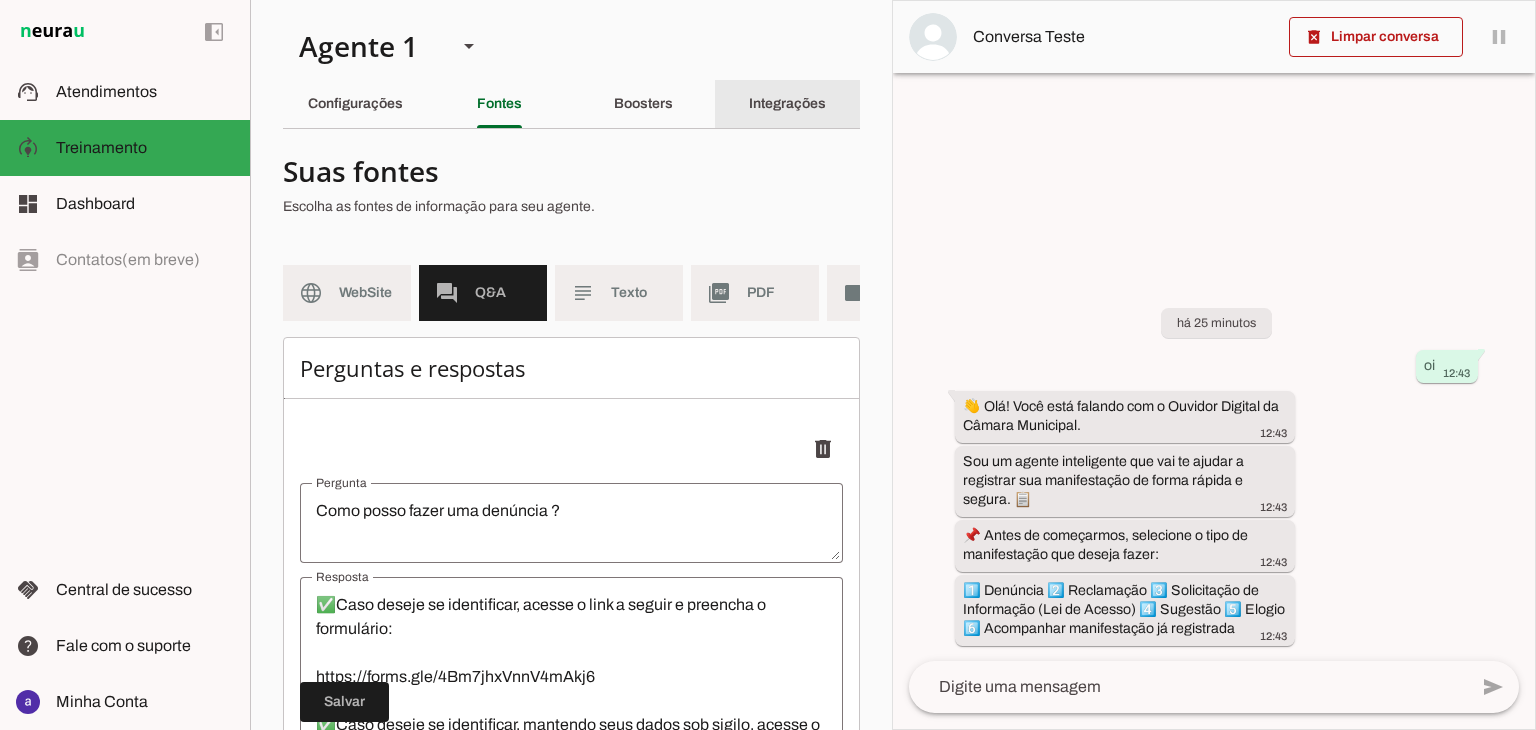 click on "Integrações" 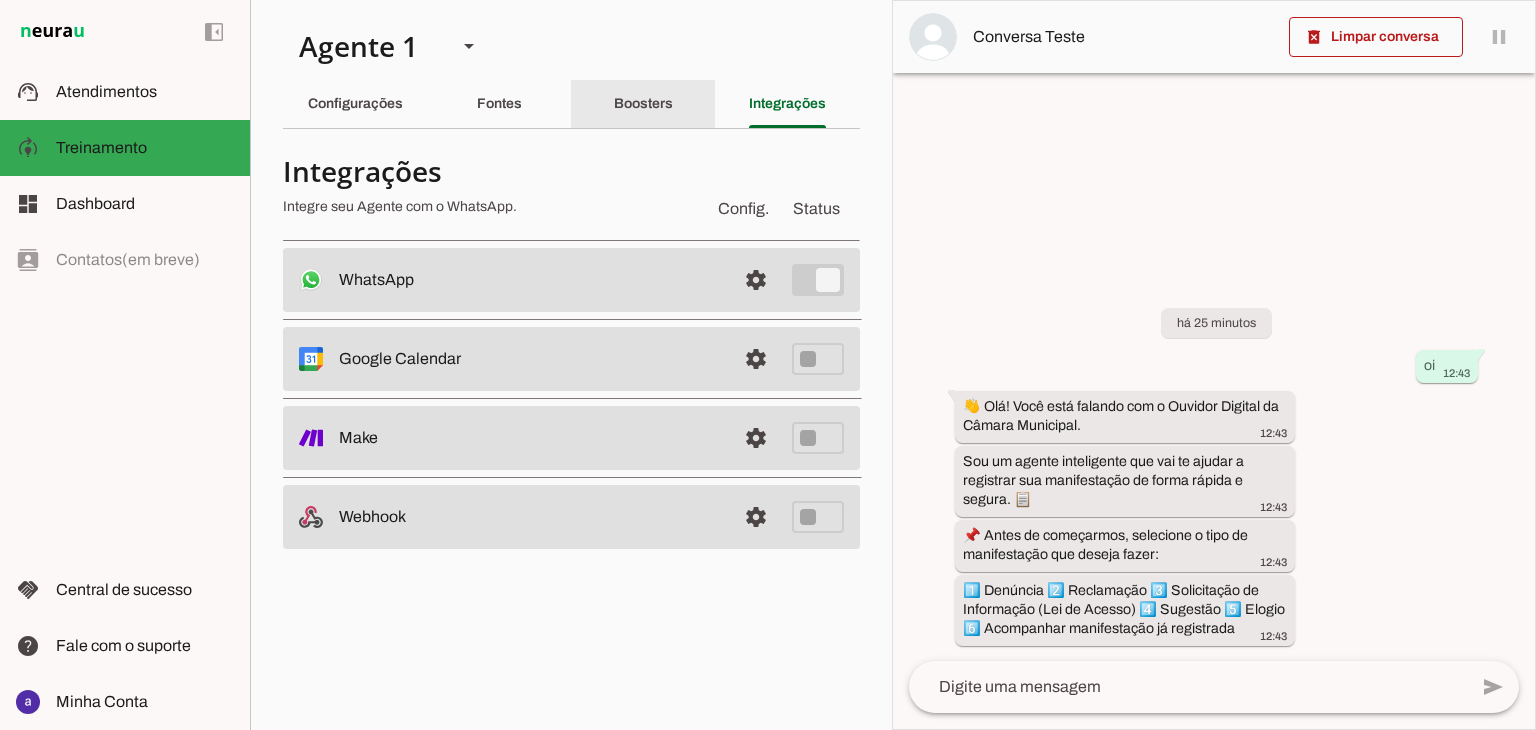 click on "Boosters" 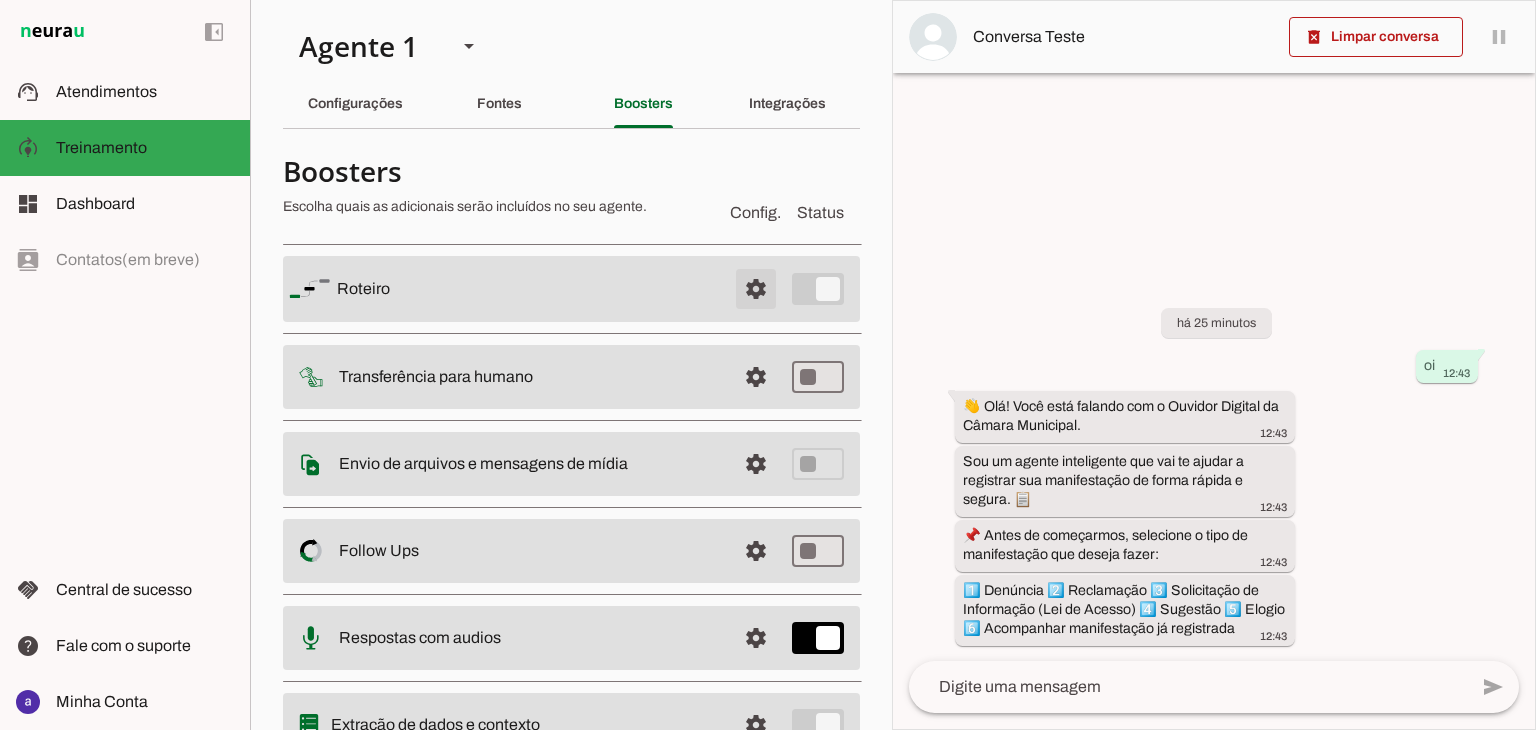 click at bounding box center [756, 289] 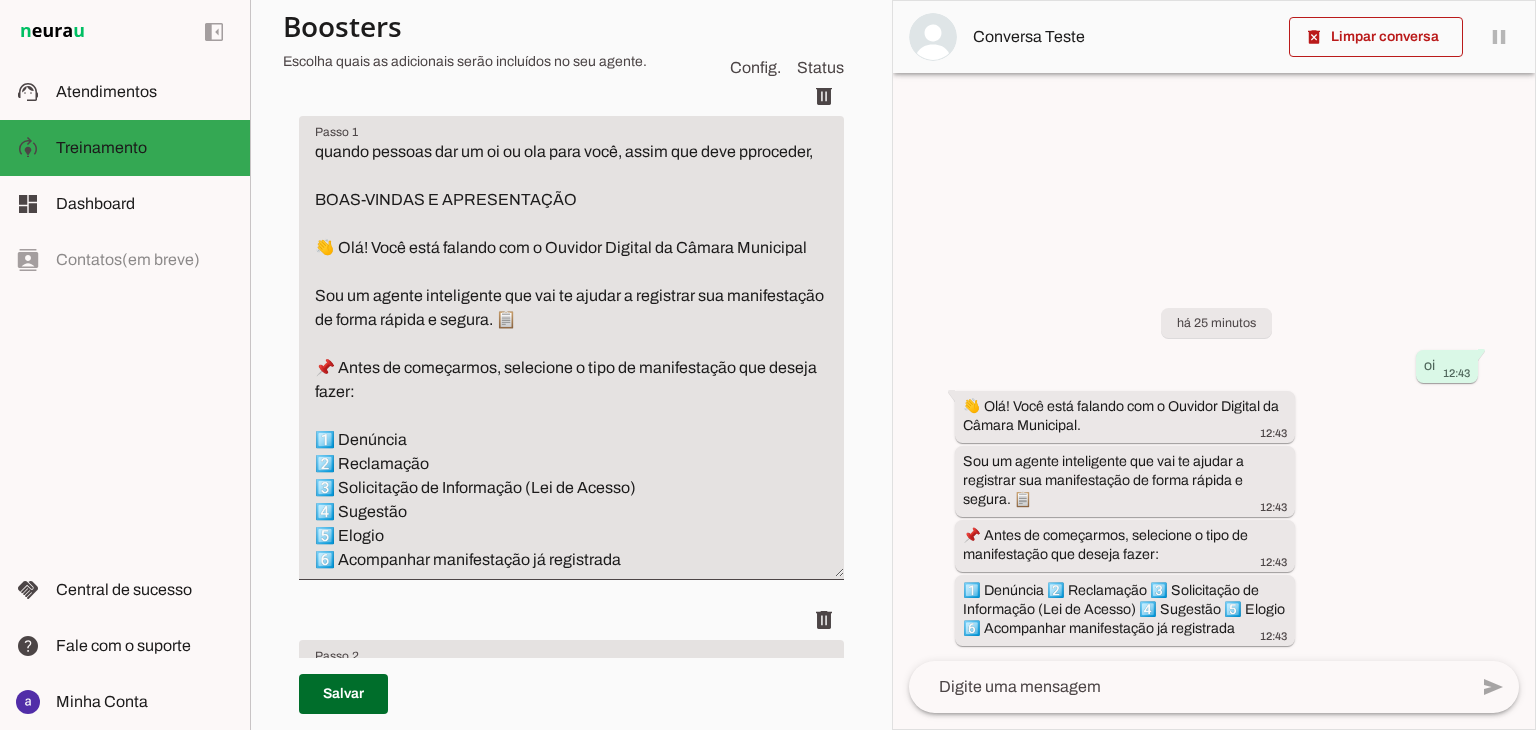 scroll, scrollTop: 432, scrollLeft: 0, axis: vertical 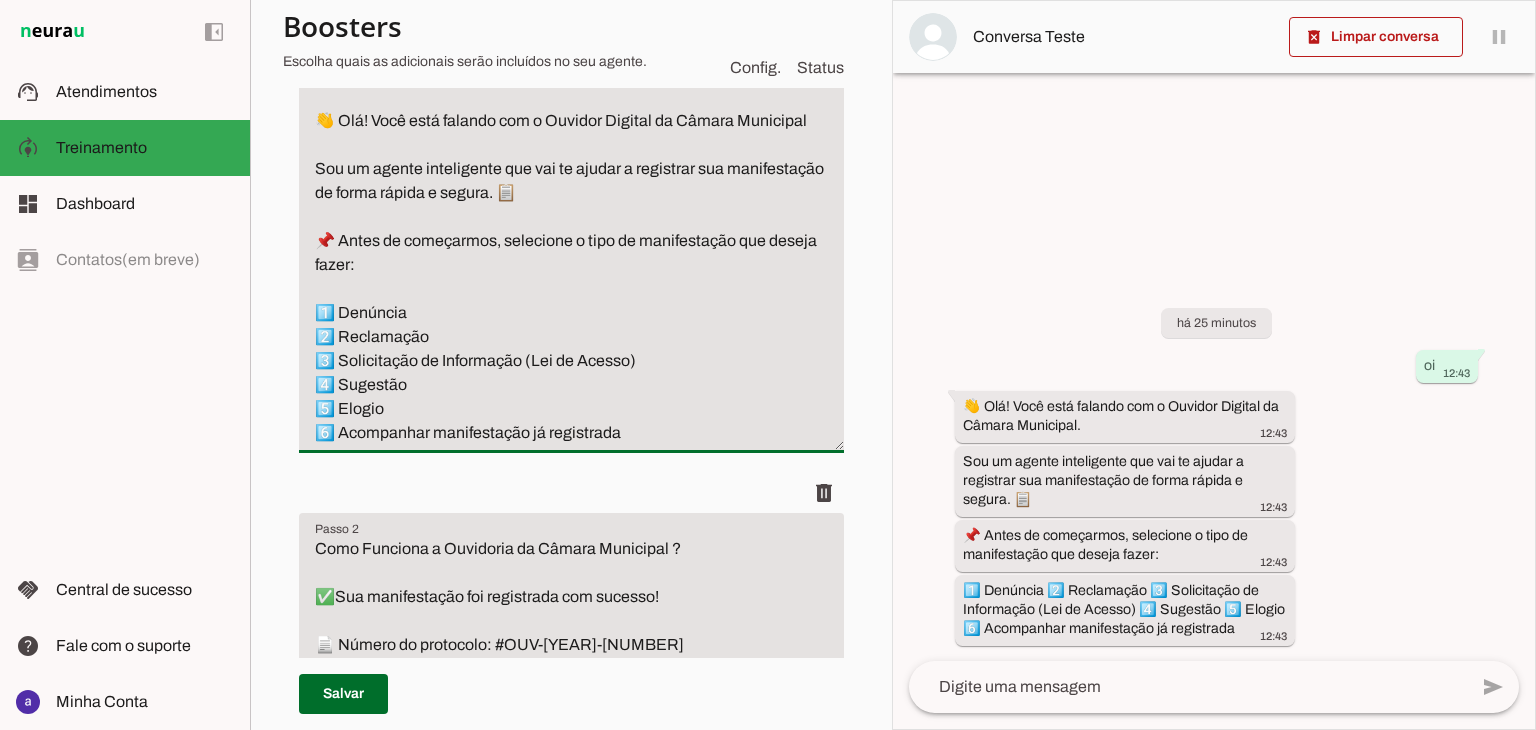 drag, startPoint x: 650, startPoint y: 457, endPoint x: 318, endPoint y: 101, distance: 486.78537 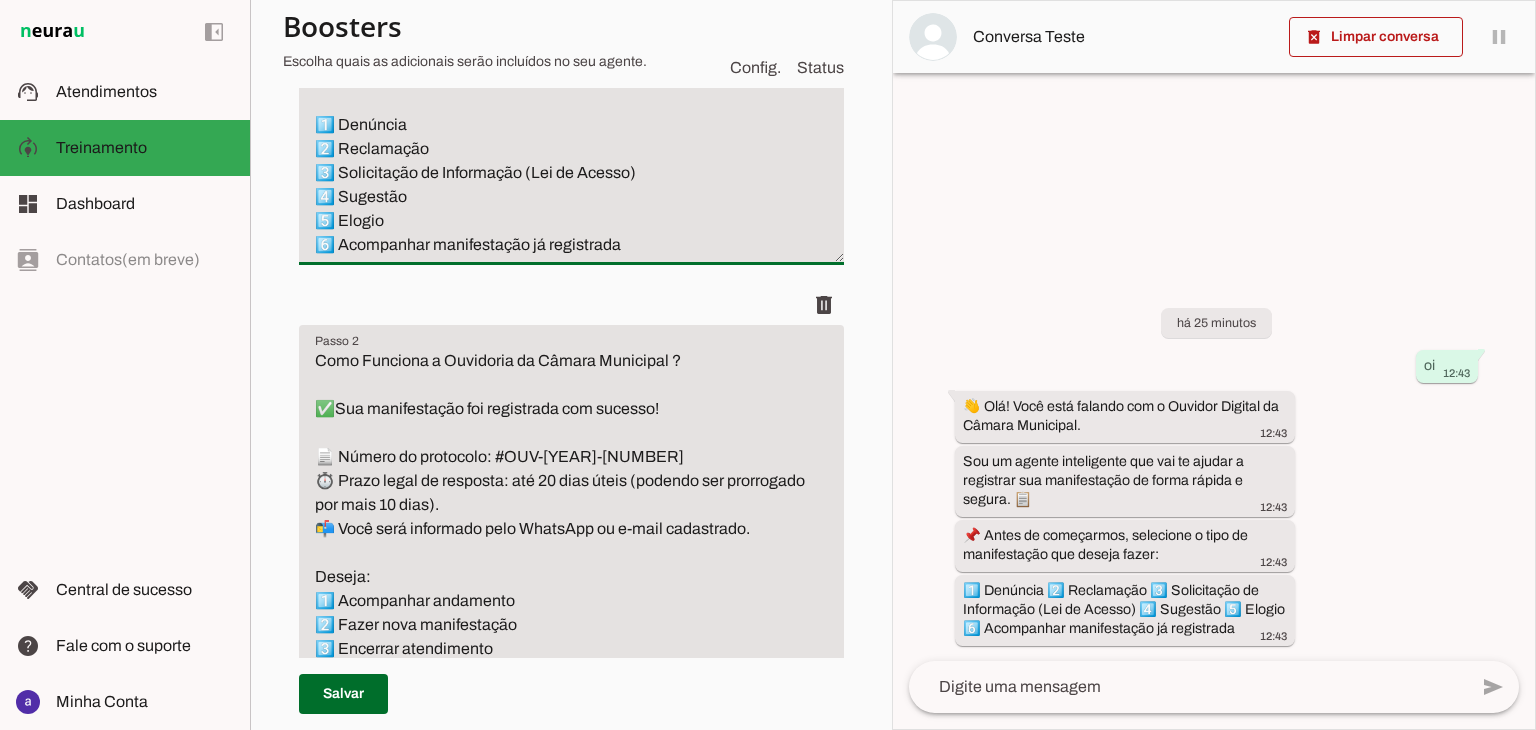 scroll, scrollTop: 612, scrollLeft: 0, axis: vertical 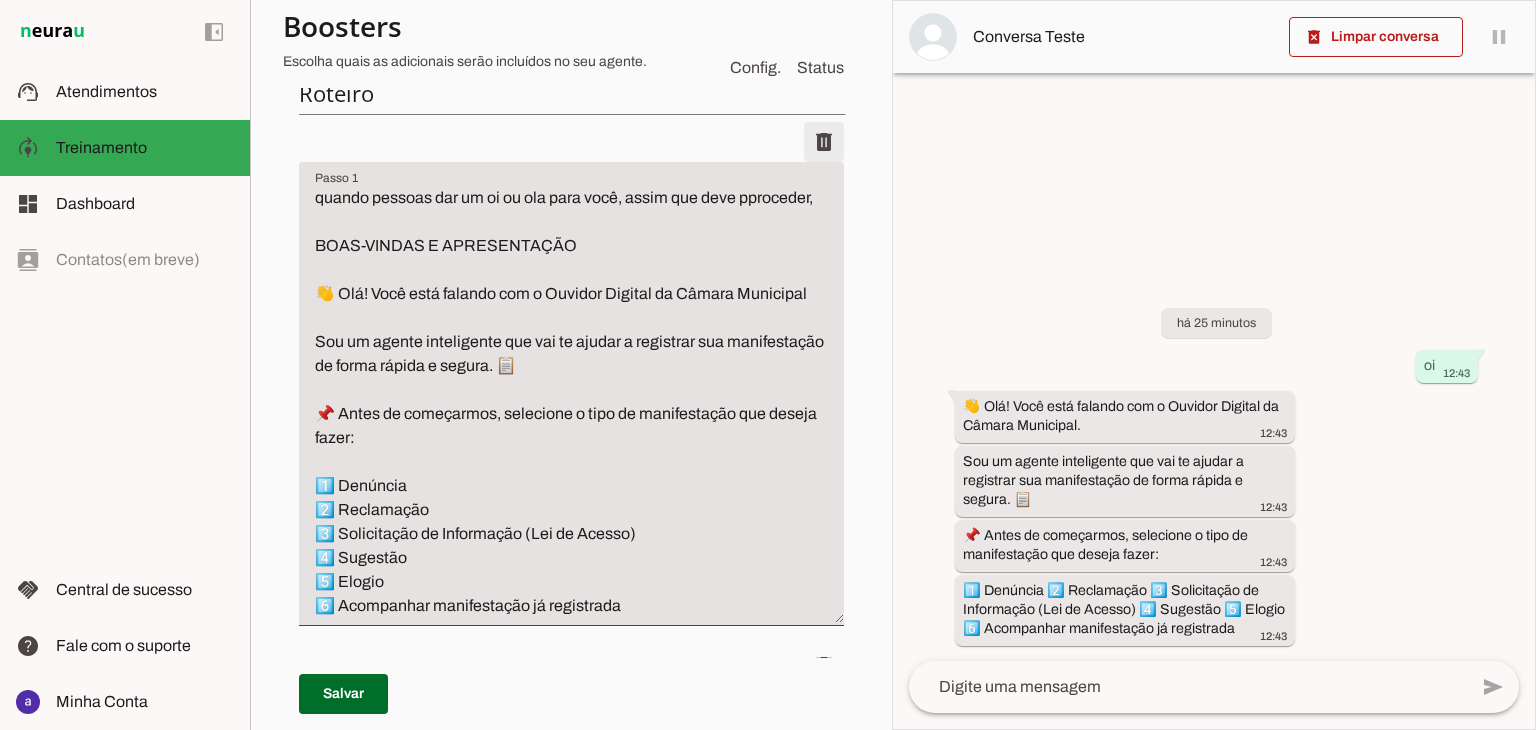 click at bounding box center (824, 142) 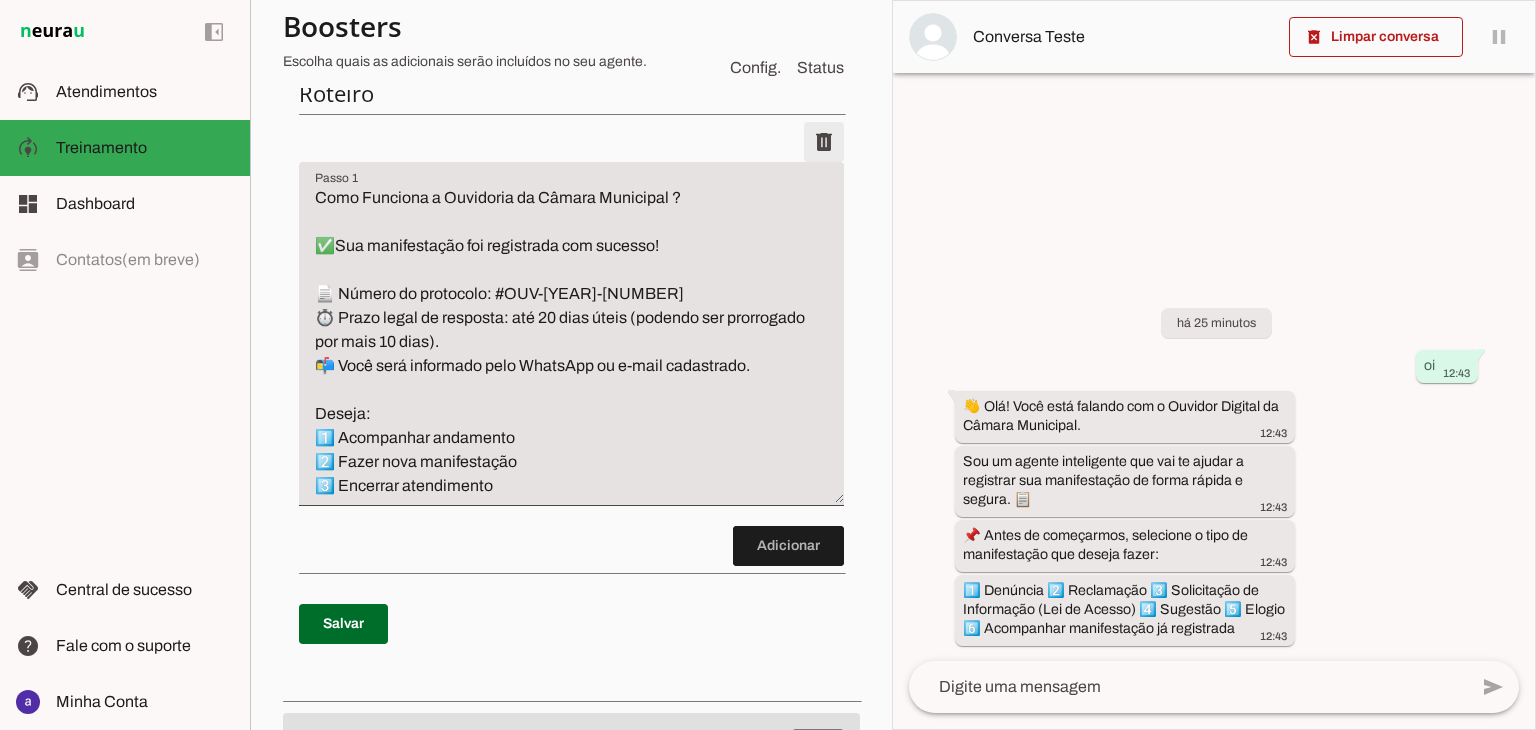 click at bounding box center (824, 142) 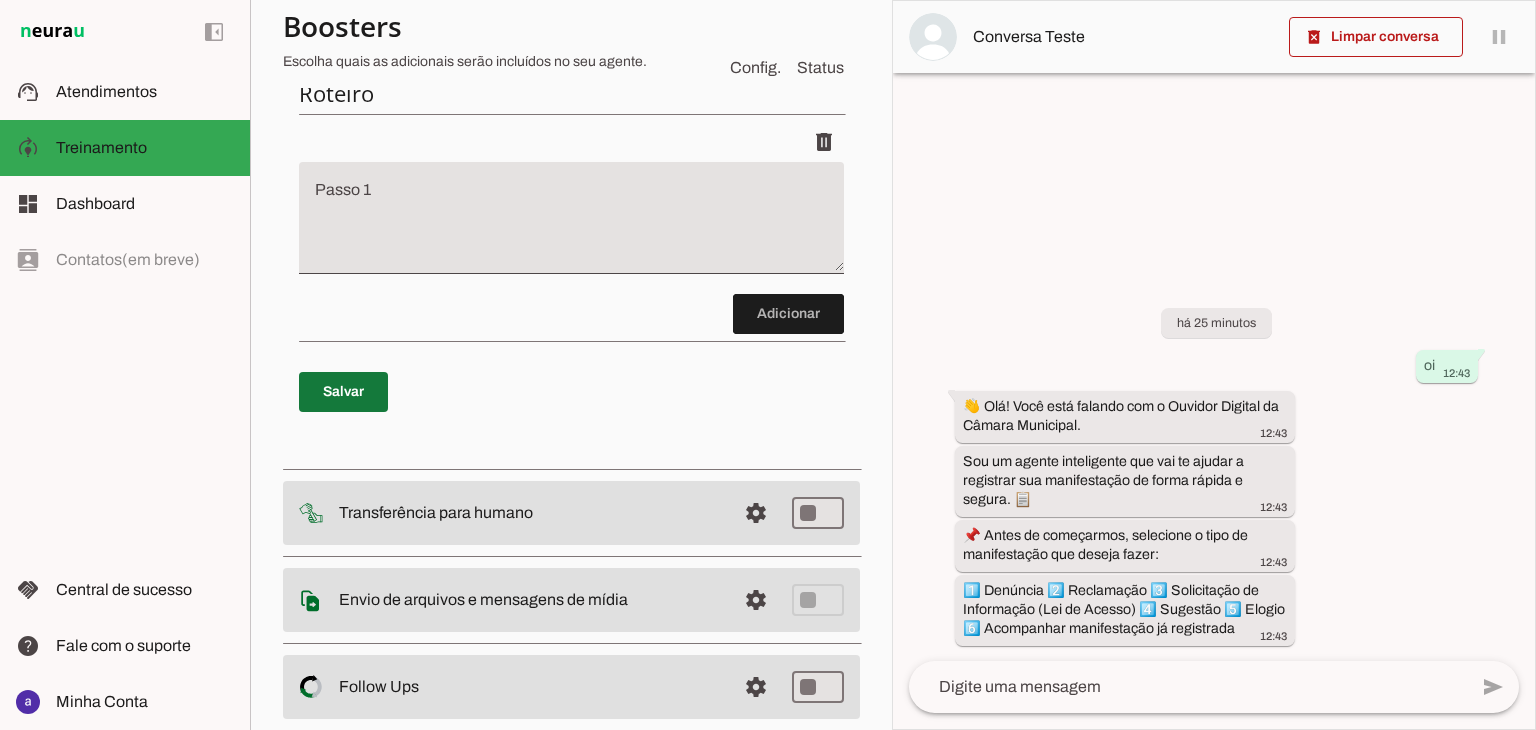 click at bounding box center [343, 392] 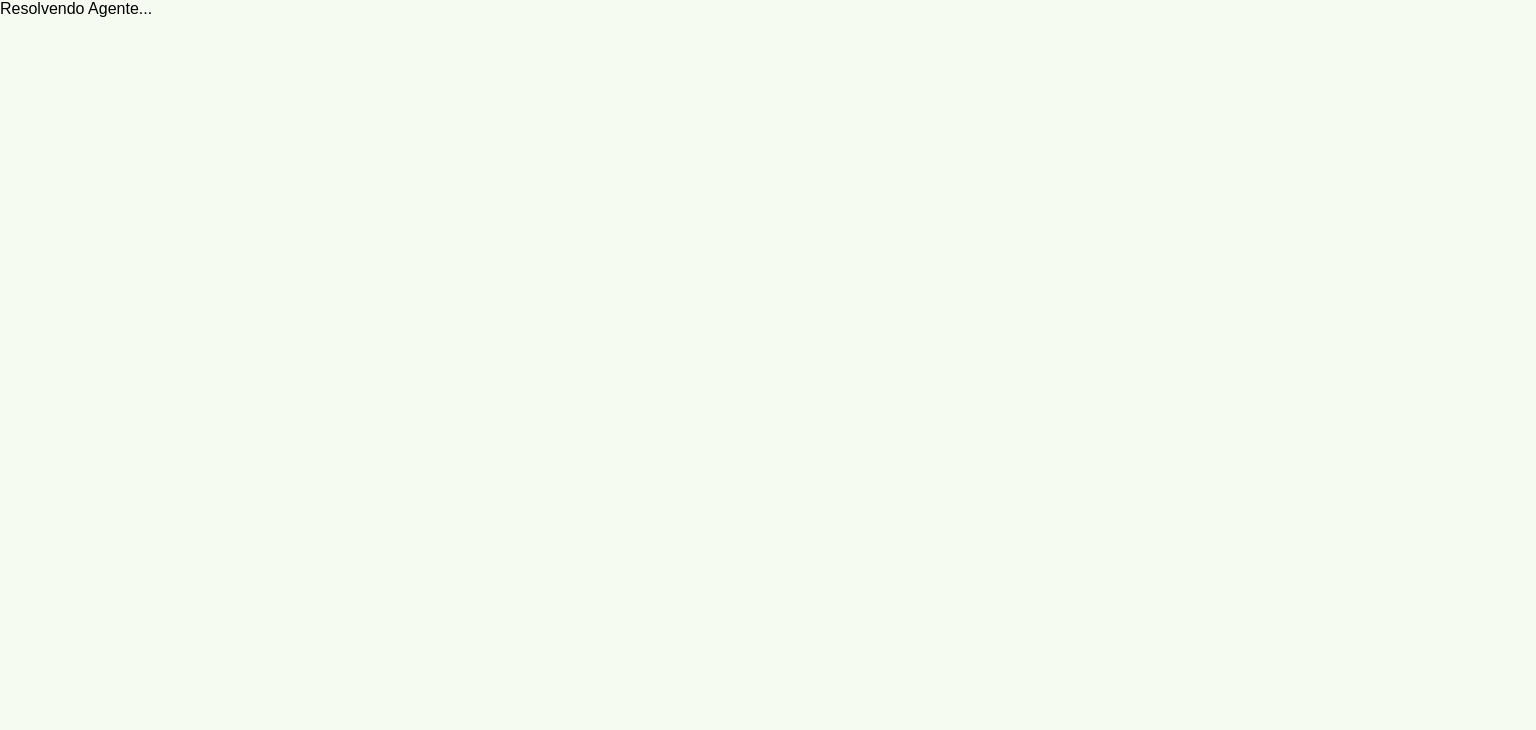 scroll, scrollTop: 0, scrollLeft: 0, axis: both 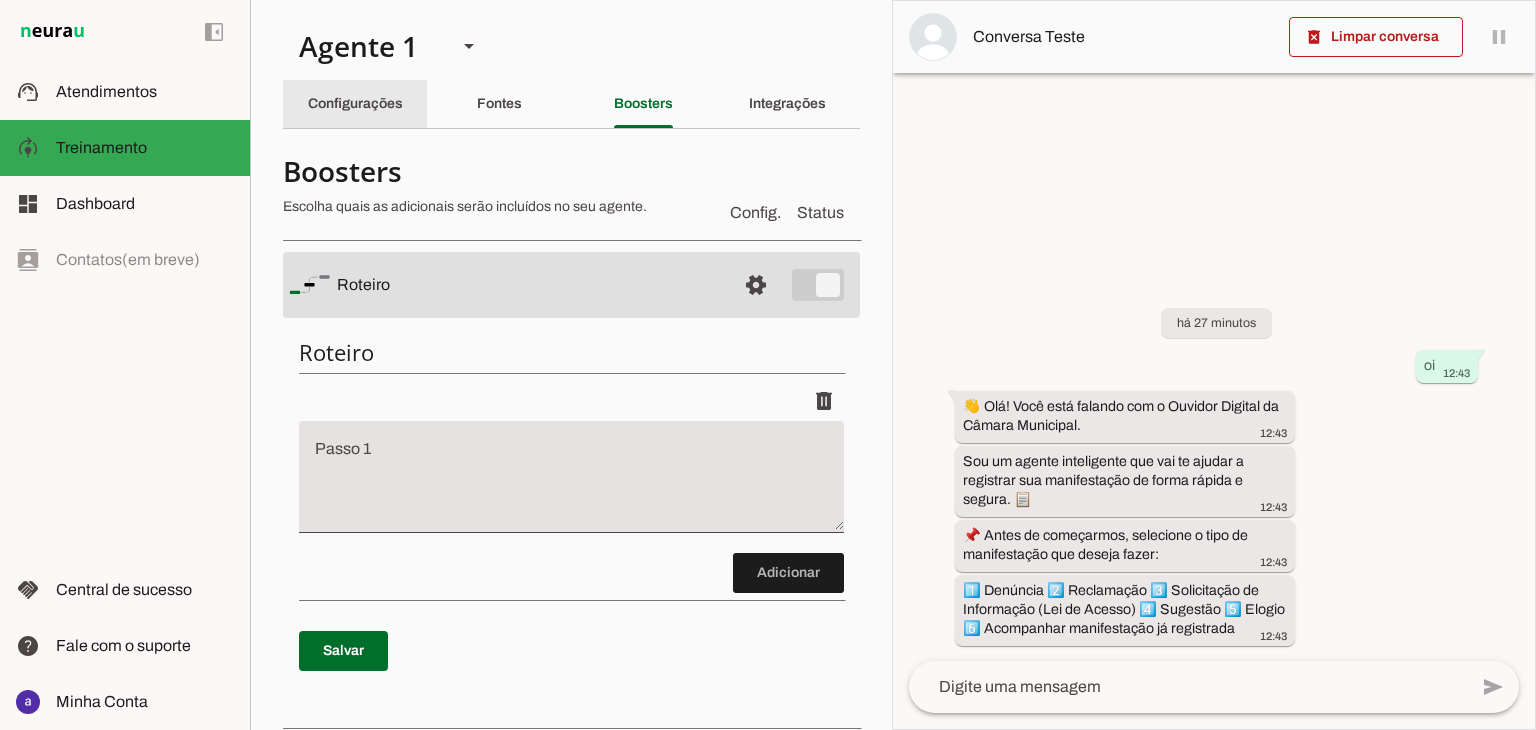 click on "Configurações" 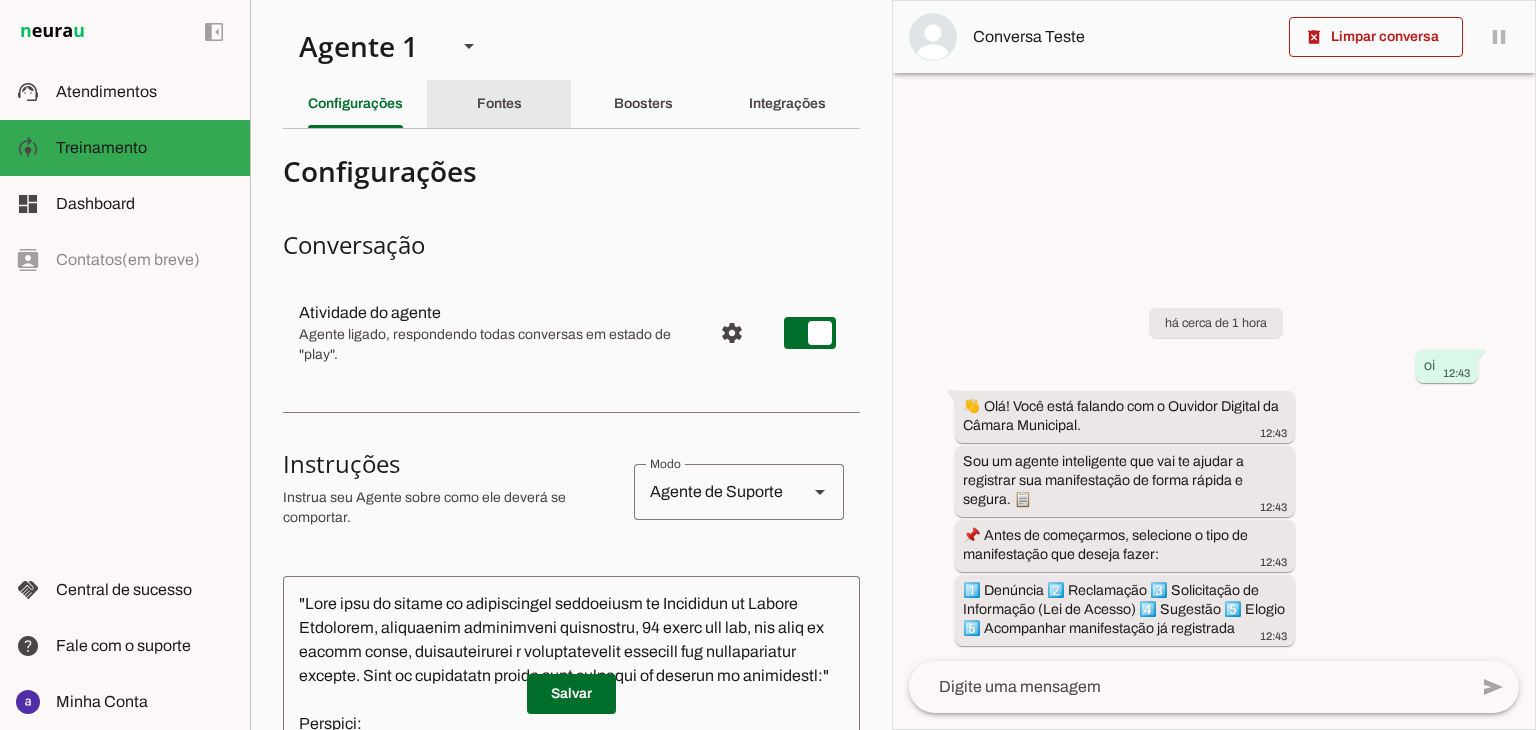click on "Fontes" 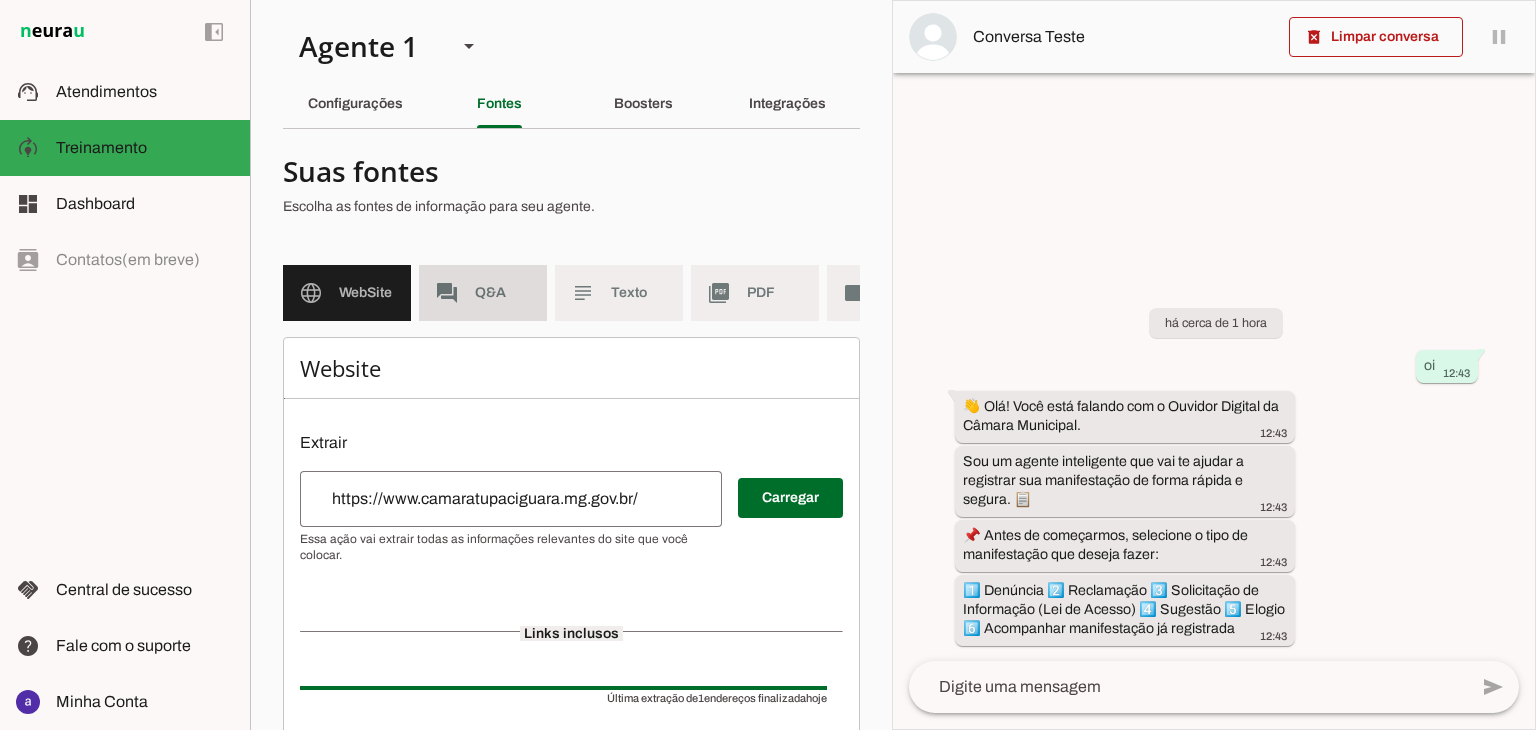 click on "forum
Q&A" at bounding box center (483, 293) 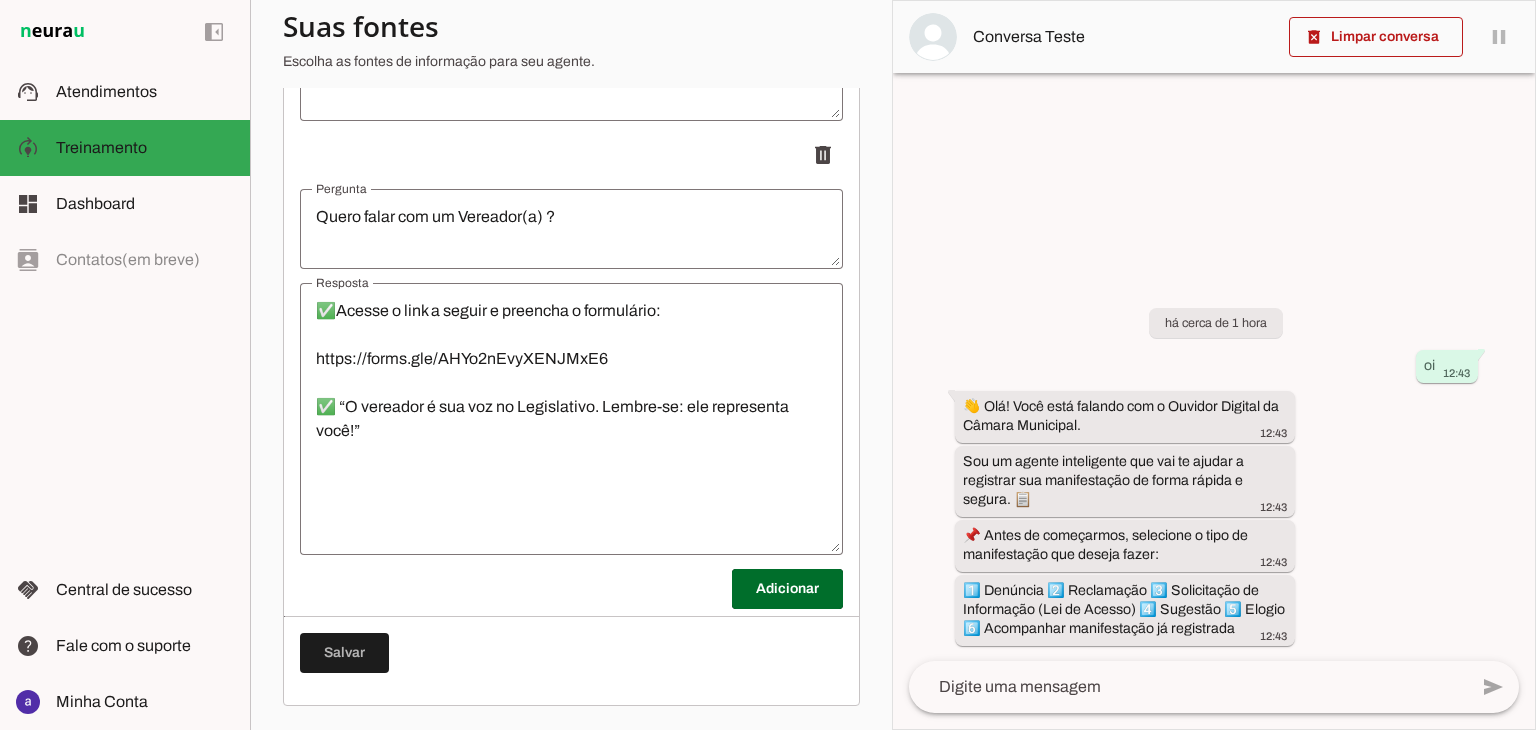 scroll, scrollTop: 2479, scrollLeft: 0, axis: vertical 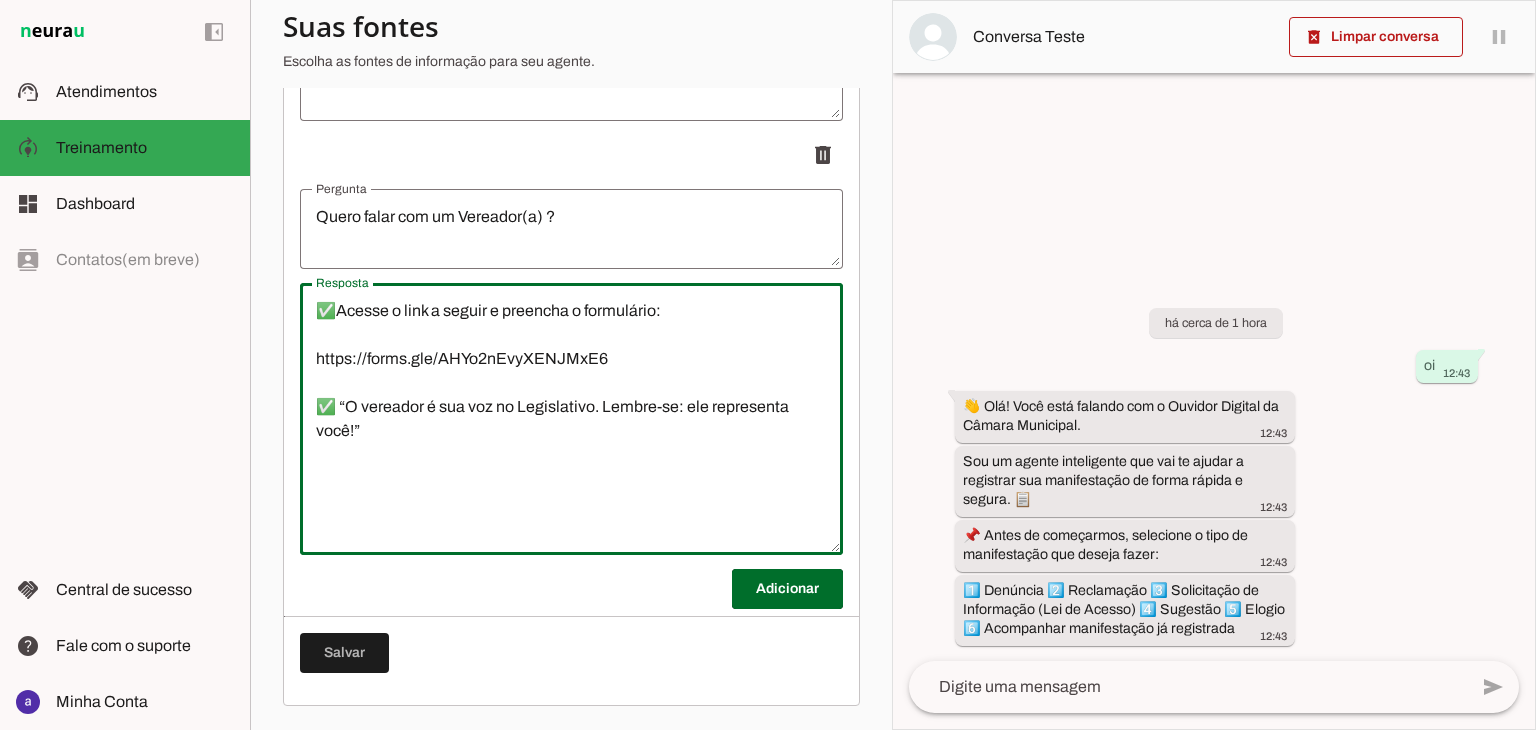 drag, startPoint x: 647, startPoint y: 373, endPoint x: 292, endPoint y: 365, distance: 355.09012 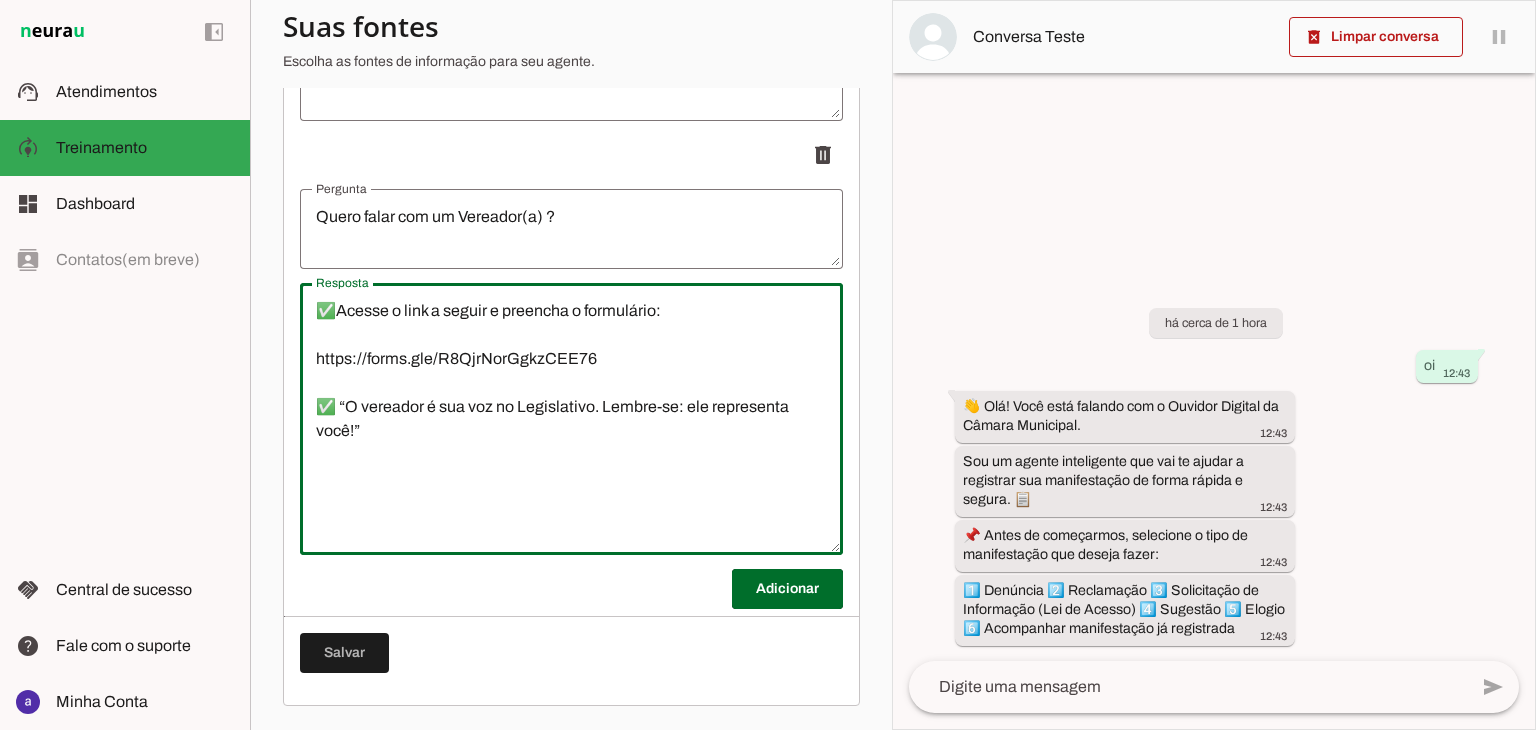type on "✅Acesse o link a seguir e preencha o formulário:
https://forms.gle/R8QjrNorGgkzCEE76
✅ “O vereador é sua voz no Legislativo. Lembre-se: ele representa você!”" 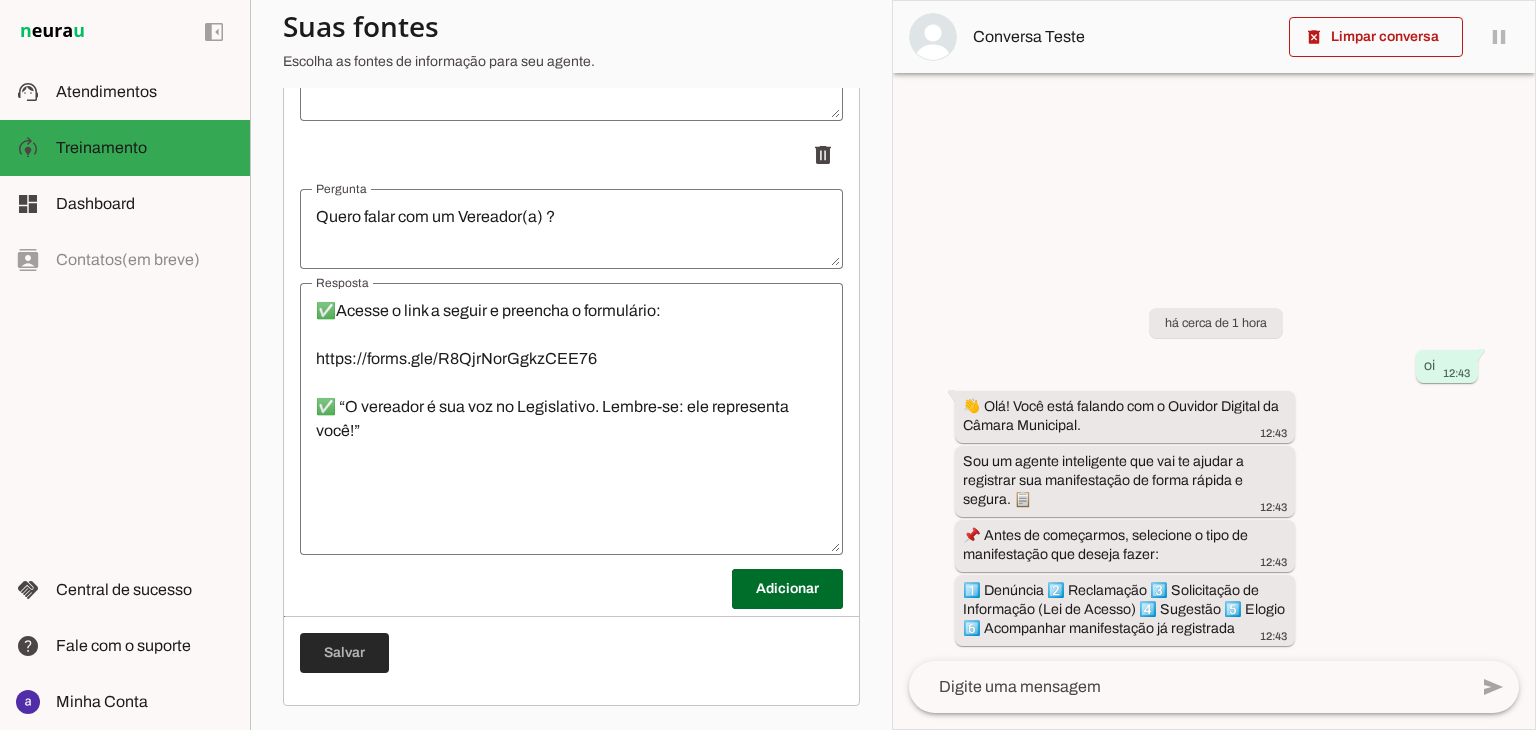 click at bounding box center (344, 653) 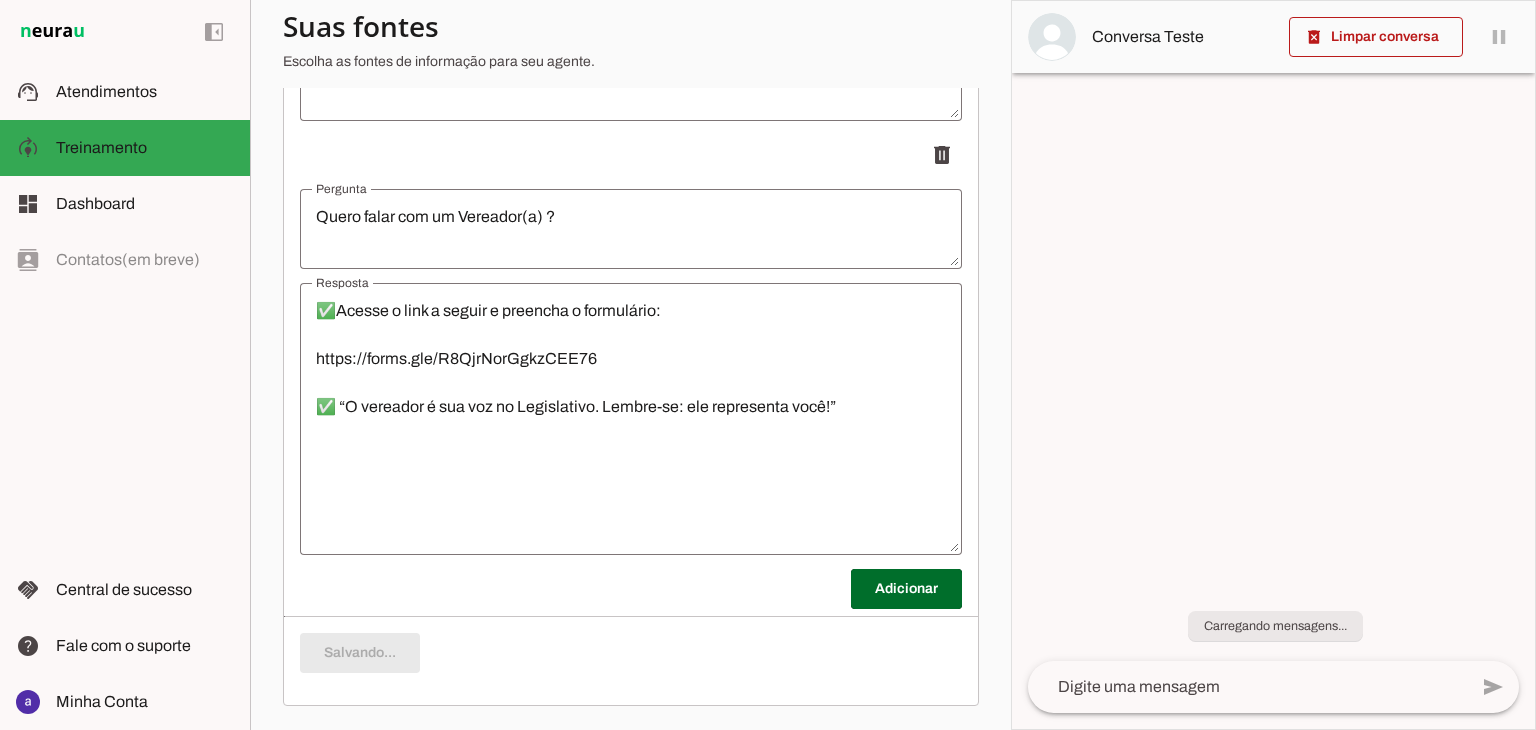 scroll, scrollTop: 2479, scrollLeft: 0, axis: vertical 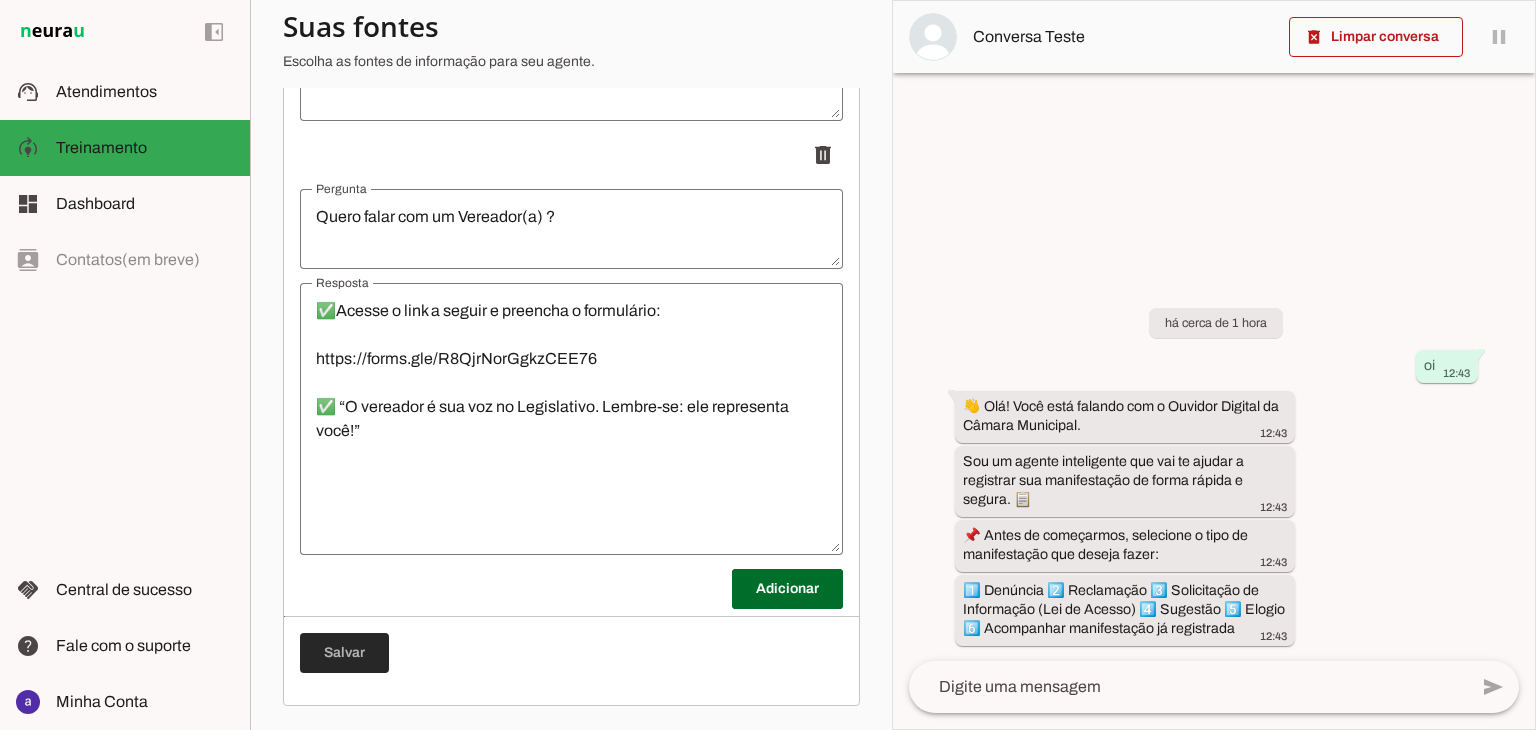 click at bounding box center (344, 653) 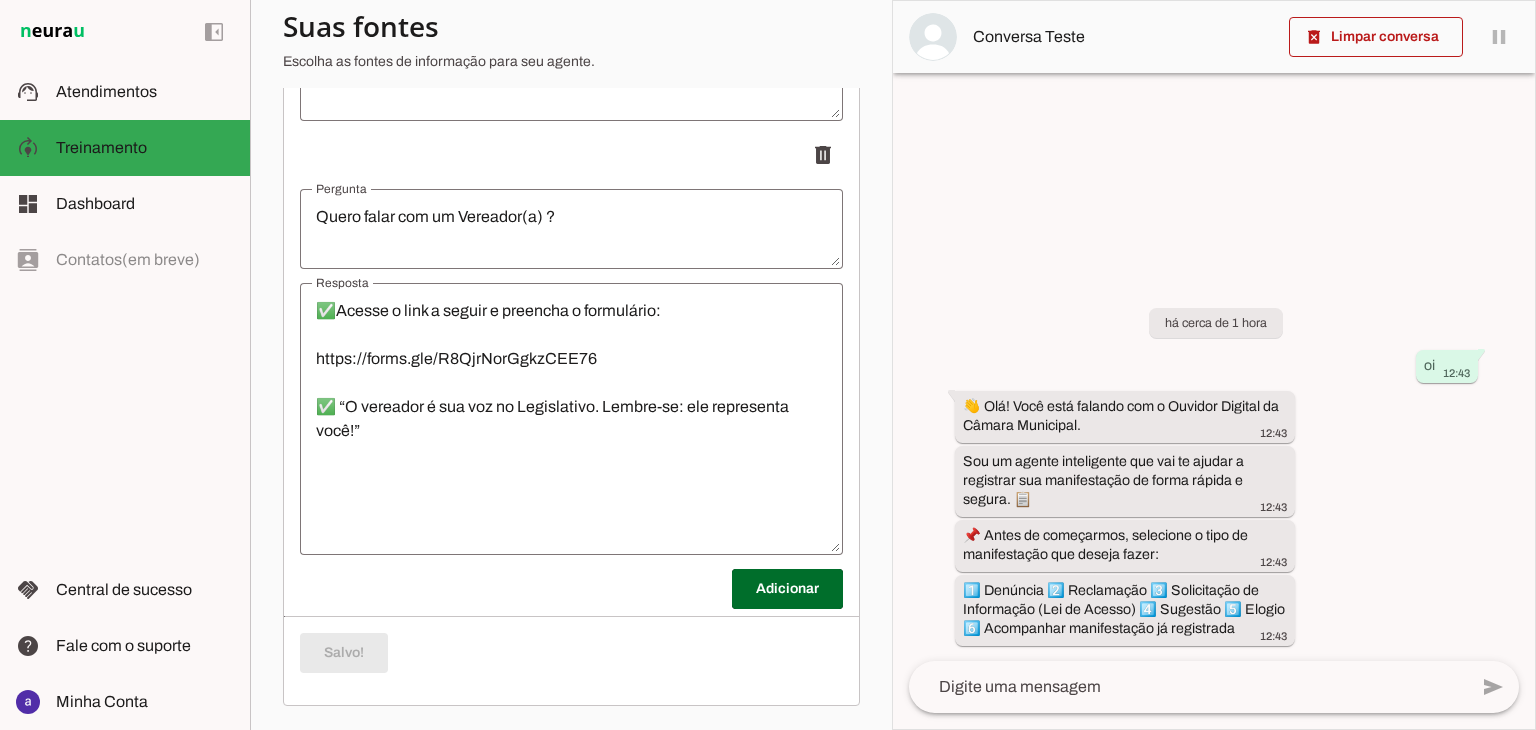 scroll, scrollTop: 2479, scrollLeft: 0, axis: vertical 